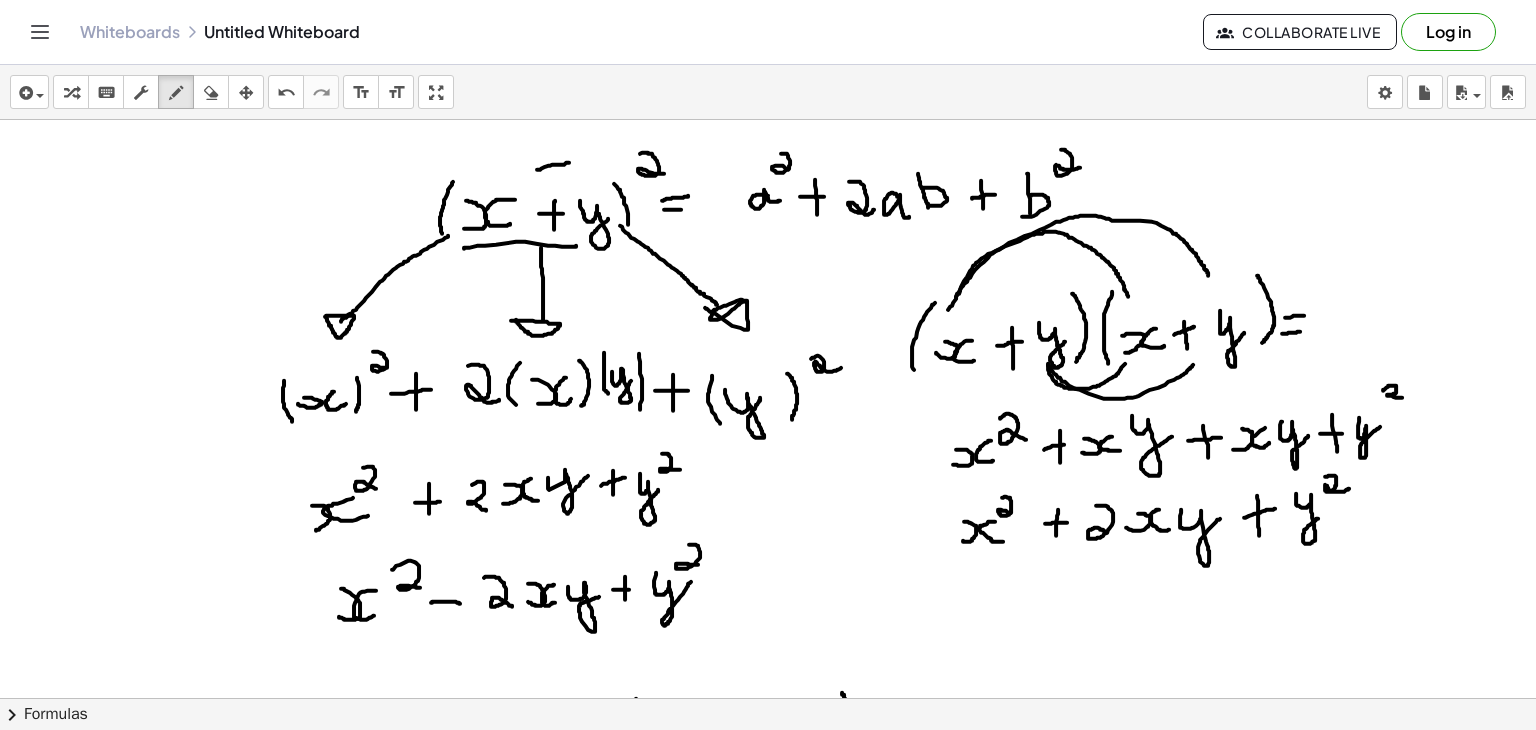 scroll, scrollTop: 0, scrollLeft: 0, axis: both 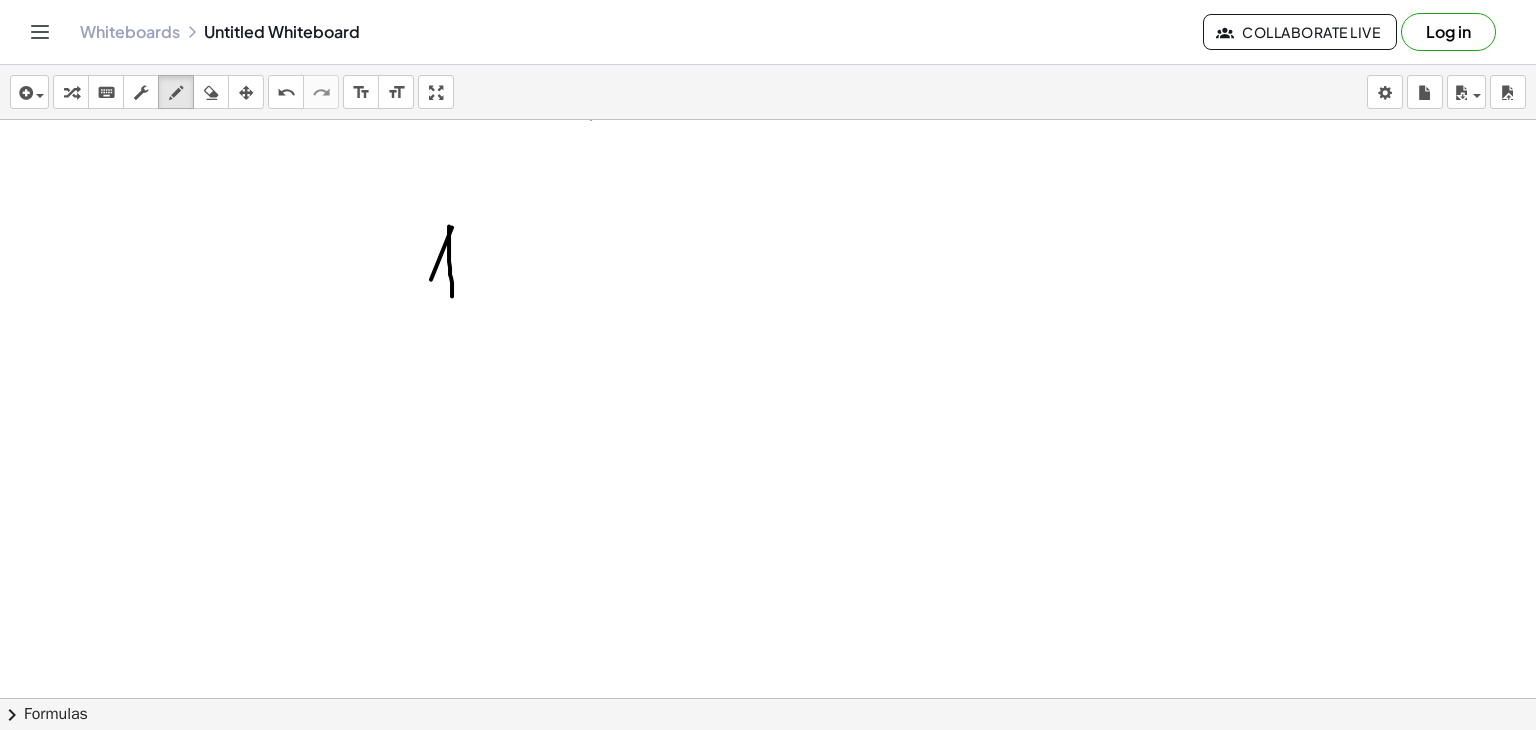drag, startPoint x: 449, startPoint y: 225, endPoint x: 452, endPoint y: 301, distance: 76.05919 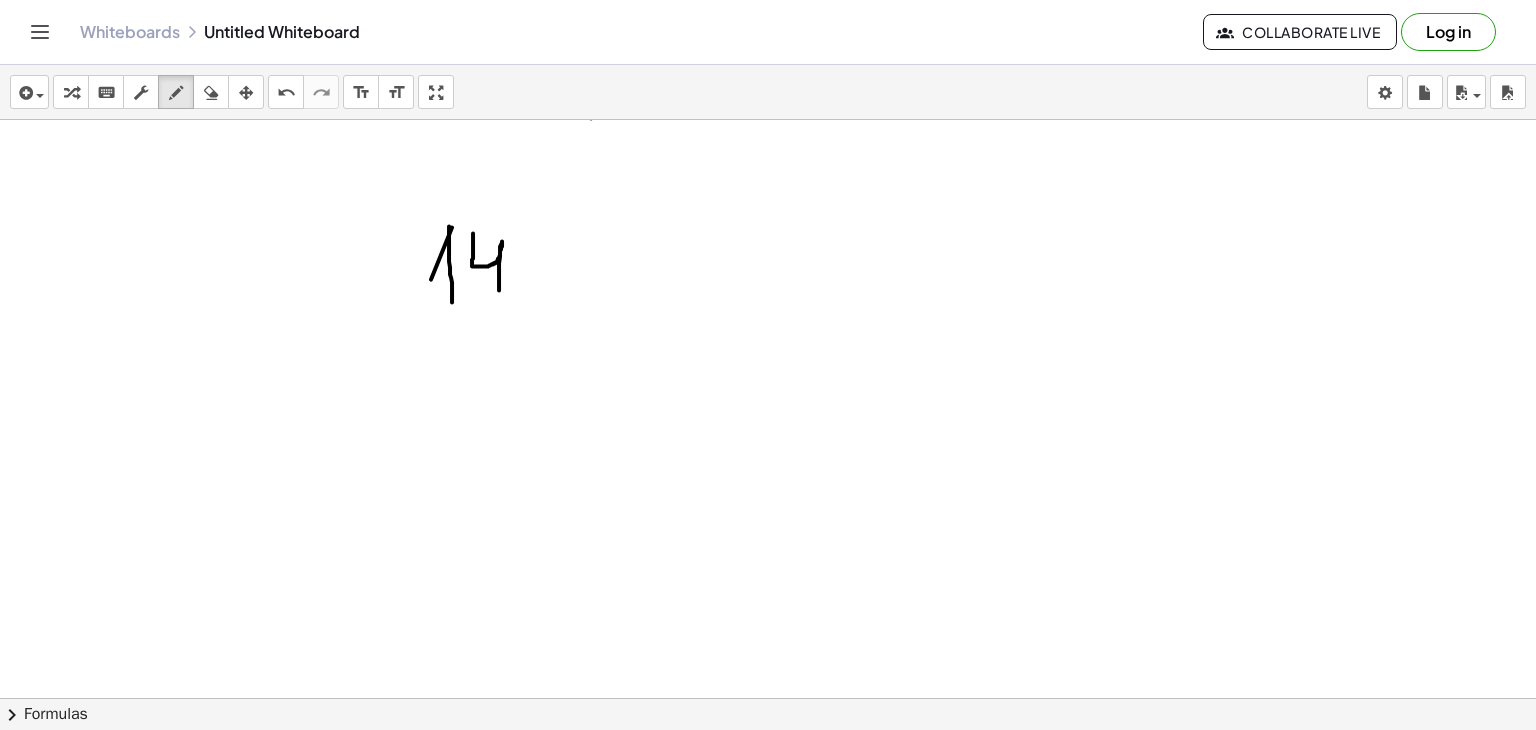 drag, startPoint x: 473, startPoint y: 232, endPoint x: 499, endPoint y: 289, distance: 62.649822 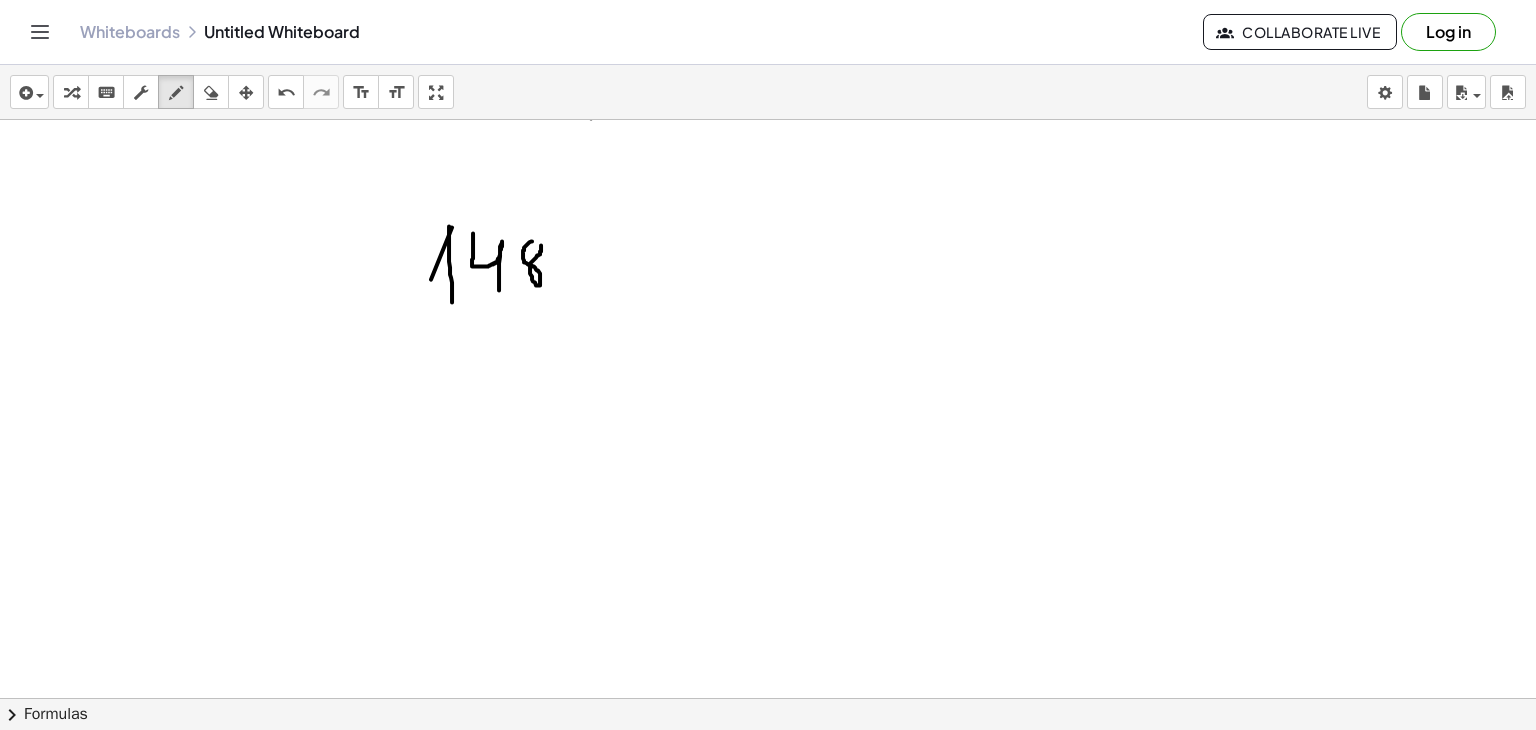 click at bounding box center (768, -2612) 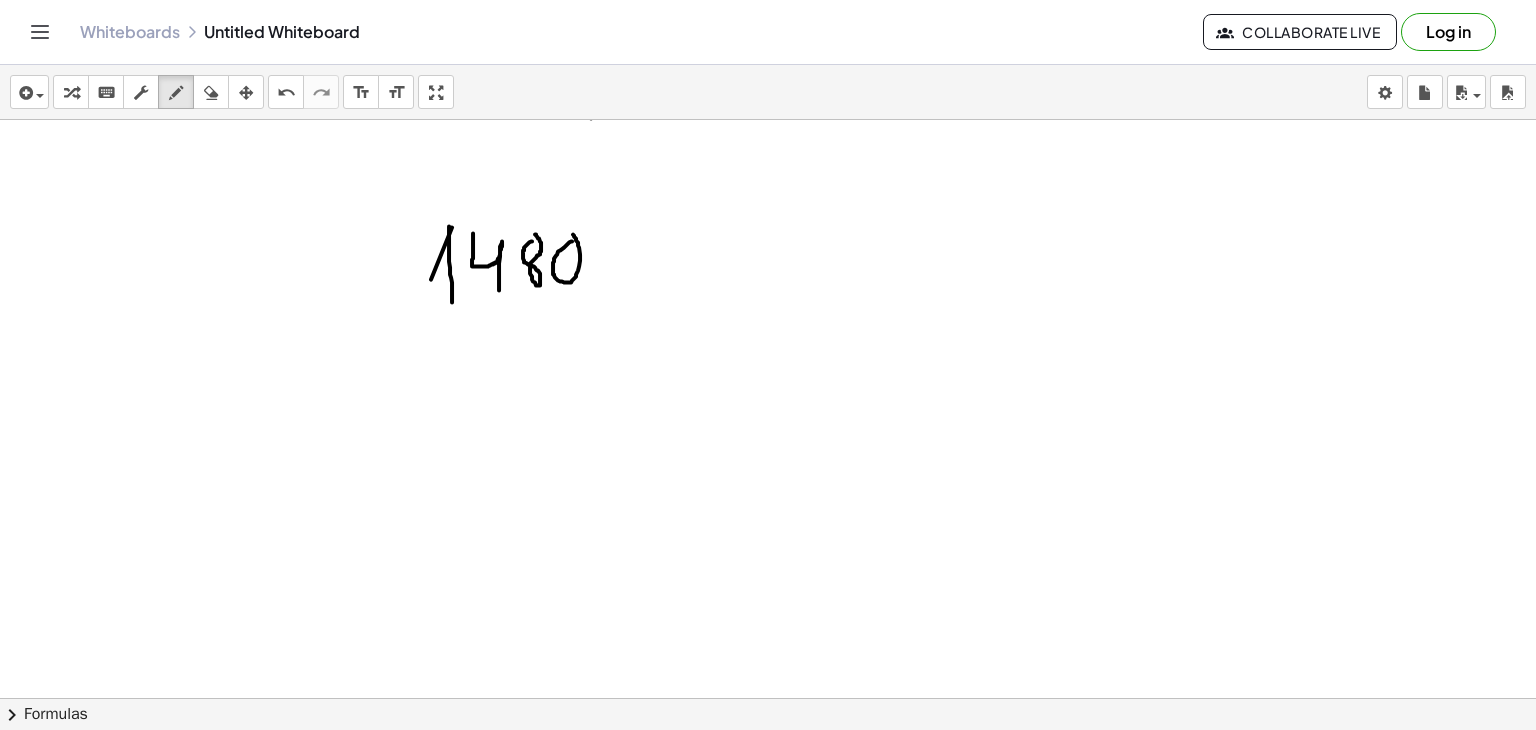 click at bounding box center (768, -2612) 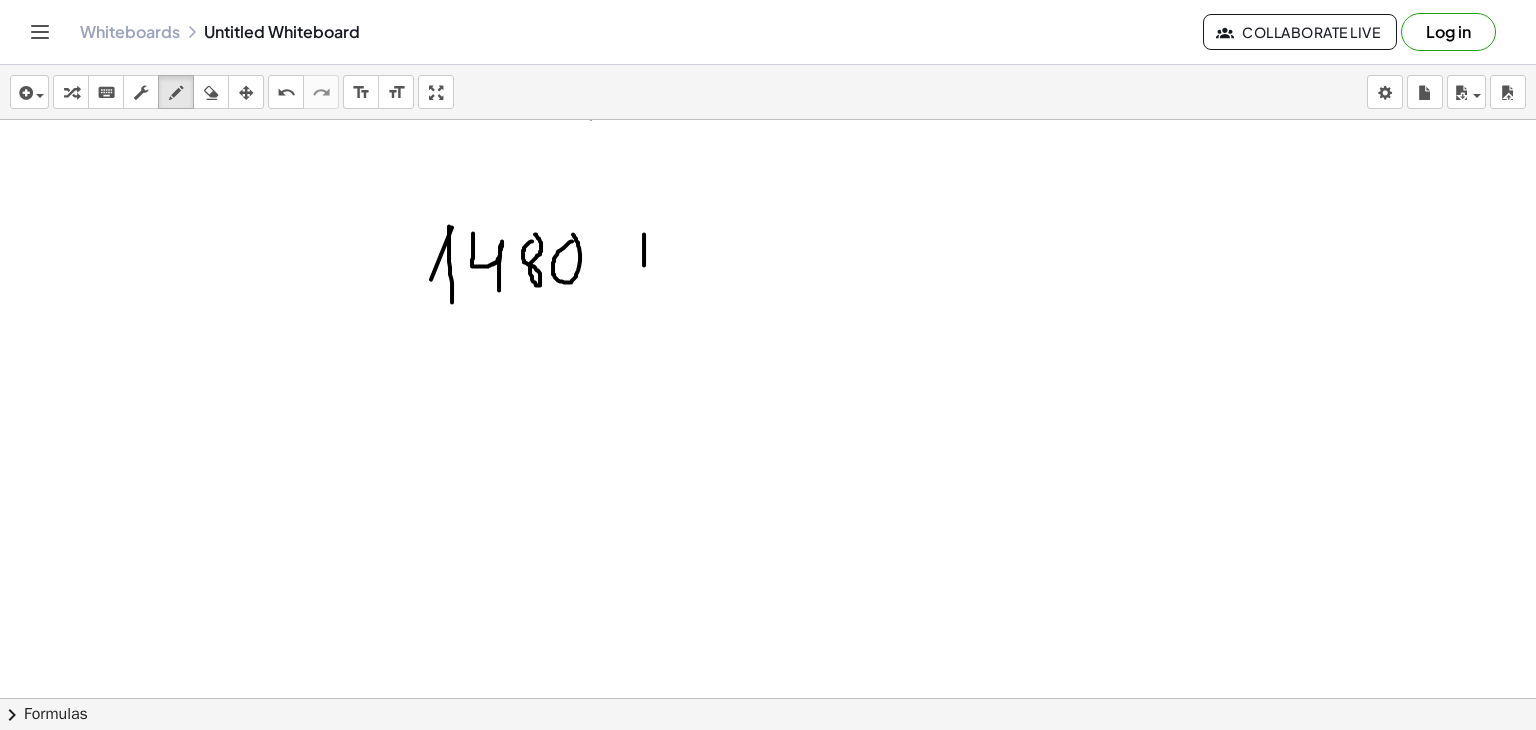 drag, startPoint x: 644, startPoint y: 233, endPoint x: 644, endPoint y: 284, distance: 51 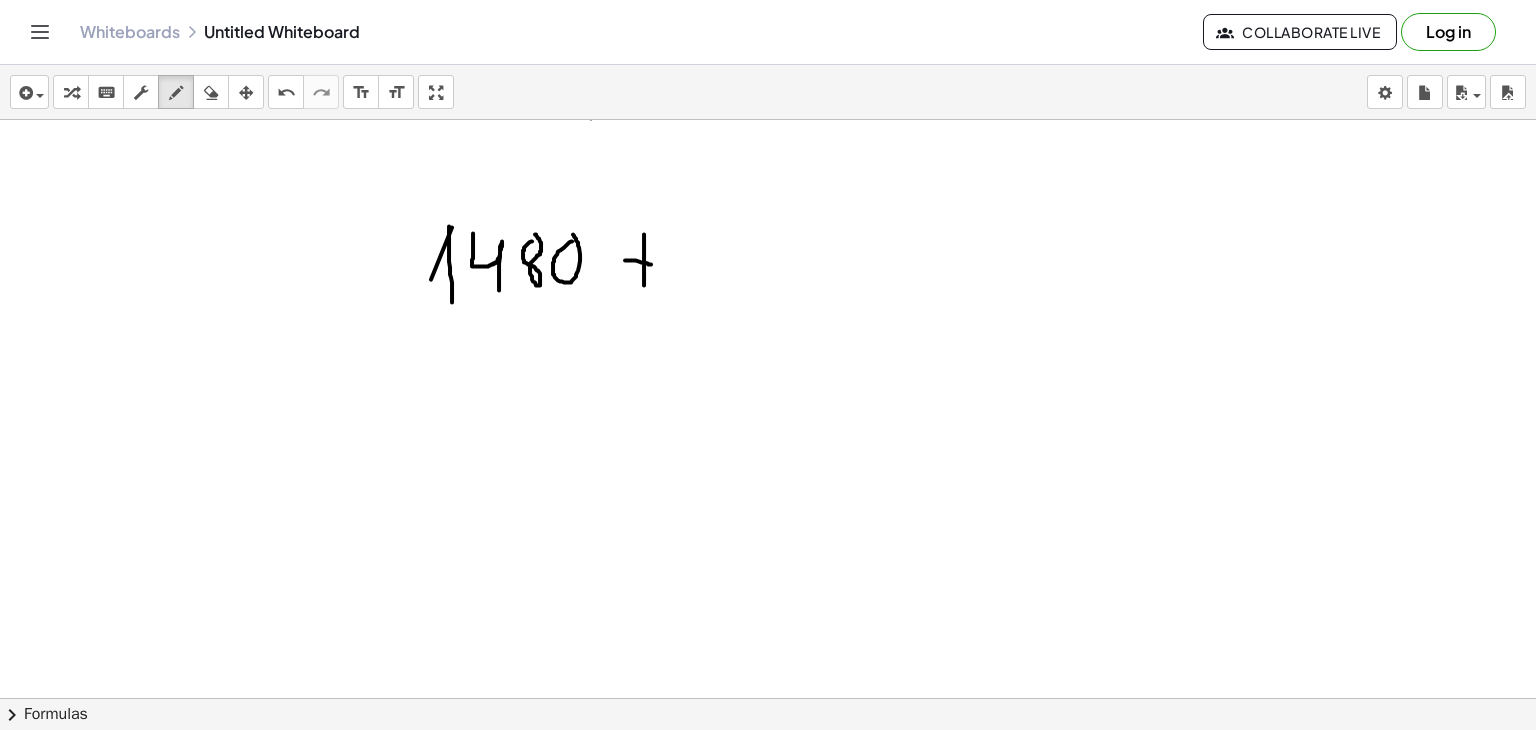 drag, startPoint x: 625, startPoint y: 259, endPoint x: 659, endPoint y: 266, distance: 34.713108 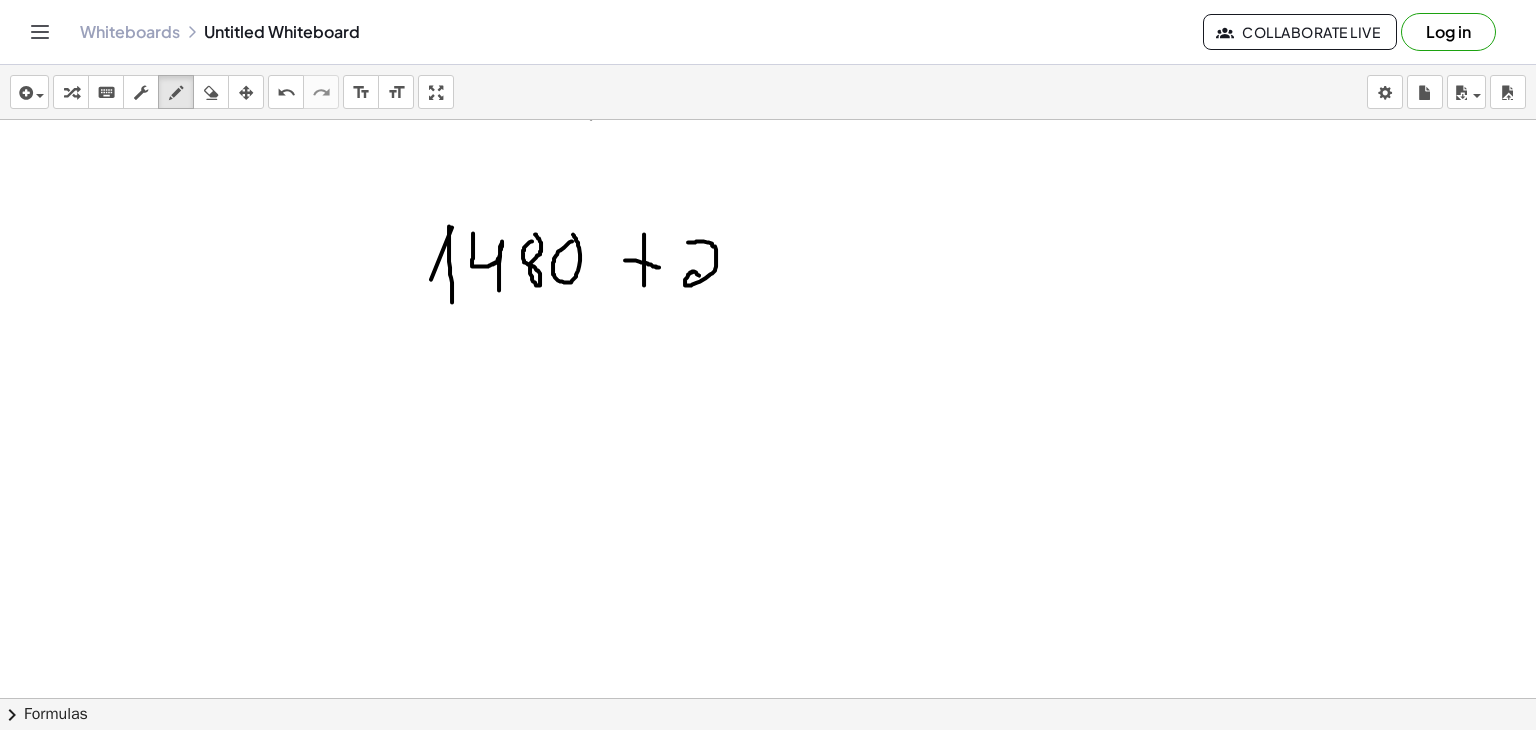 drag, startPoint x: 688, startPoint y: 241, endPoint x: 708, endPoint y: 281, distance: 44.72136 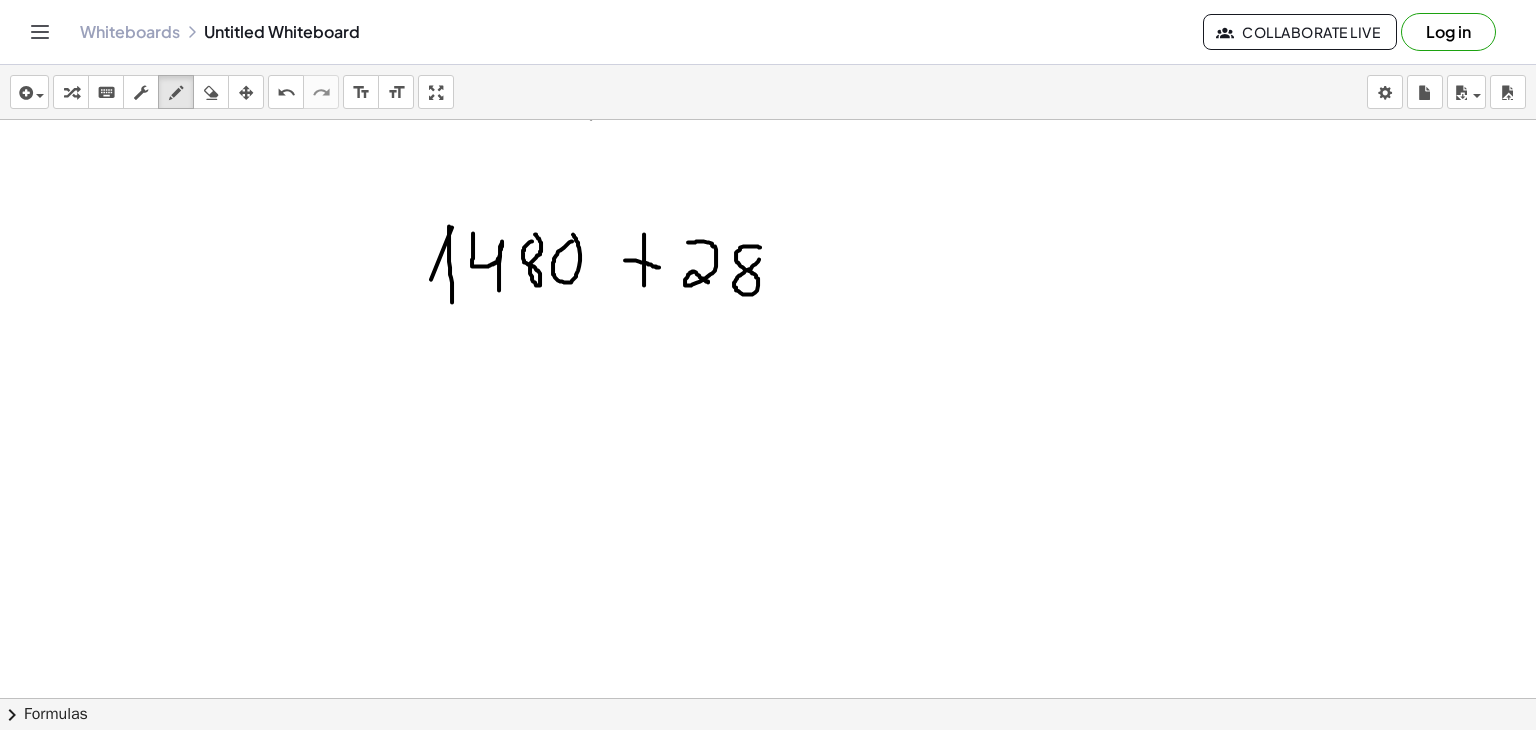 click at bounding box center (768, -2612) 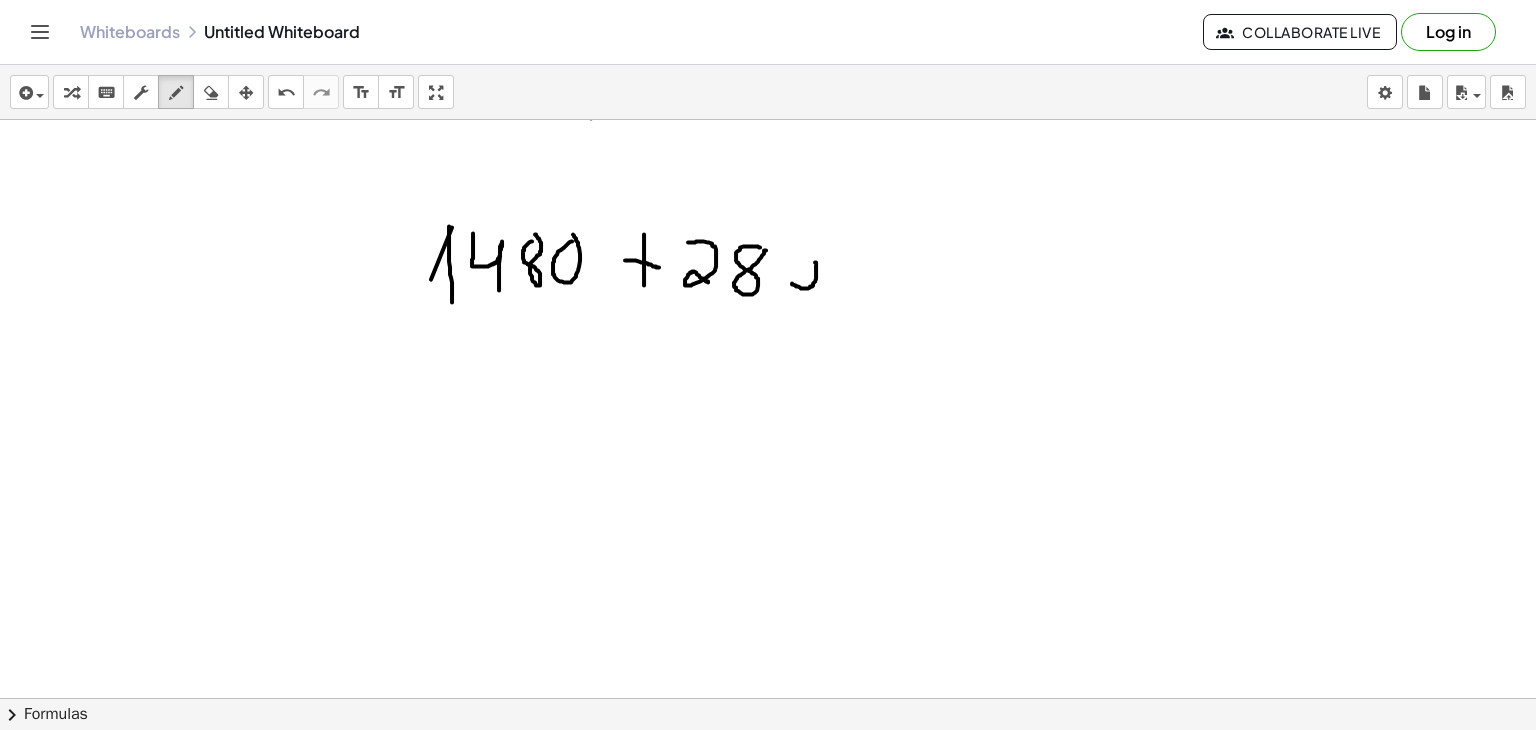 drag, startPoint x: 792, startPoint y: 282, endPoint x: 793, endPoint y: 249, distance: 33.01515 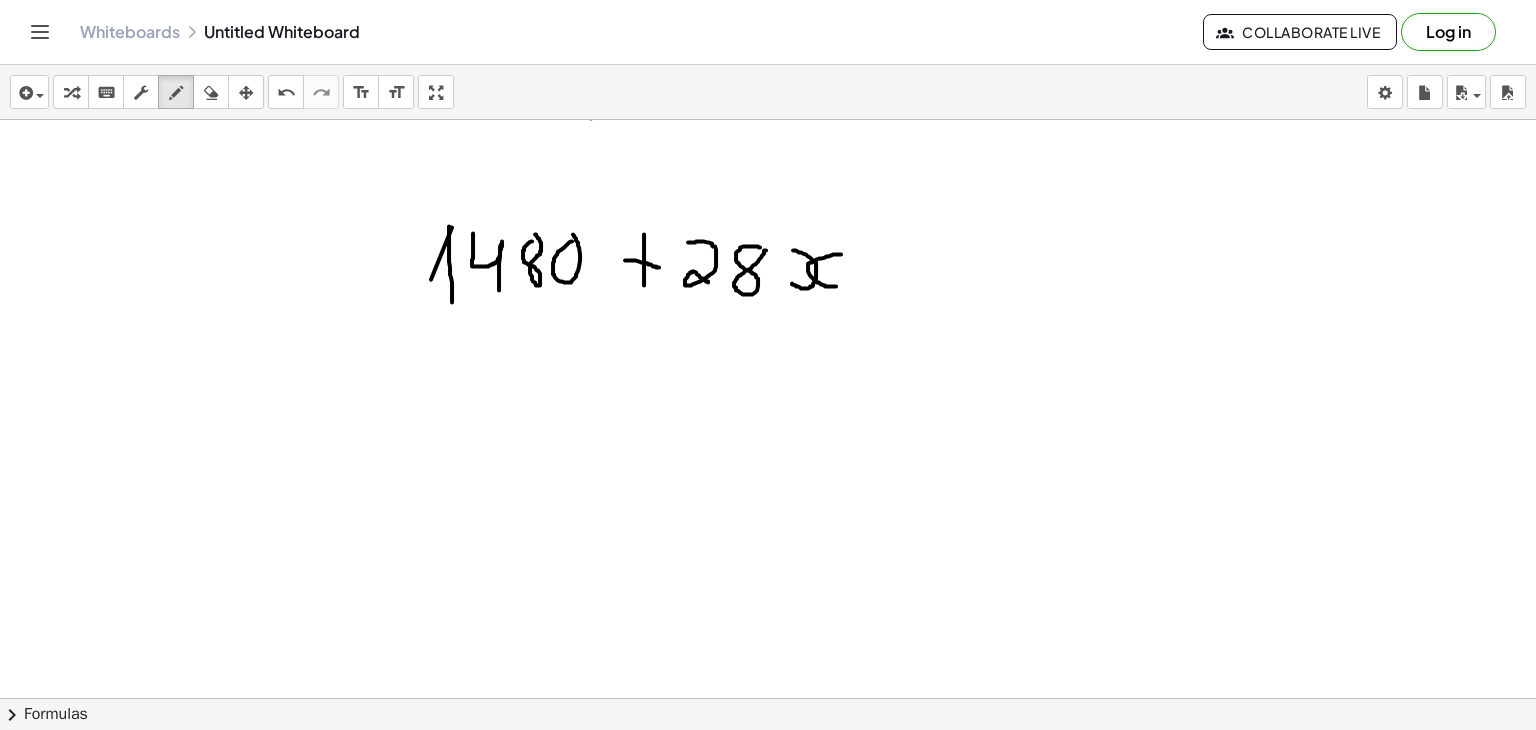 drag, startPoint x: 841, startPoint y: 253, endPoint x: 842, endPoint y: 284, distance: 31.016125 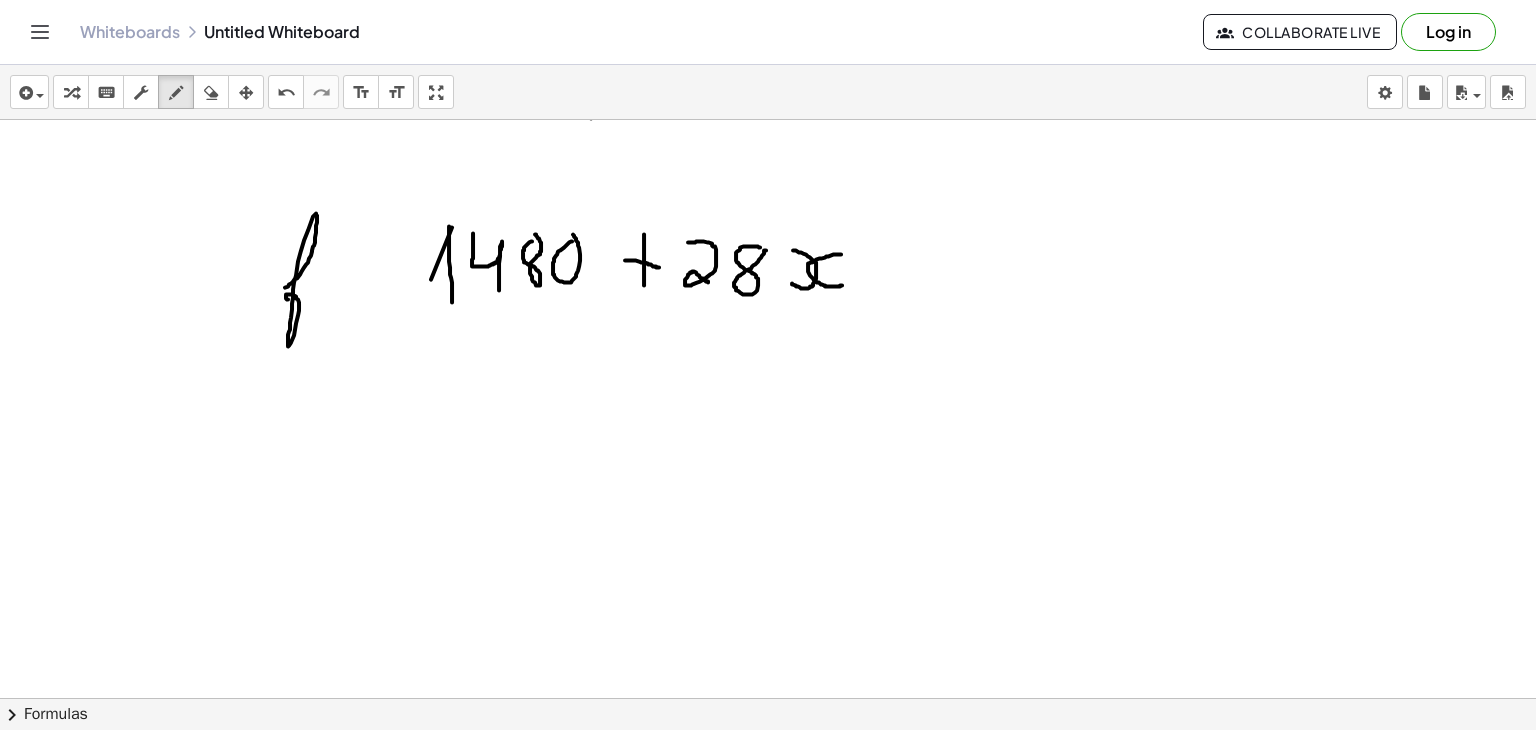 drag, startPoint x: 285, startPoint y: 286, endPoint x: 304, endPoint y: 293, distance: 20.248457 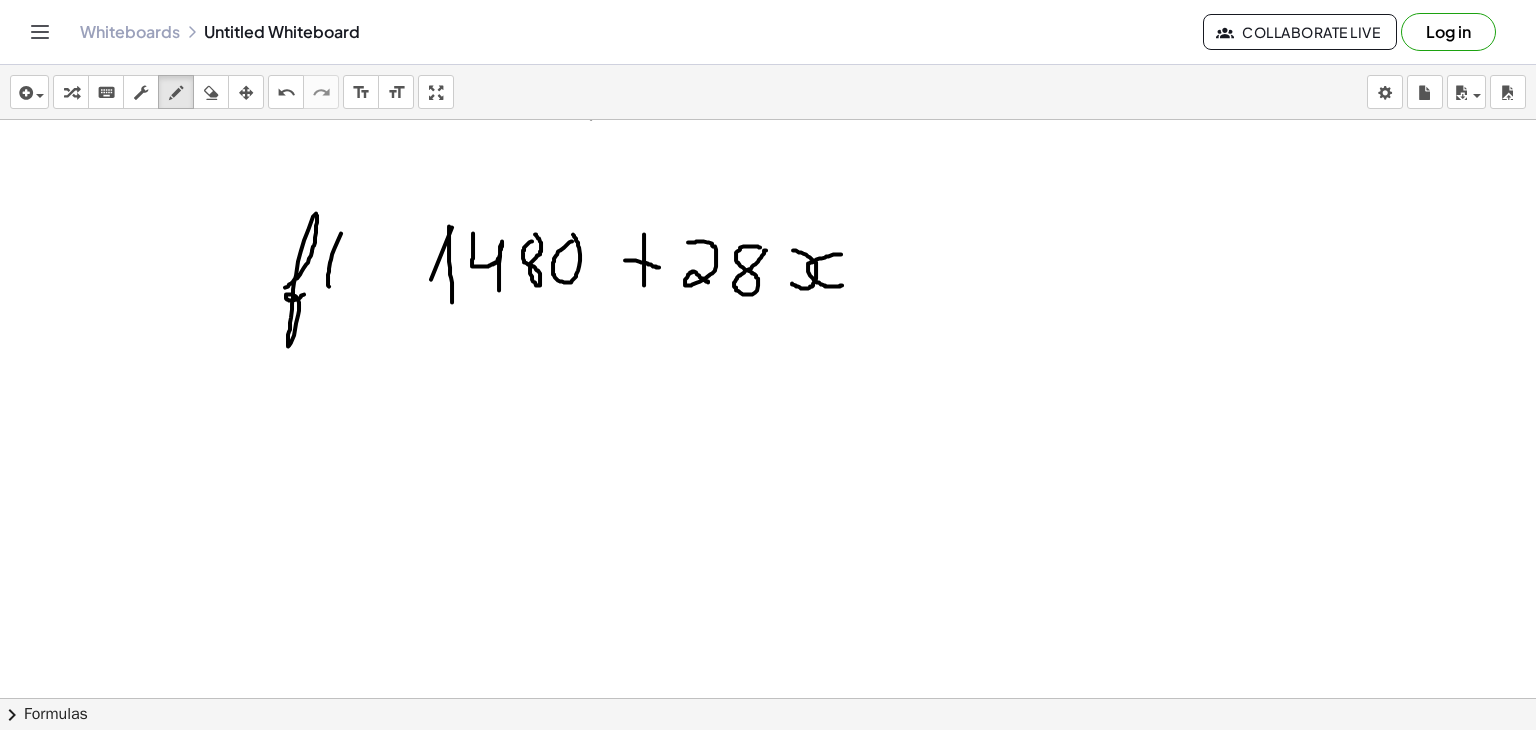 drag, startPoint x: 341, startPoint y: 232, endPoint x: 340, endPoint y: 294, distance: 62.008064 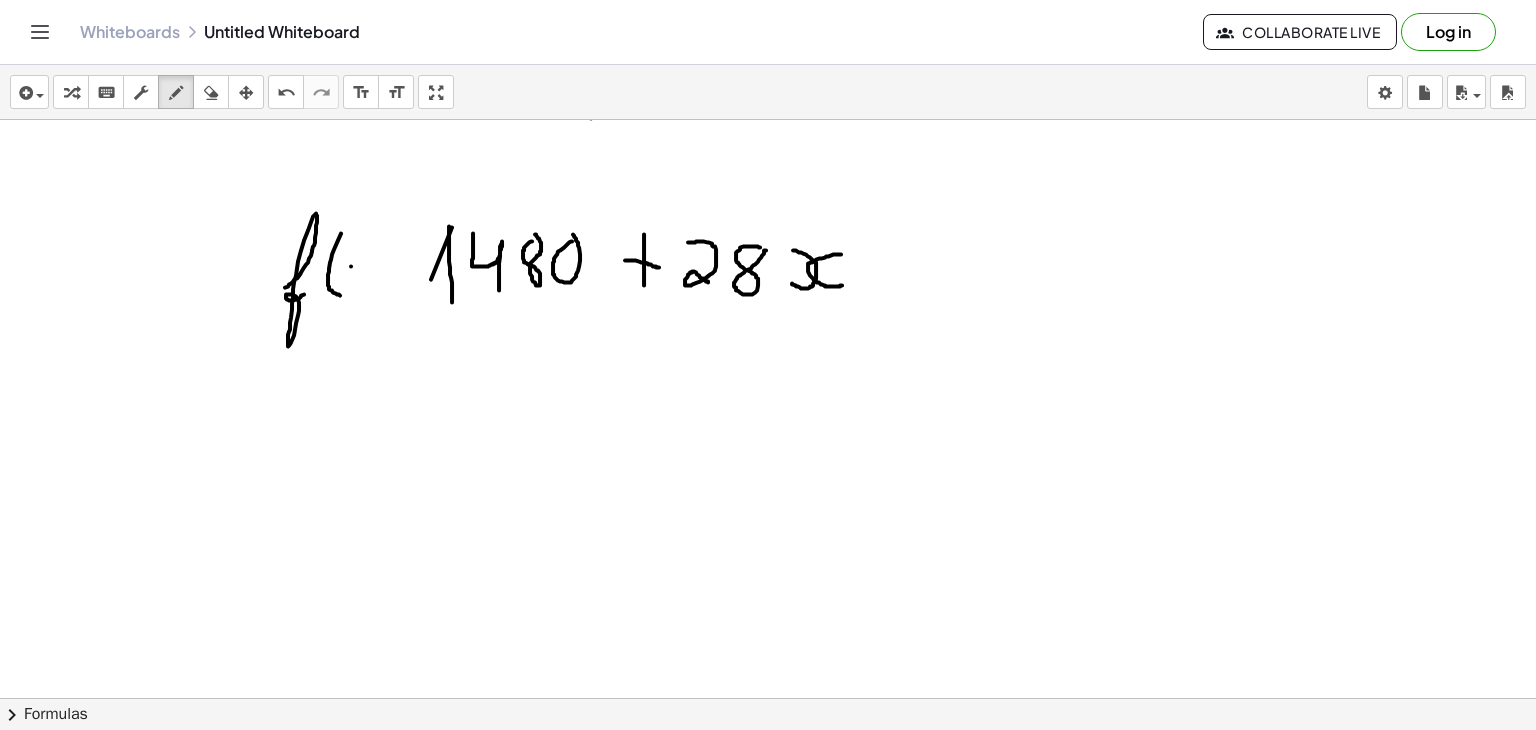 click at bounding box center [768, -2612] 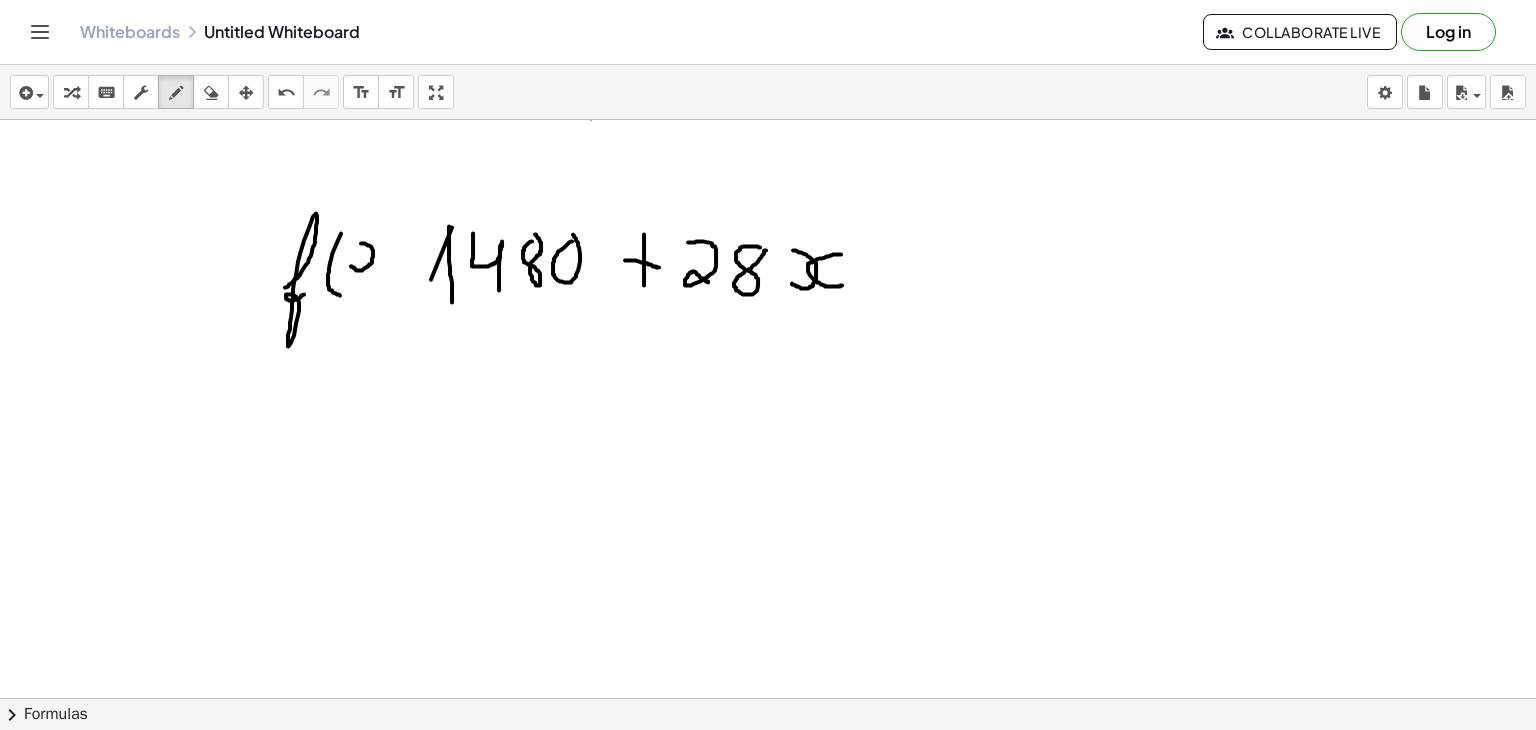 drag, startPoint x: 351, startPoint y: 265, endPoint x: 356, endPoint y: 242, distance: 23.537205 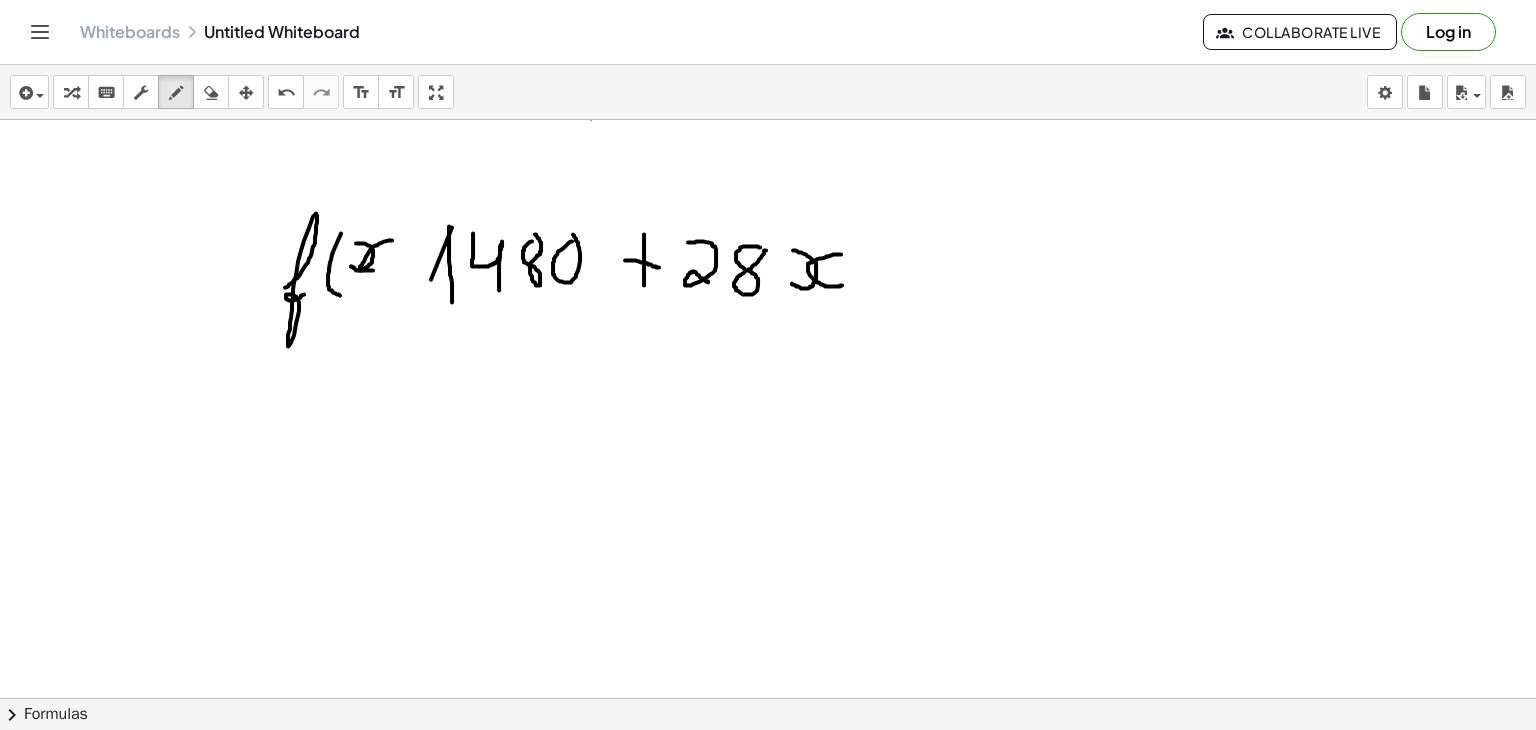 drag, startPoint x: 392, startPoint y: 239, endPoint x: 378, endPoint y: 267, distance: 31.304953 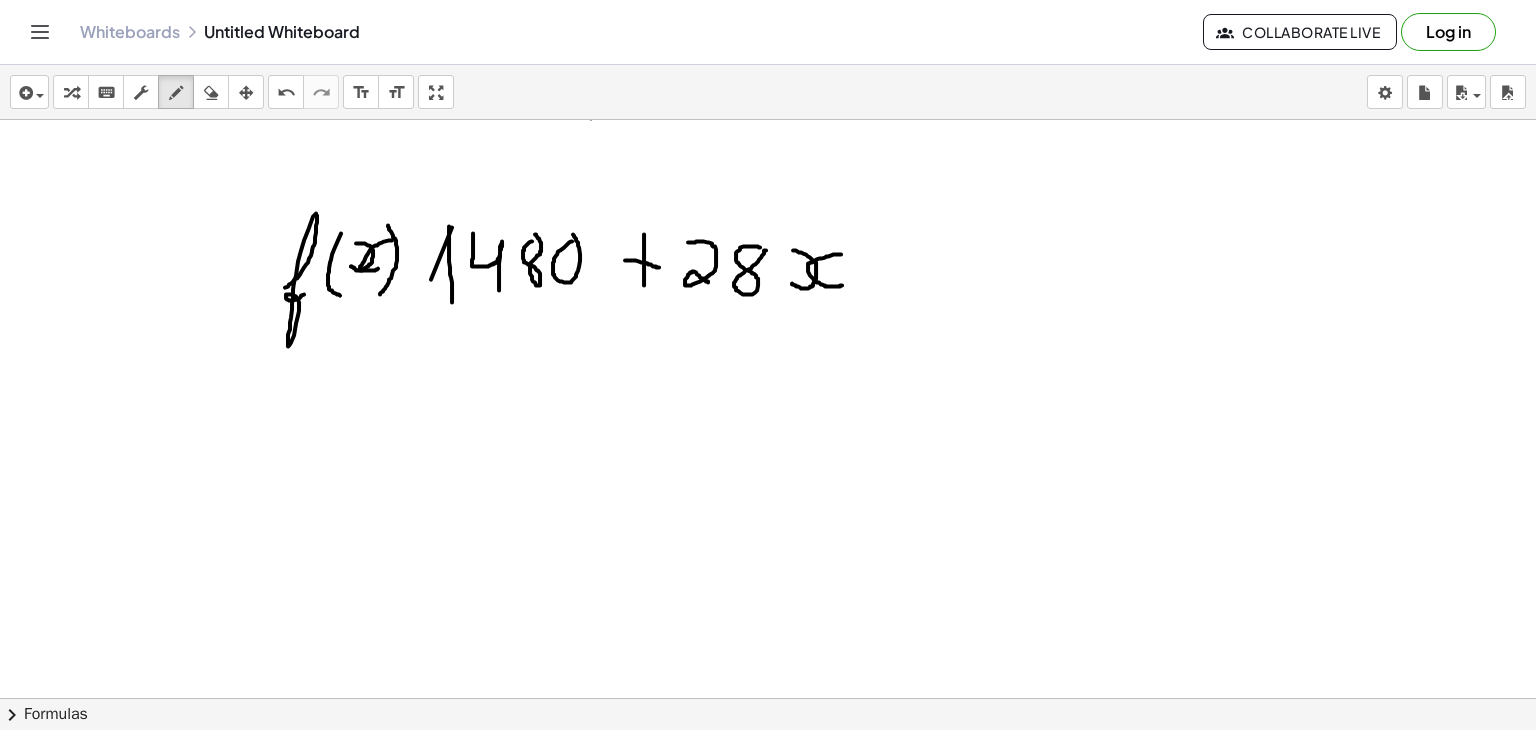 drag, startPoint x: 388, startPoint y: 224, endPoint x: 380, endPoint y: 293, distance: 69.46222 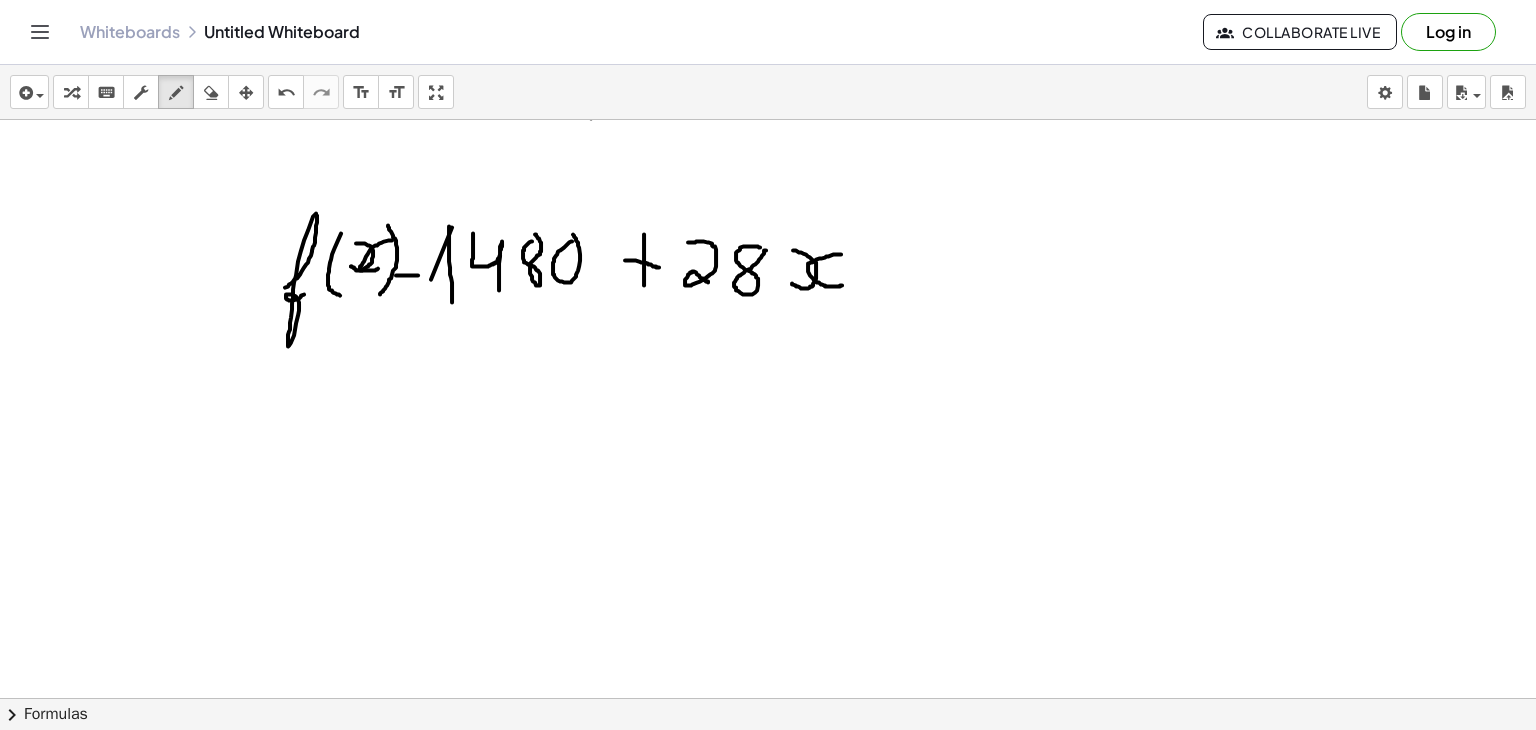 drag, startPoint x: 396, startPoint y: 274, endPoint x: 419, endPoint y: 274, distance: 23 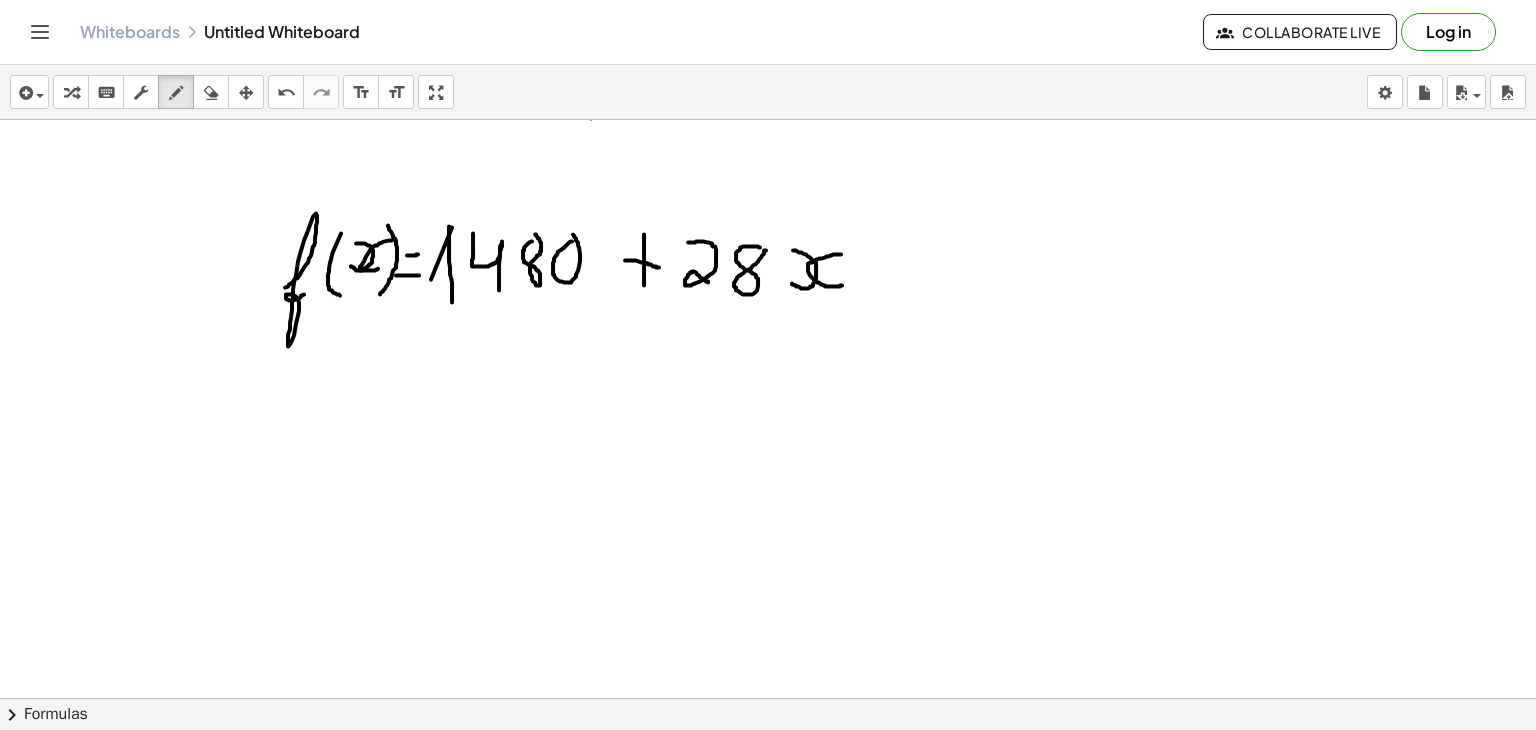 drag, startPoint x: 407, startPoint y: 254, endPoint x: 418, endPoint y: 253, distance: 11.045361 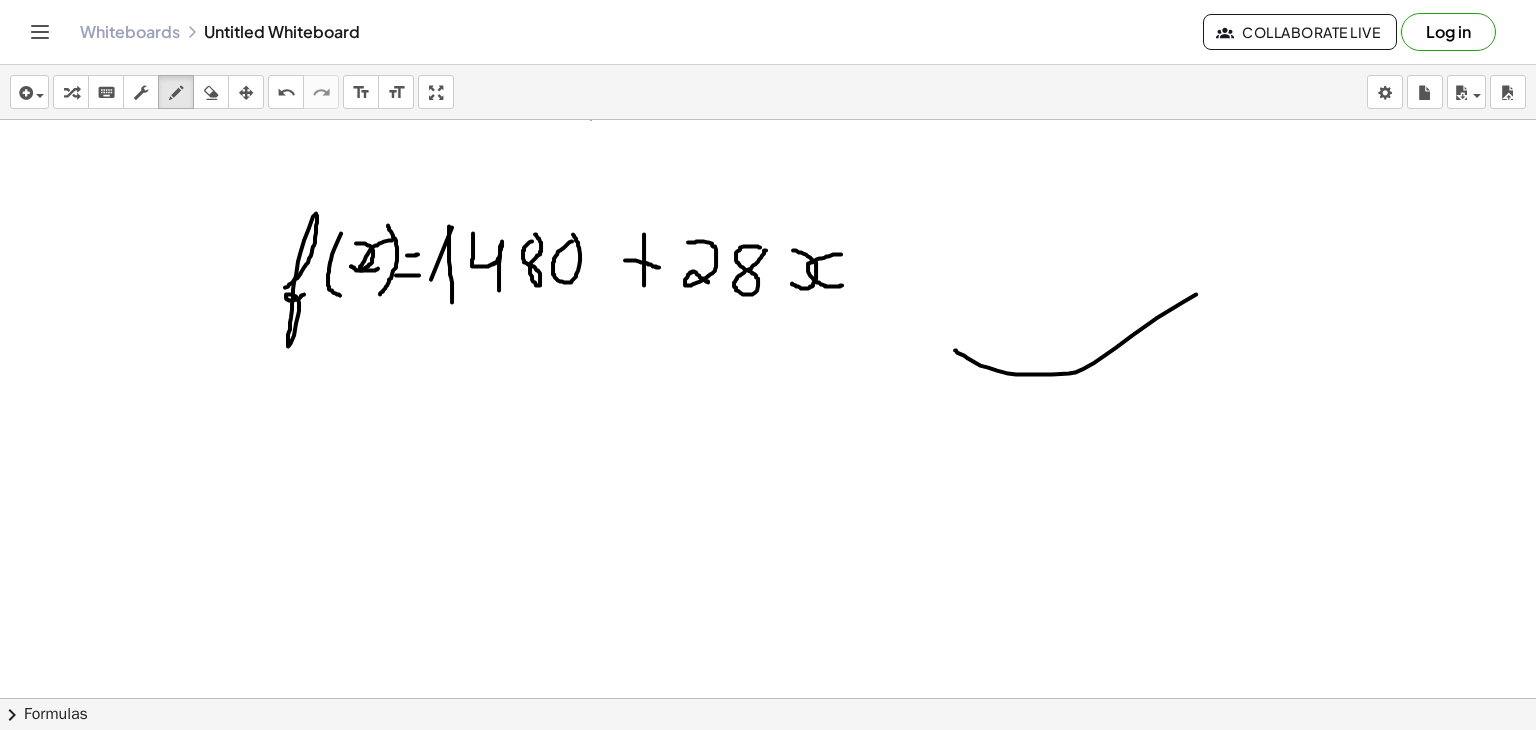 drag, startPoint x: 1196, startPoint y: 293, endPoint x: 954, endPoint y: 349, distance: 248.39485 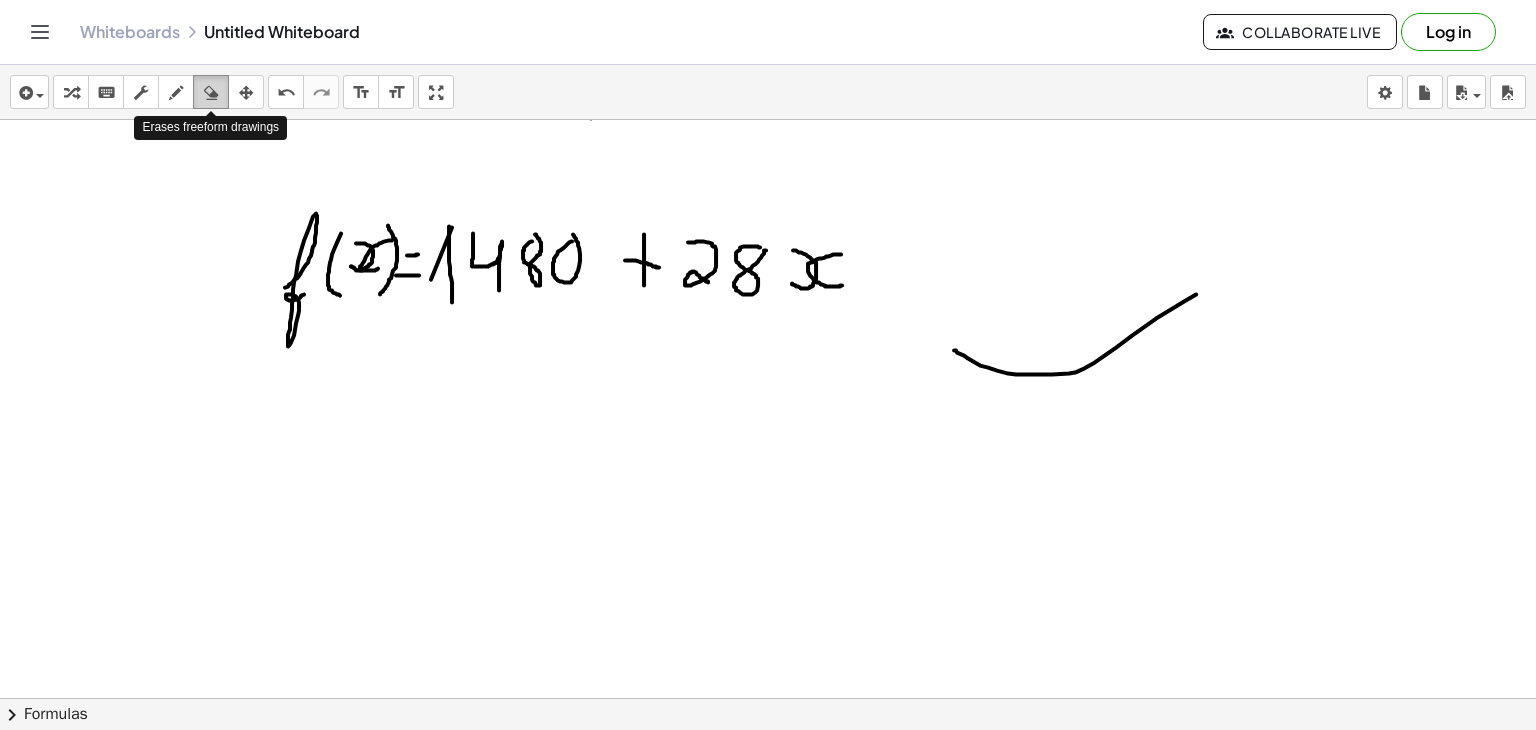 click at bounding box center [211, 93] 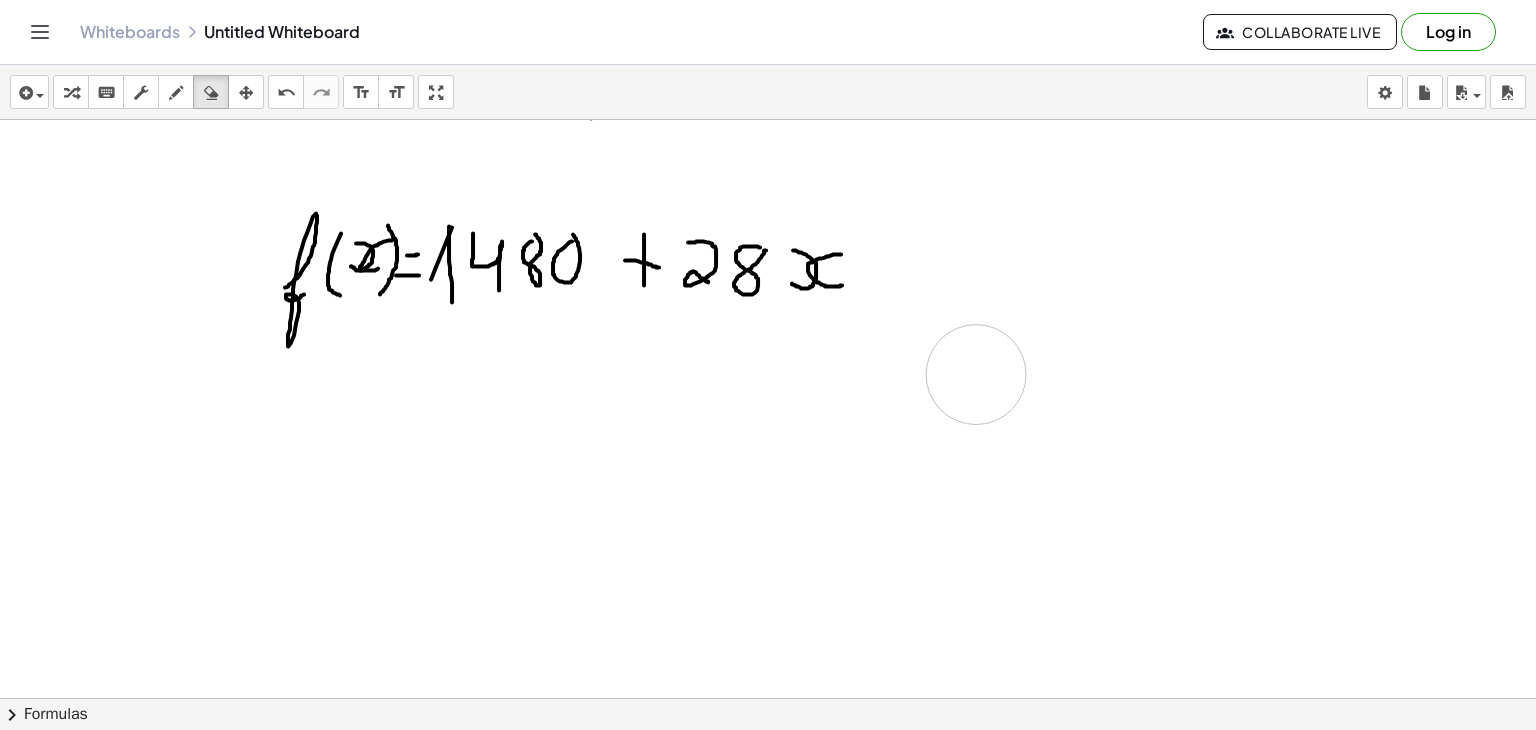 drag, startPoint x: 1031, startPoint y: 383, endPoint x: 970, endPoint y: 369, distance: 62.58594 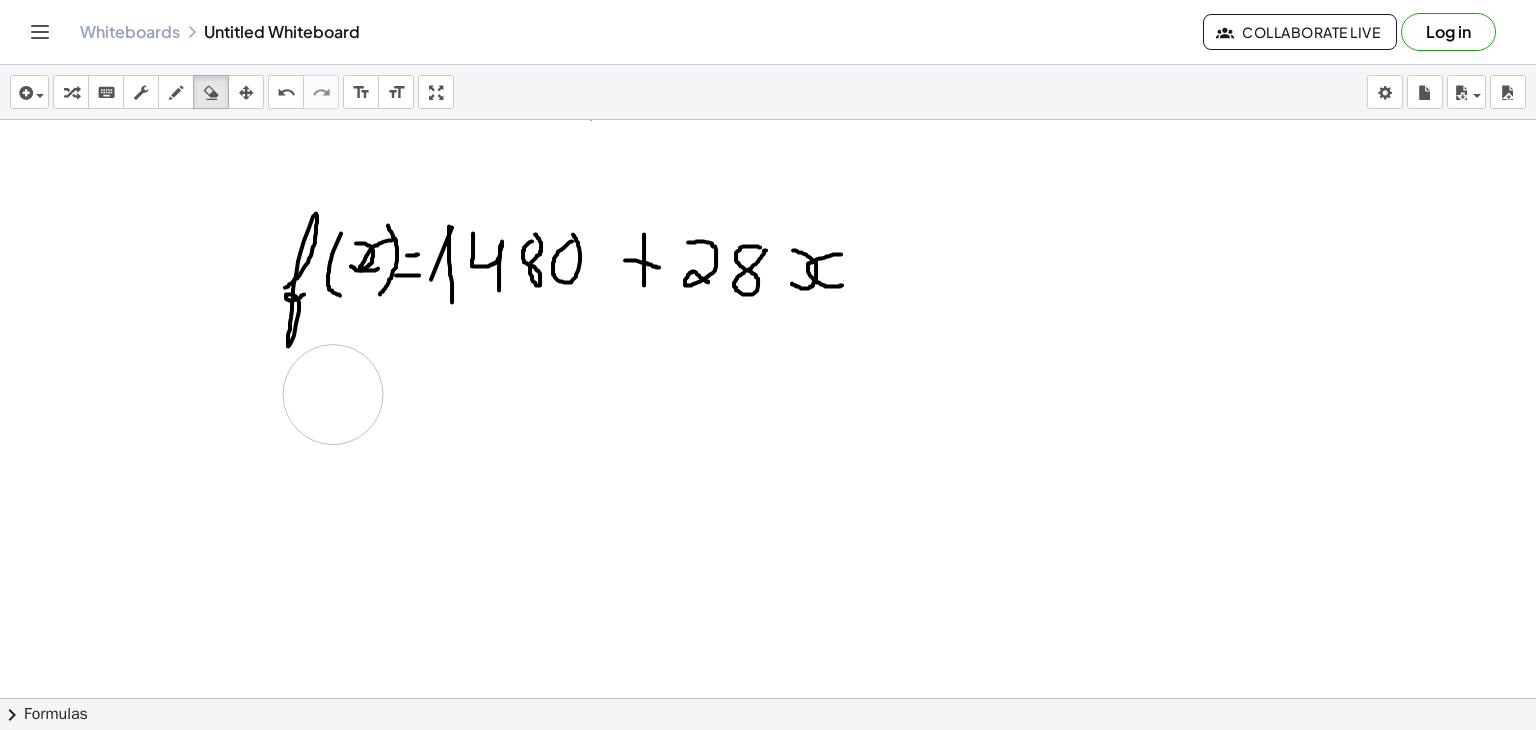 drag, startPoint x: 341, startPoint y: 385, endPoint x: 332, endPoint y: 397, distance: 15 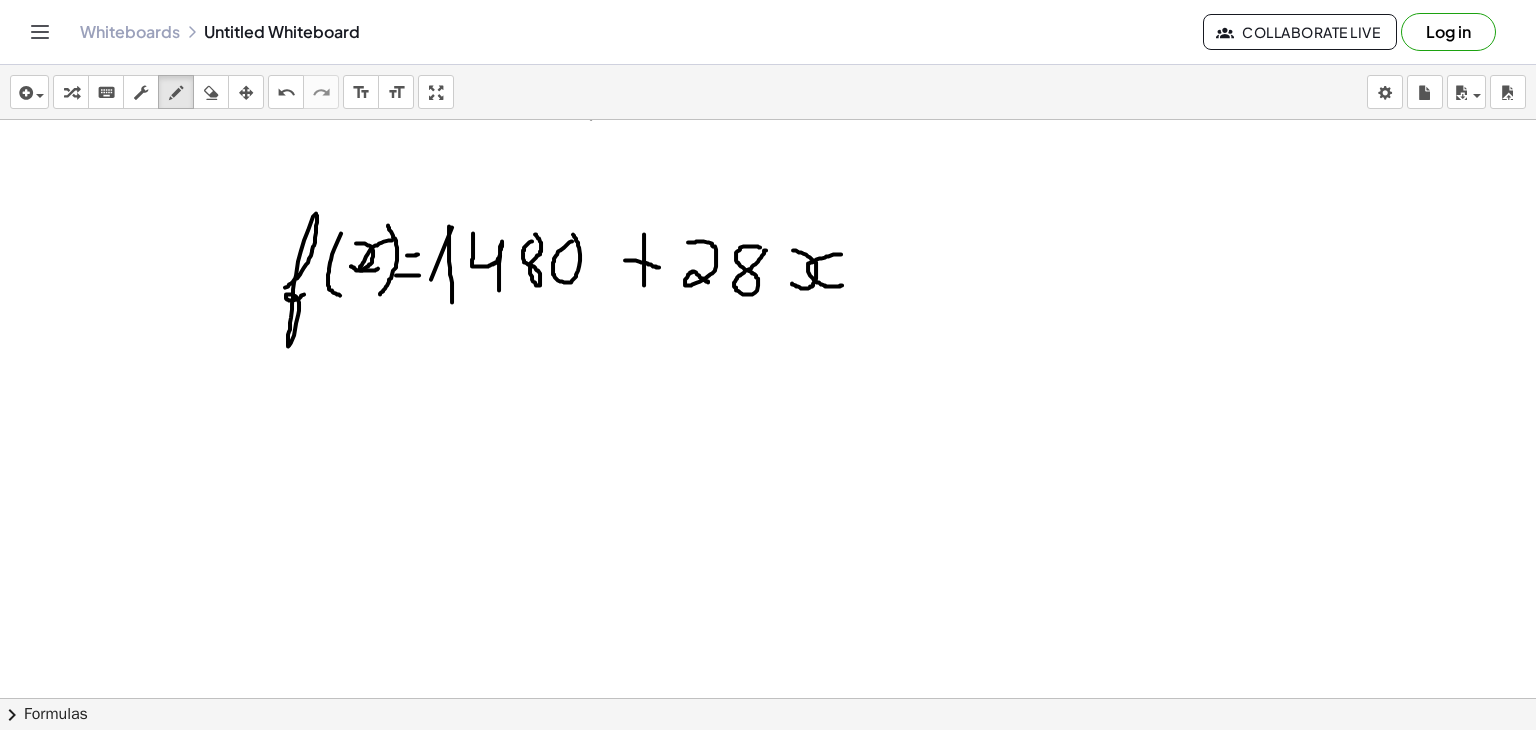 drag, startPoint x: 174, startPoint y: 98, endPoint x: 352, endPoint y: 380, distance: 333.47864 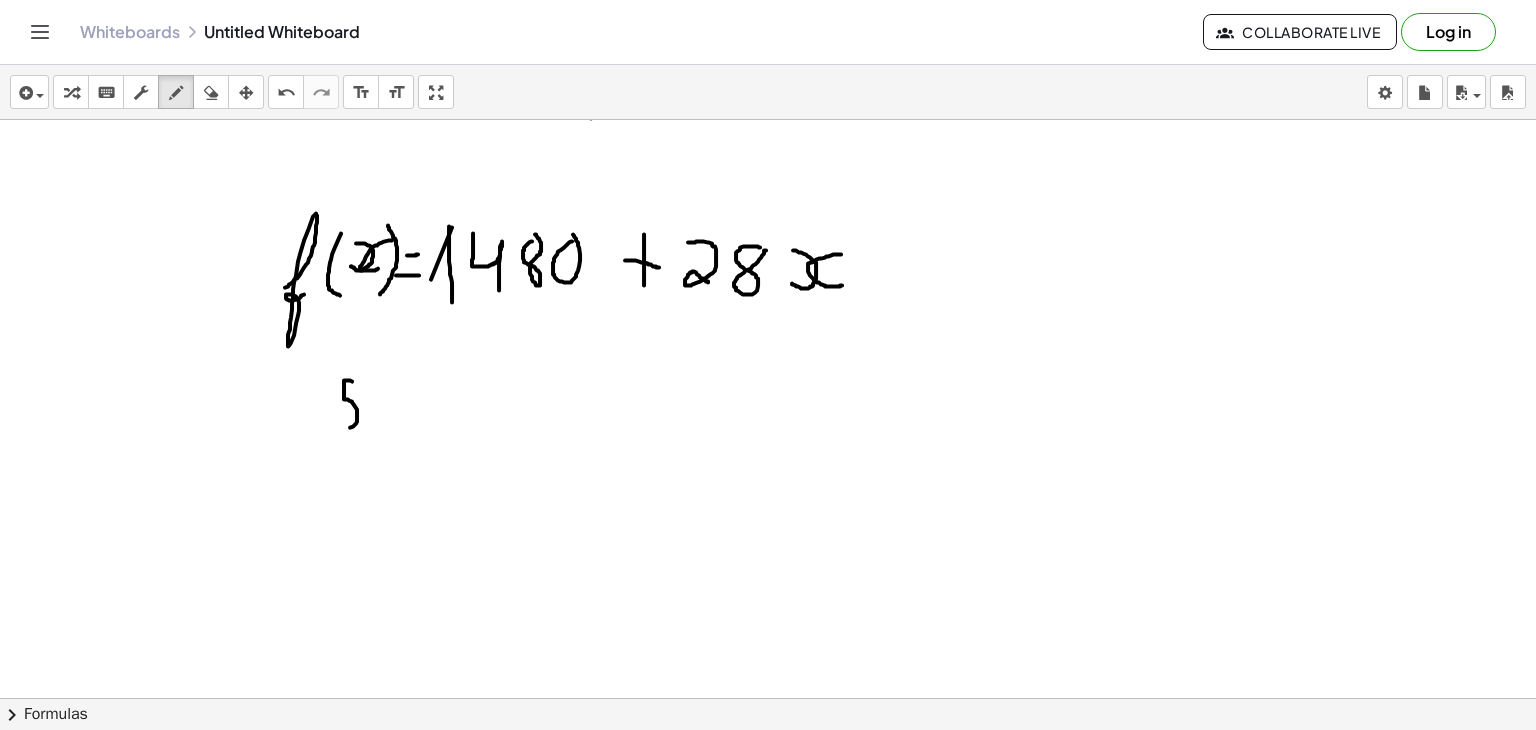 drag, startPoint x: 352, startPoint y: 380, endPoint x: 325, endPoint y: 425, distance: 52.478565 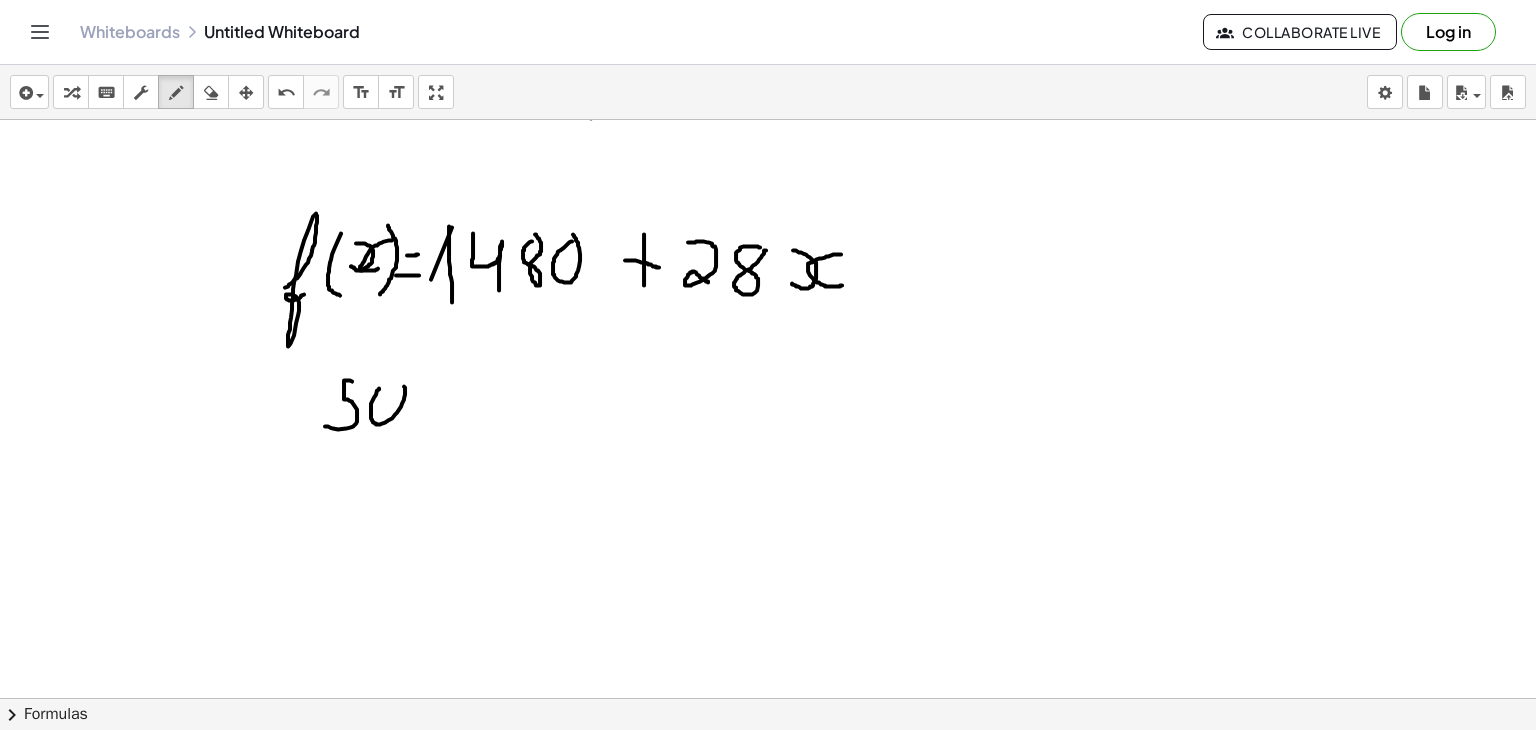 click at bounding box center (768, -2612) 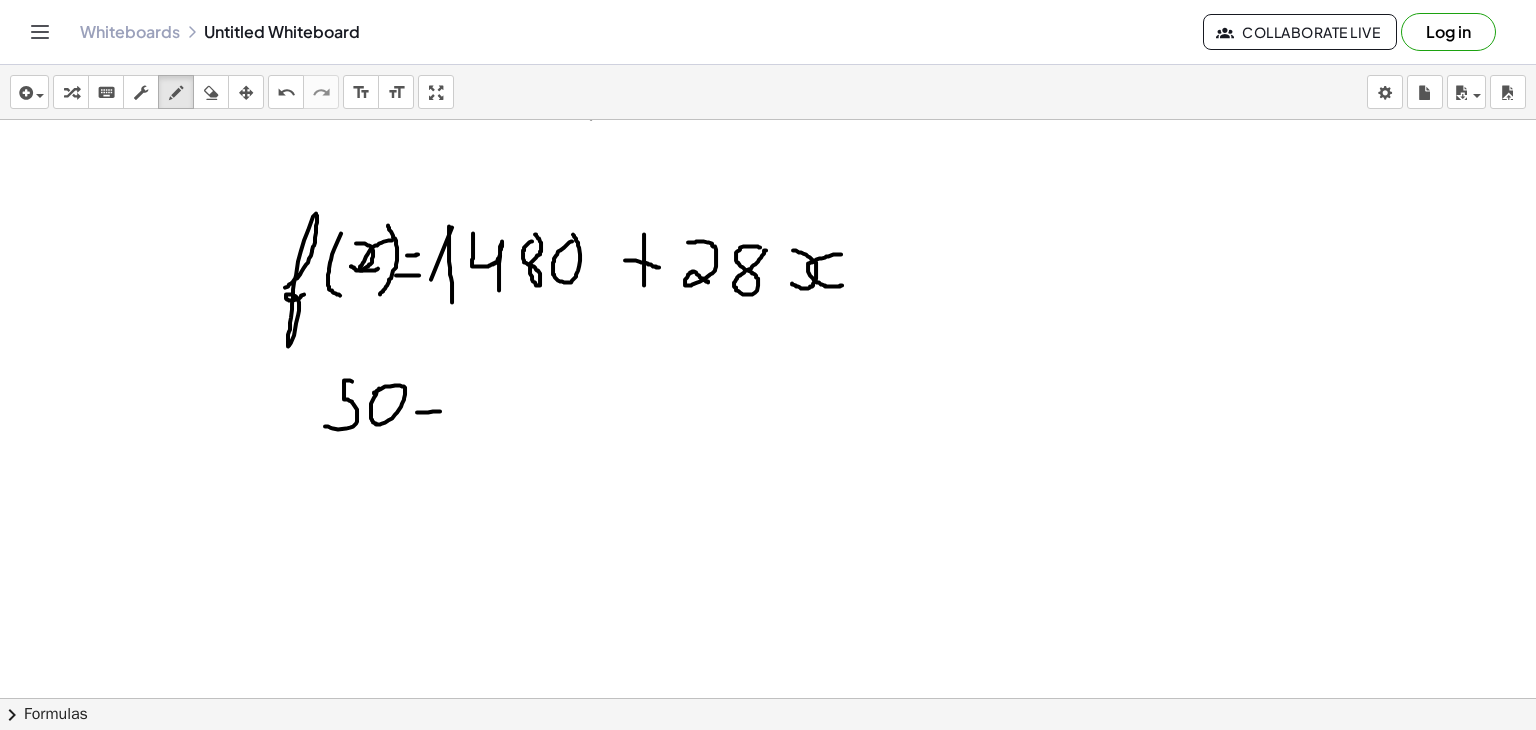 drag, startPoint x: 417, startPoint y: 411, endPoint x: 452, endPoint y: 410, distance: 35.014282 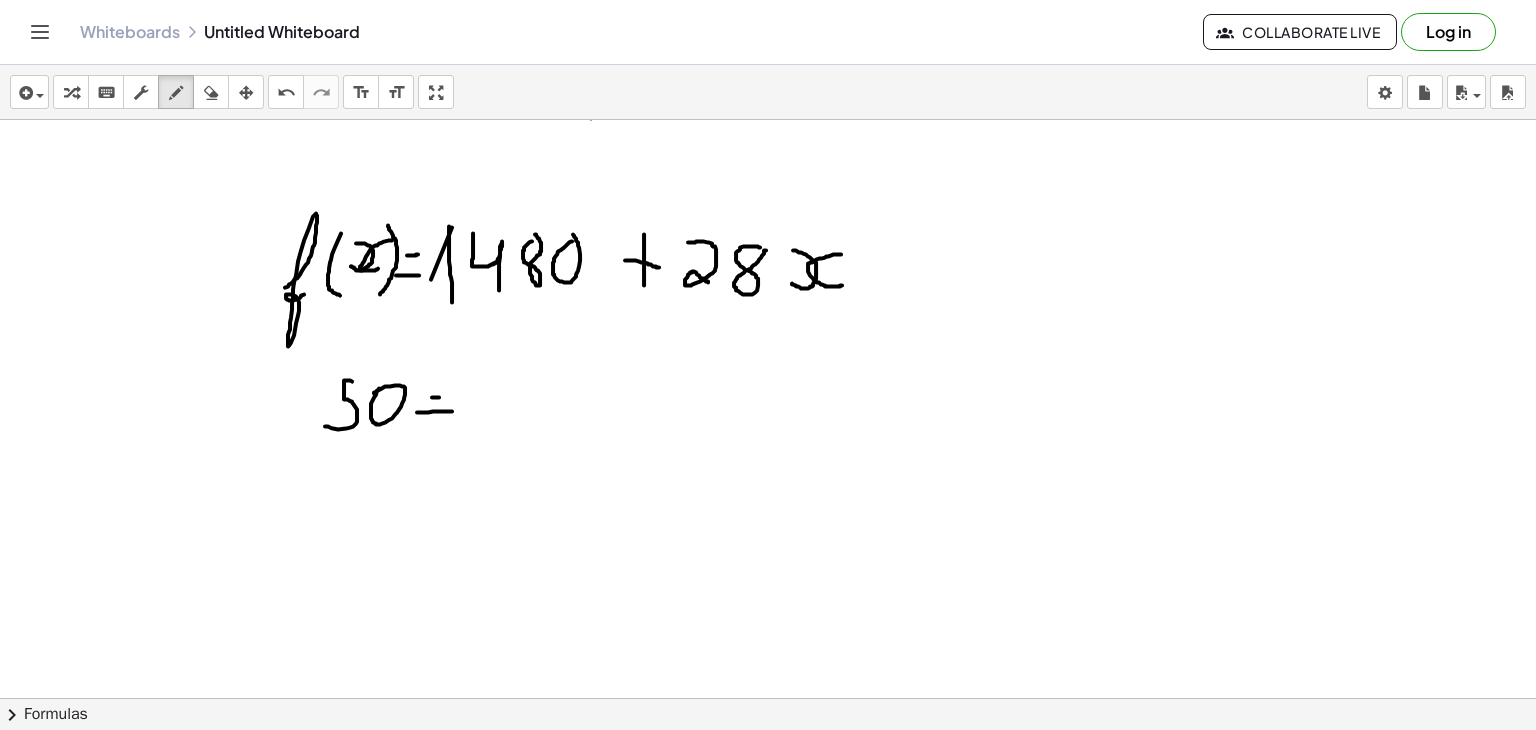 drag, startPoint x: 432, startPoint y: 396, endPoint x: 449, endPoint y: 396, distance: 17 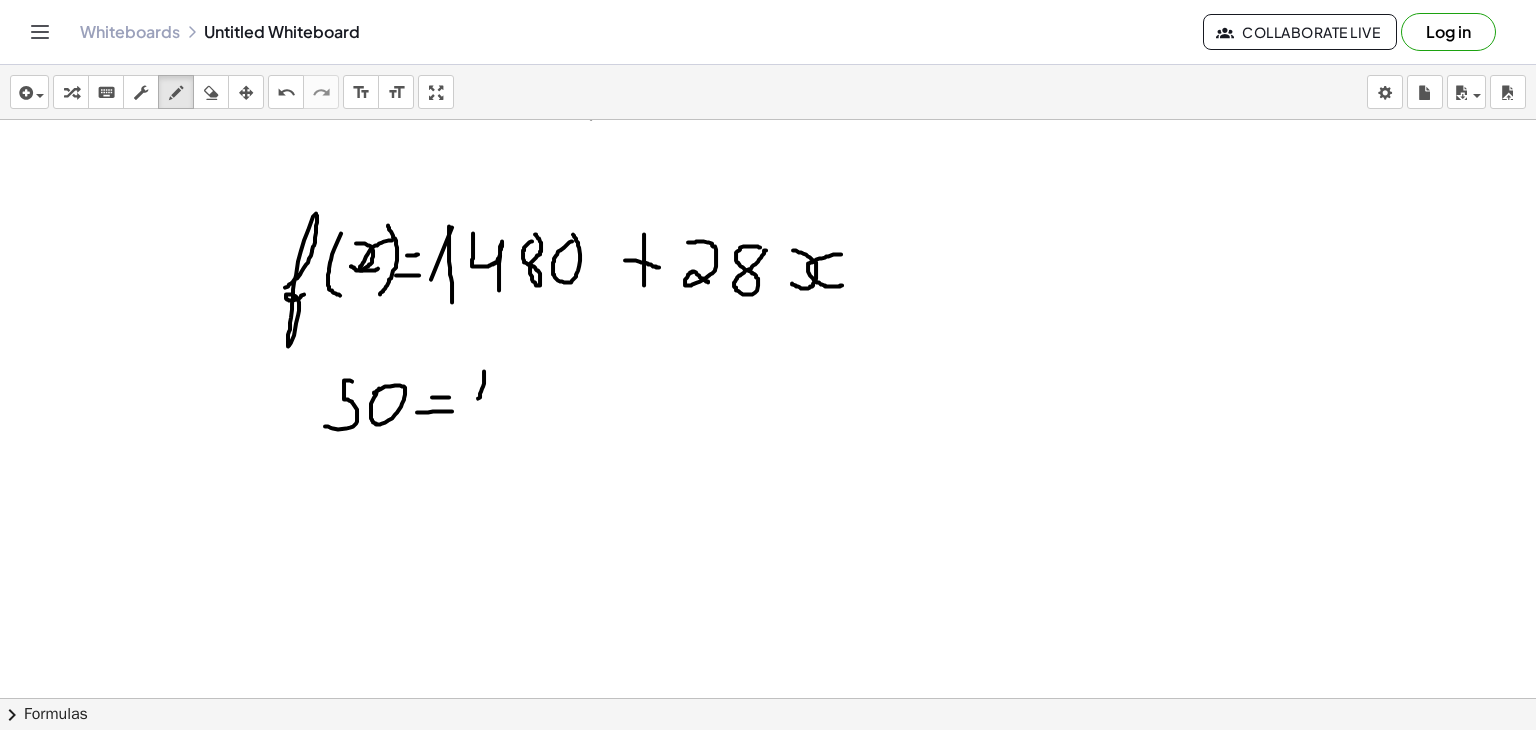 click at bounding box center (768, -2612) 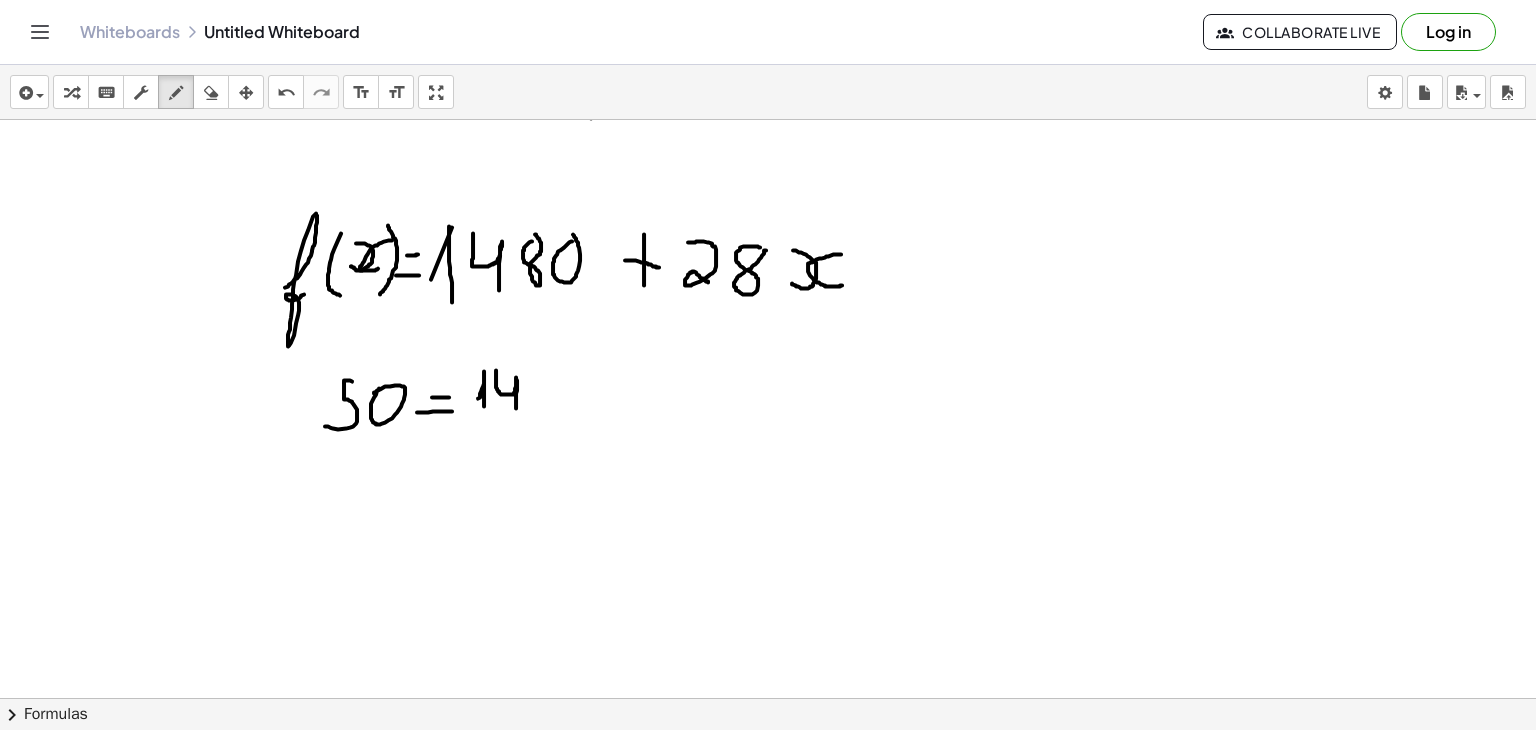 drag, startPoint x: 496, startPoint y: 369, endPoint x: 516, endPoint y: 408, distance: 43.829212 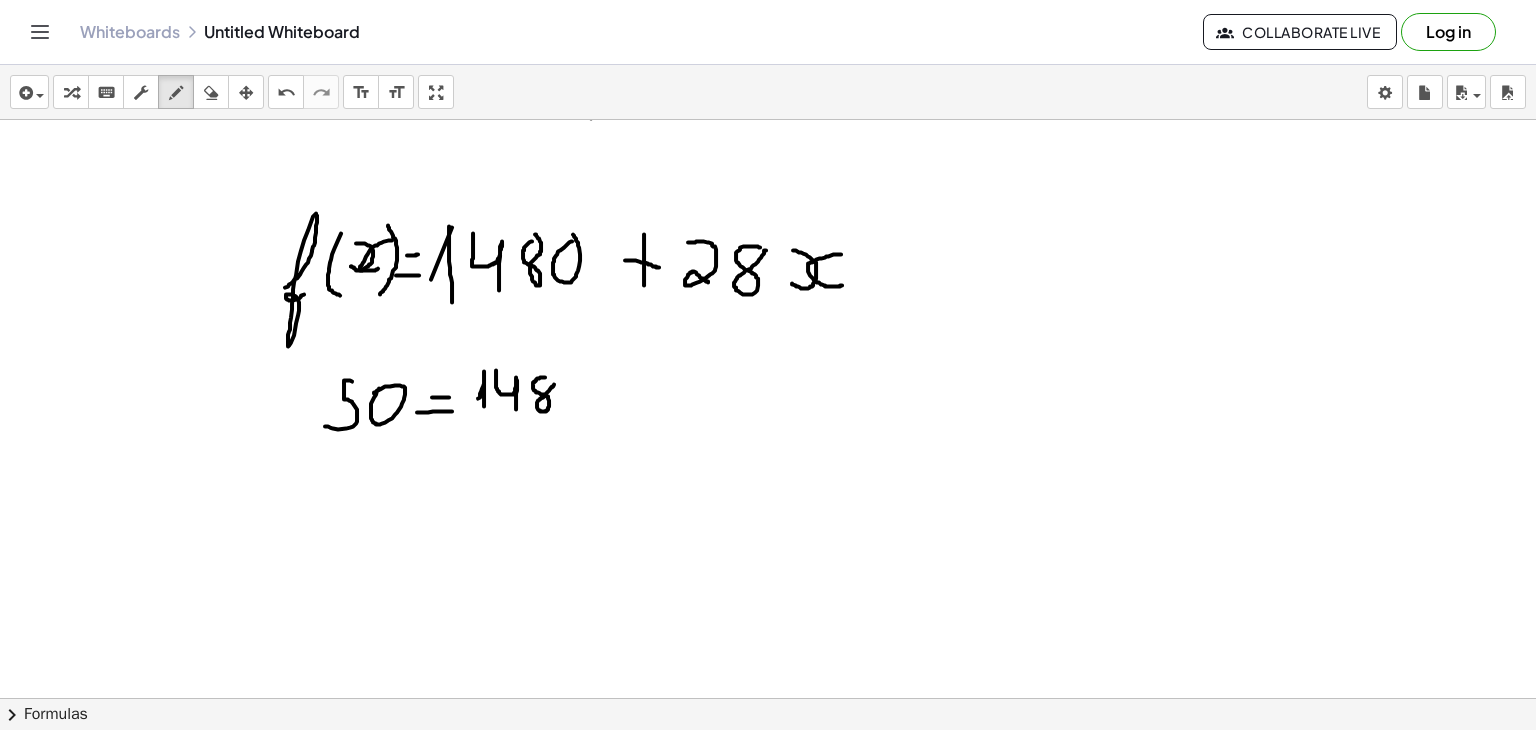 click at bounding box center [768, -2612] 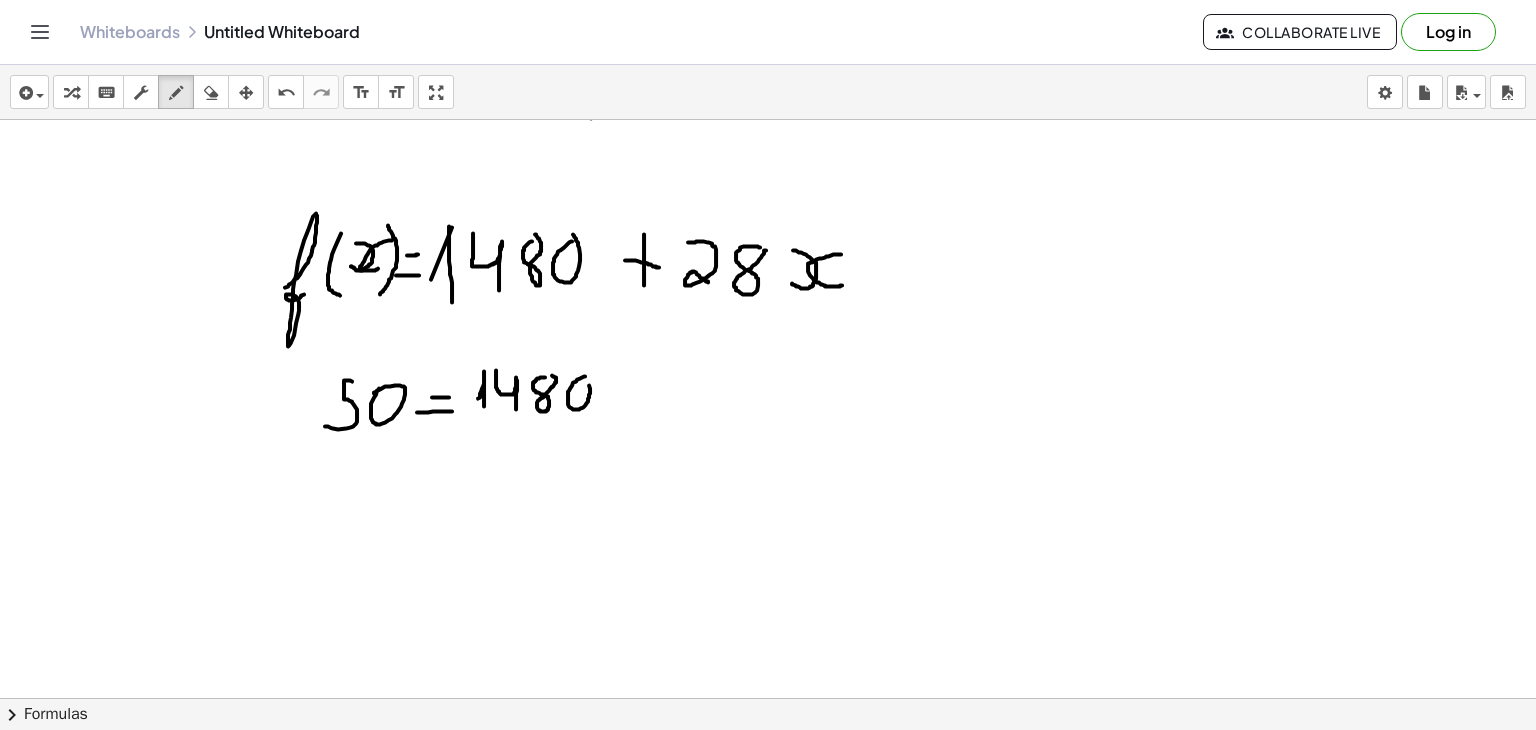 drag, startPoint x: 585, startPoint y: 375, endPoint x: 570, endPoint y: 375, distance: 15 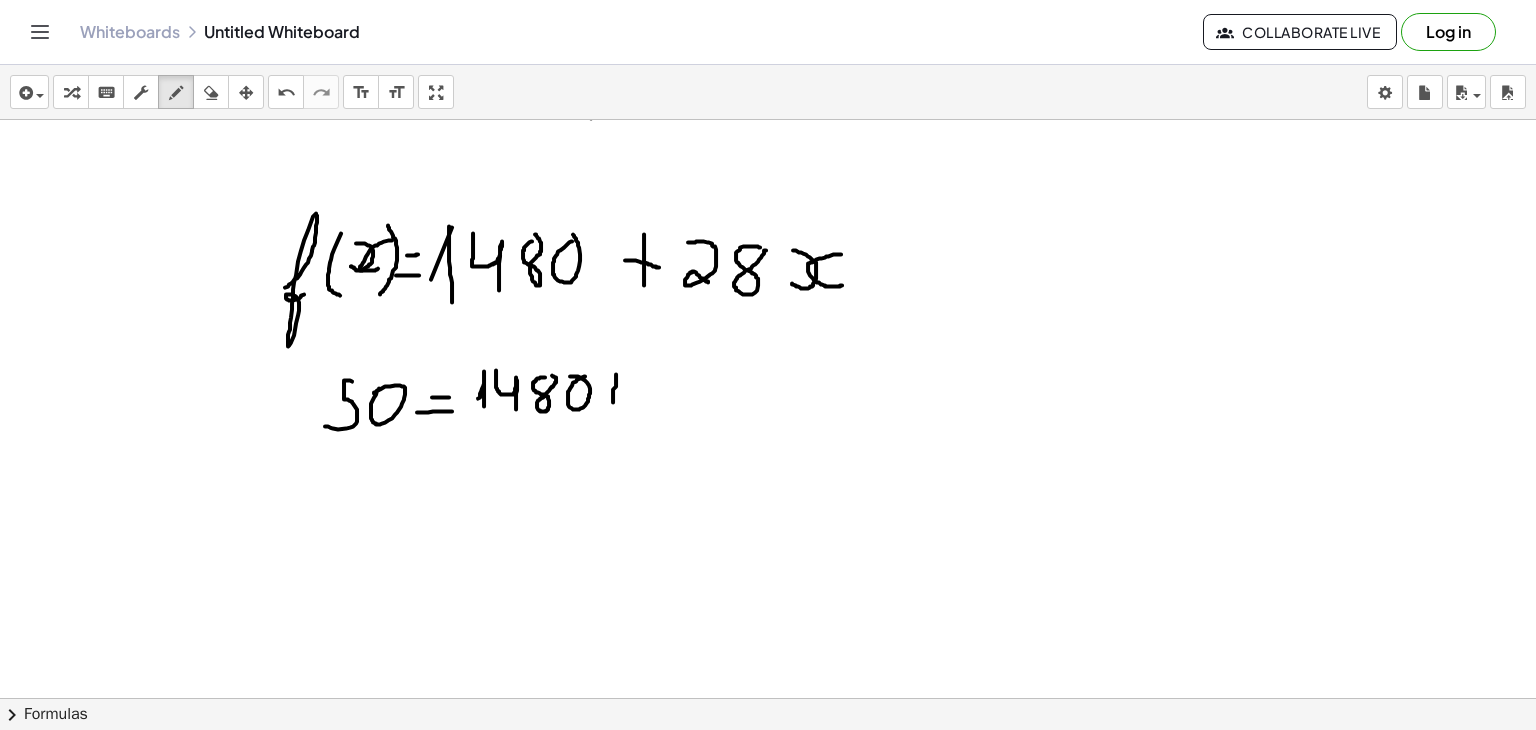 drag, startPoint x: 616, startPoint y: 373, endPoint x: 613, endPoint y: 411, distance: 38.118237 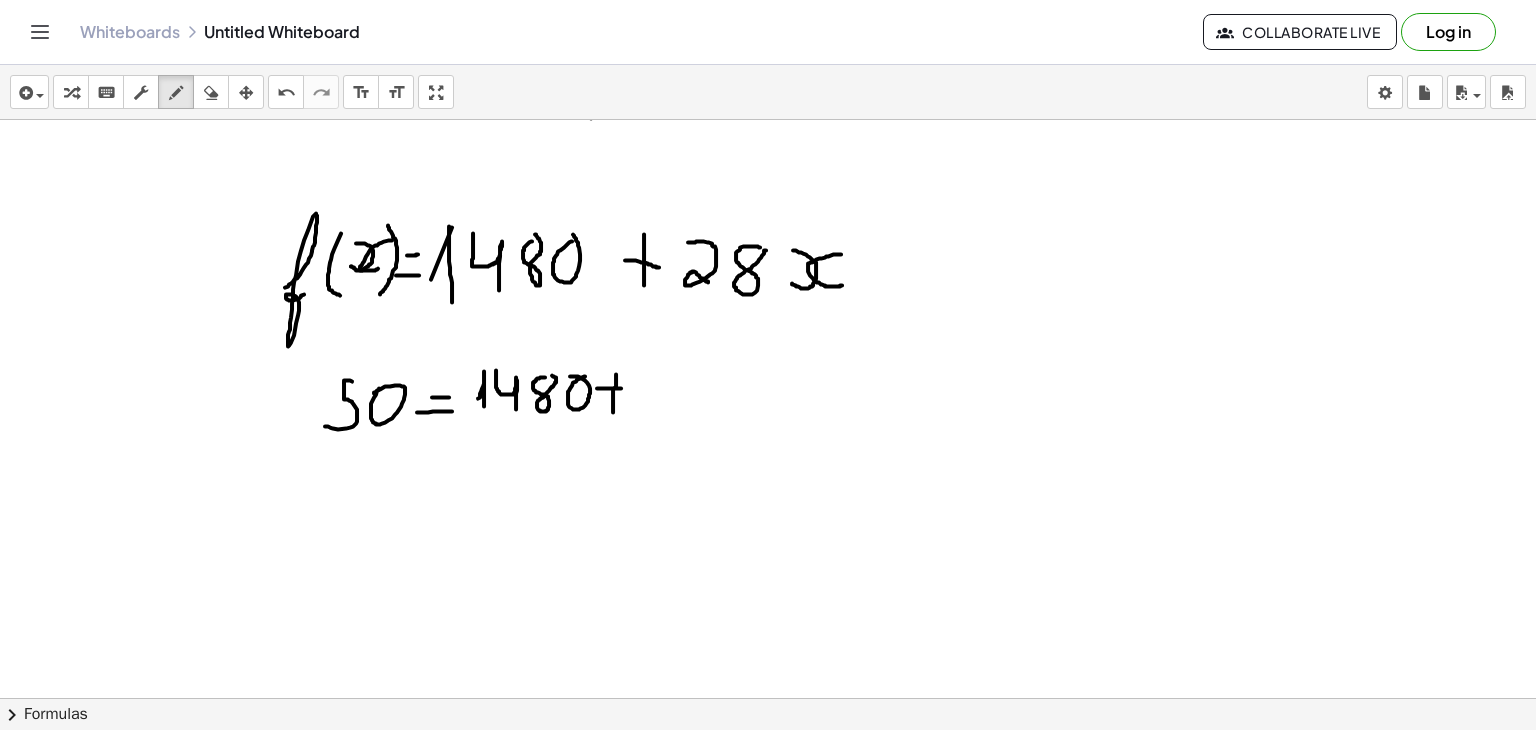 drag, startPoint x: 597, startPoint y: 387, endPoint x: 624, endPoint y: 385, distance: 27.073973 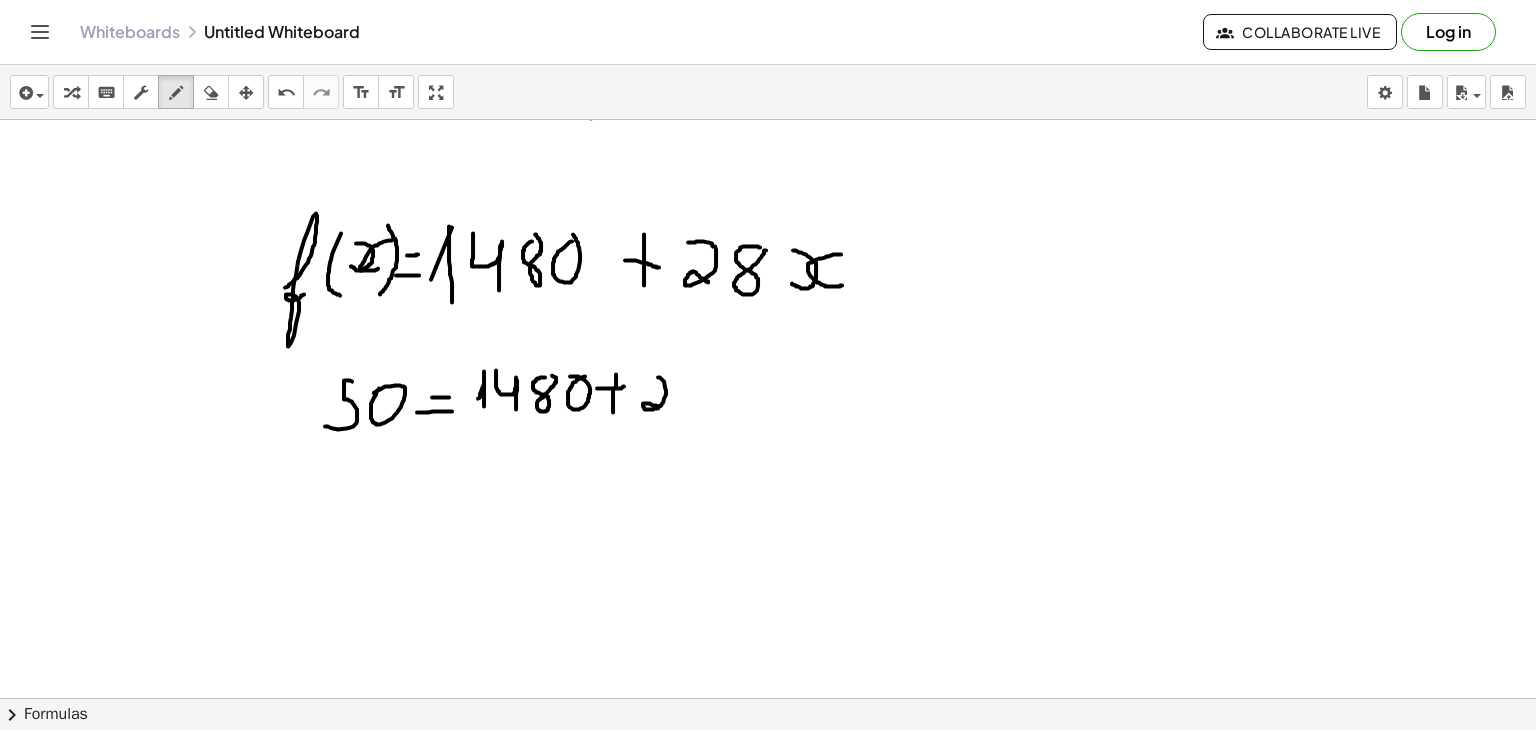 drag, startPoint x: 658, startPoint y: 376, endPoint x: 663, endPoint y: 407, distance: 31.400637 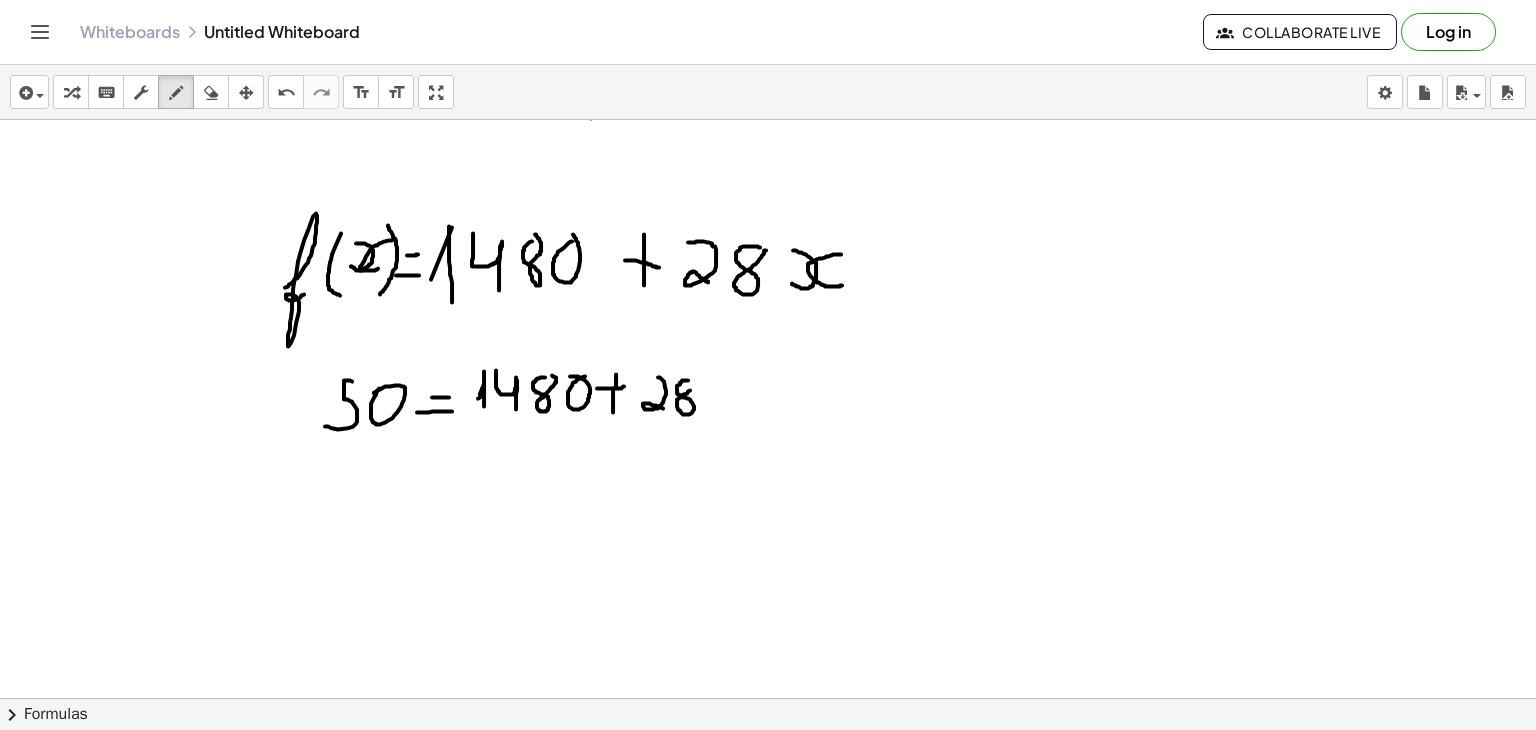 click at bounding box center (768, -2612) 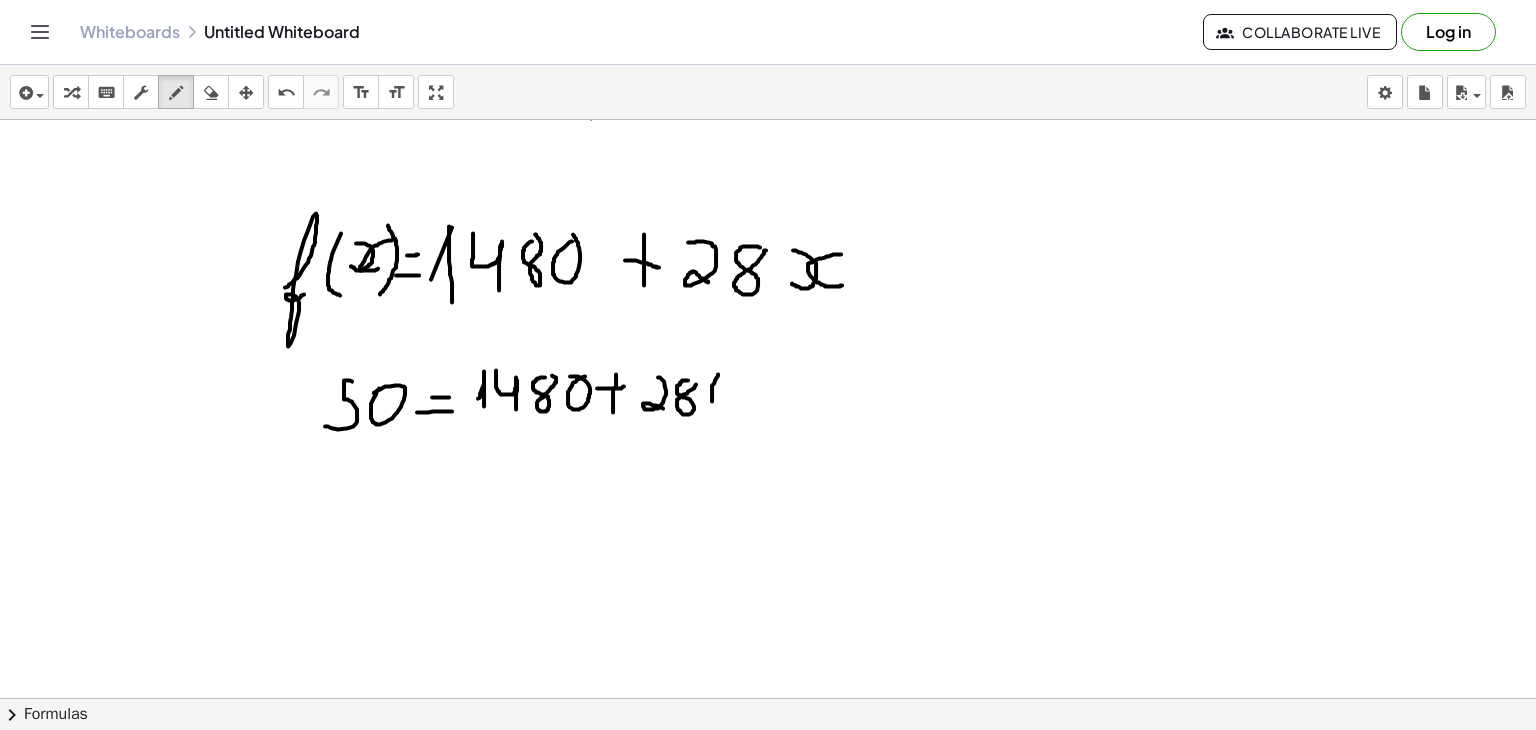 drag, startPoint x: 718, startPoint y: 373, endPoint x: 715, endPoint y: 413, distance: 40.112343 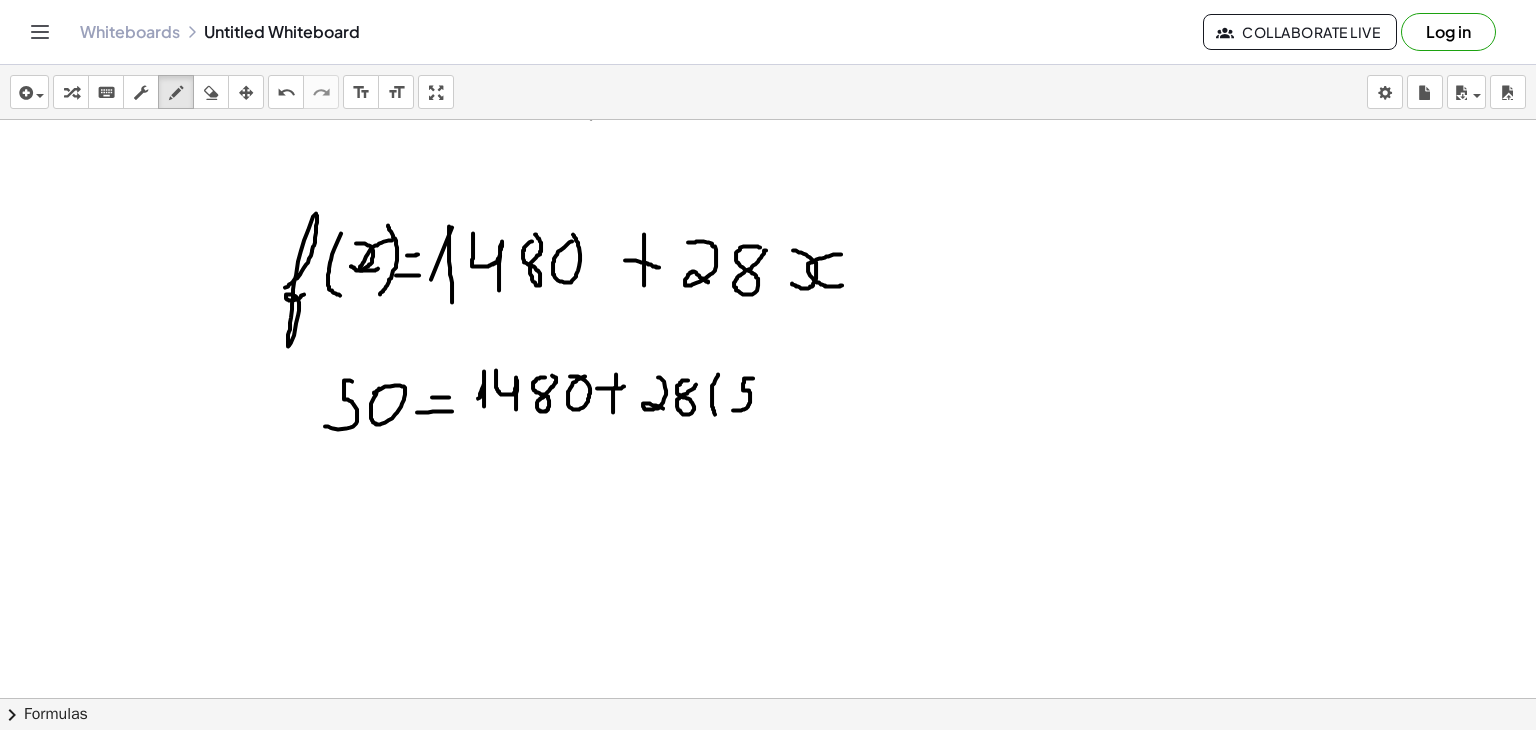 drag, startPoint x: 753, startPoint y: 377, endPoint x: 726, endPoint y: 409, distance: 41.868843 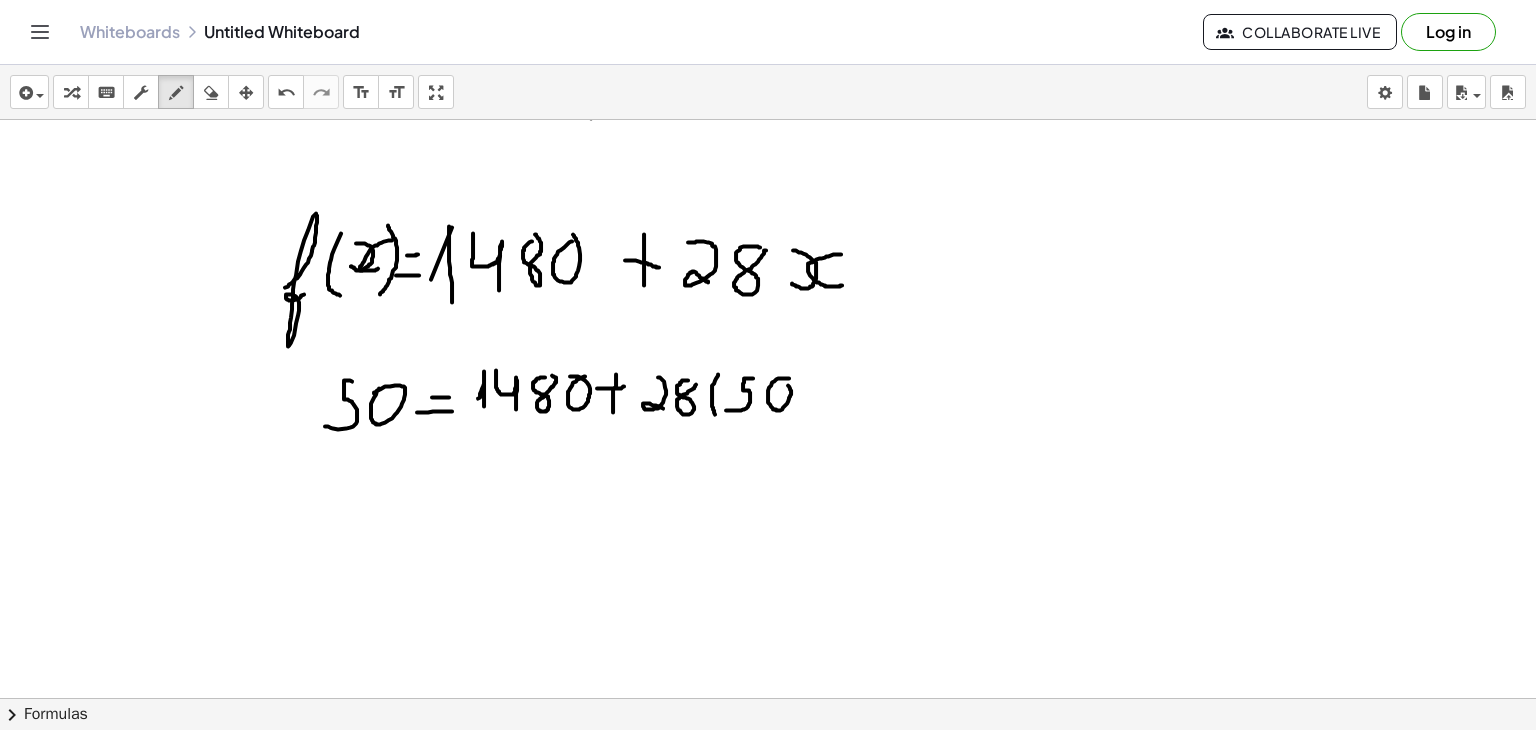 click at bounding box center [768, -2612] 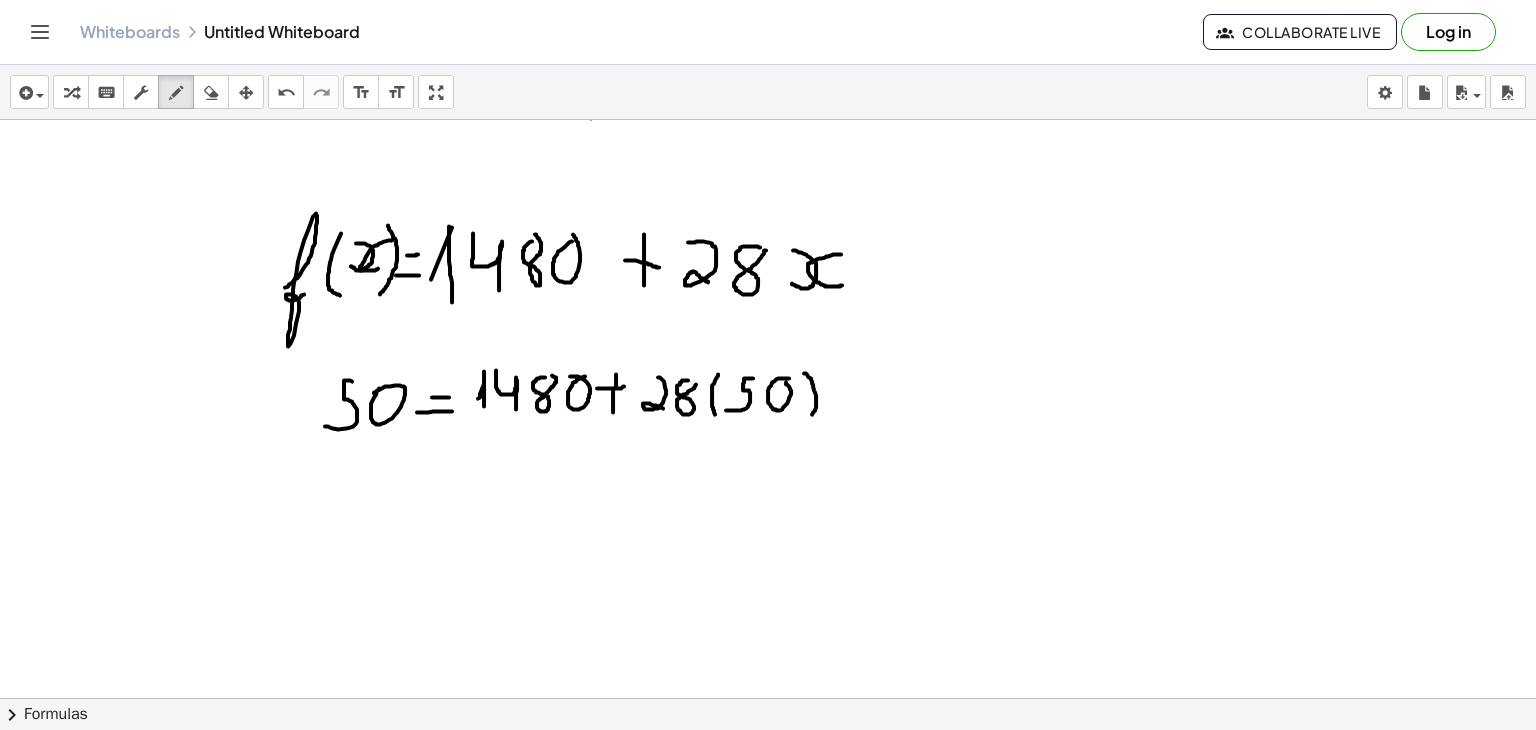 drag, startPoint x: 804, startPoint y: 372, endPoint x: 809, endPoint y: 417, distance: 45.276924 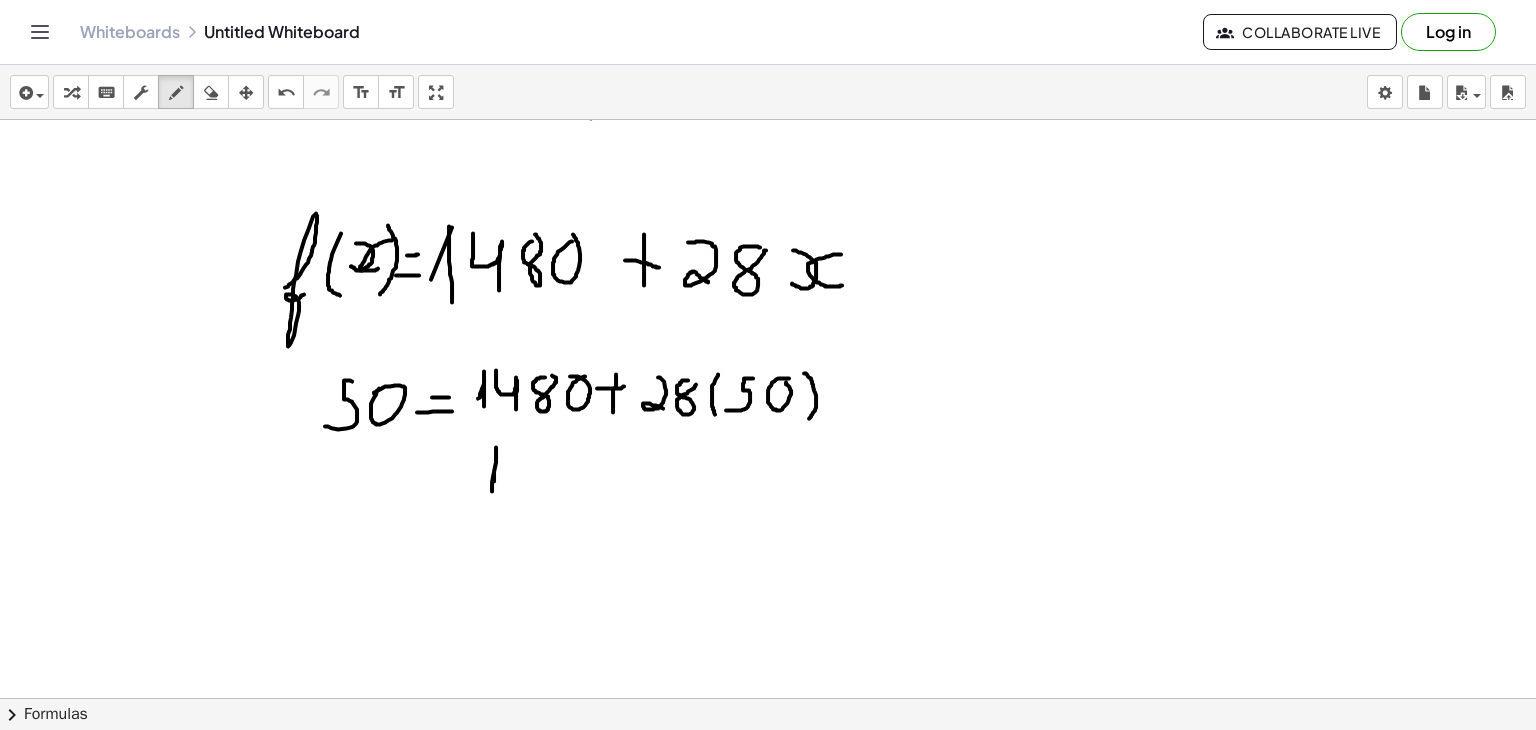 drag, startPoint x: 494, startPoint y: 480, endPoint x: 492, endPoint y: 490, distance: 10.198039 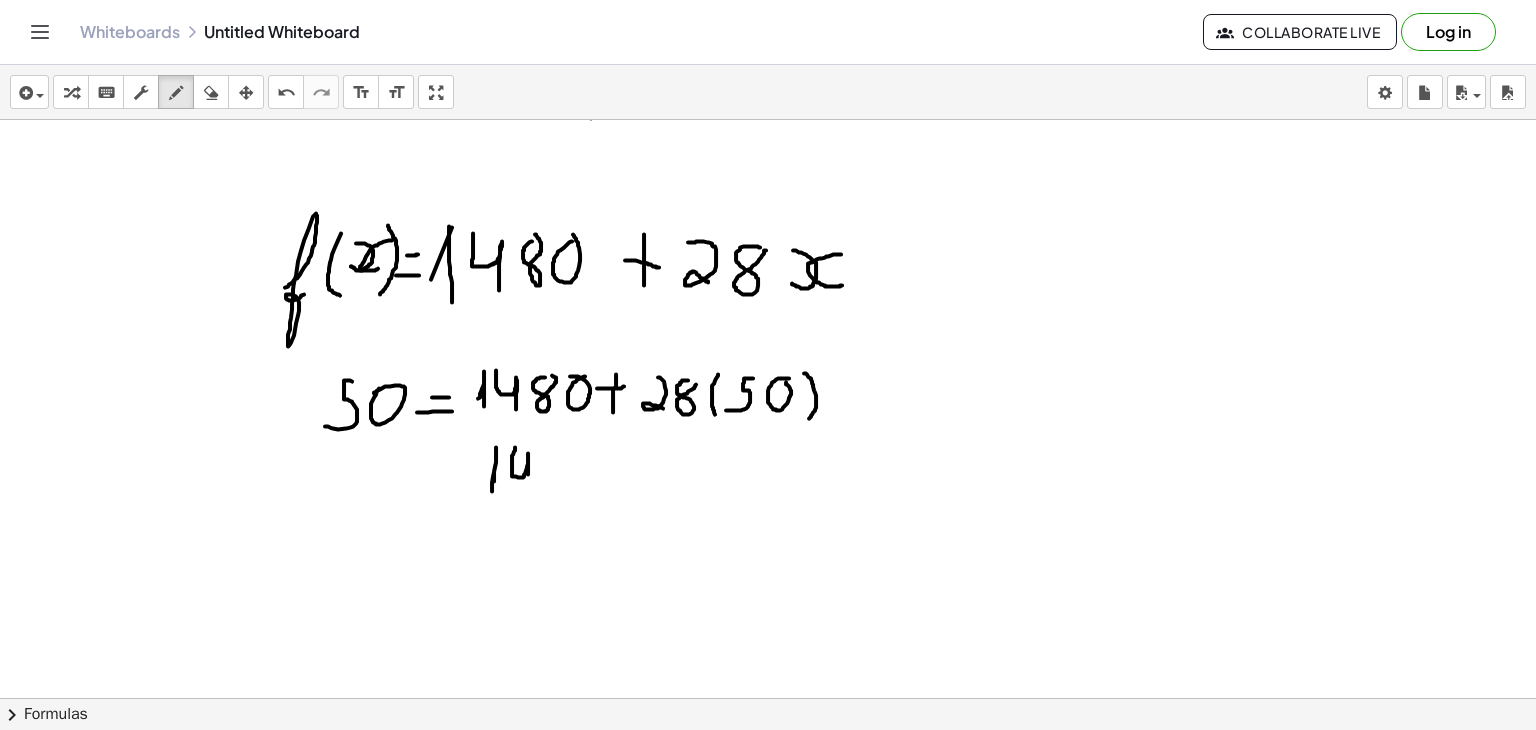 drag, startPoint x: 515, startPoint y: 446, endPoint x: 528, endPoint y: 480, distance: 36.40055 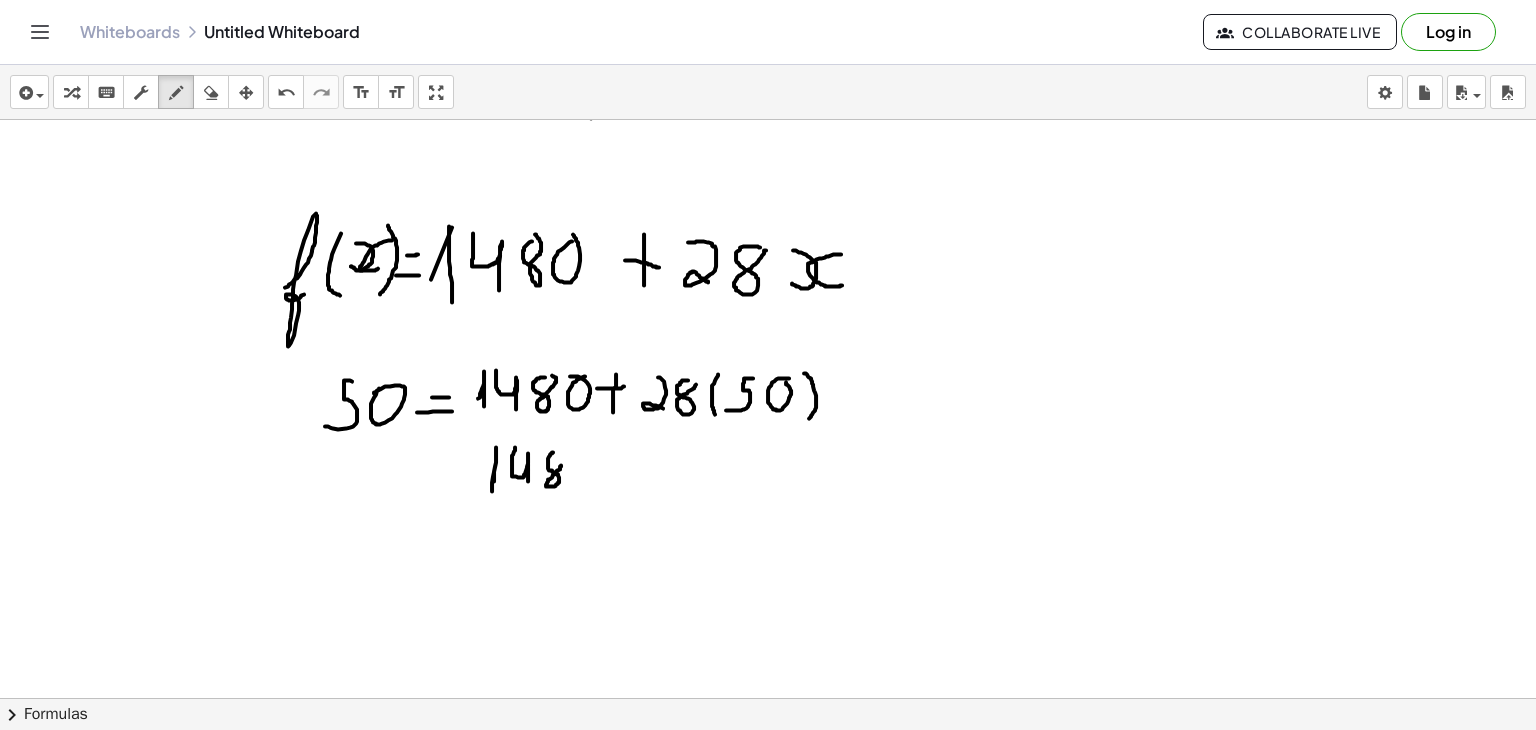 click at bounding box center [768, -2612] 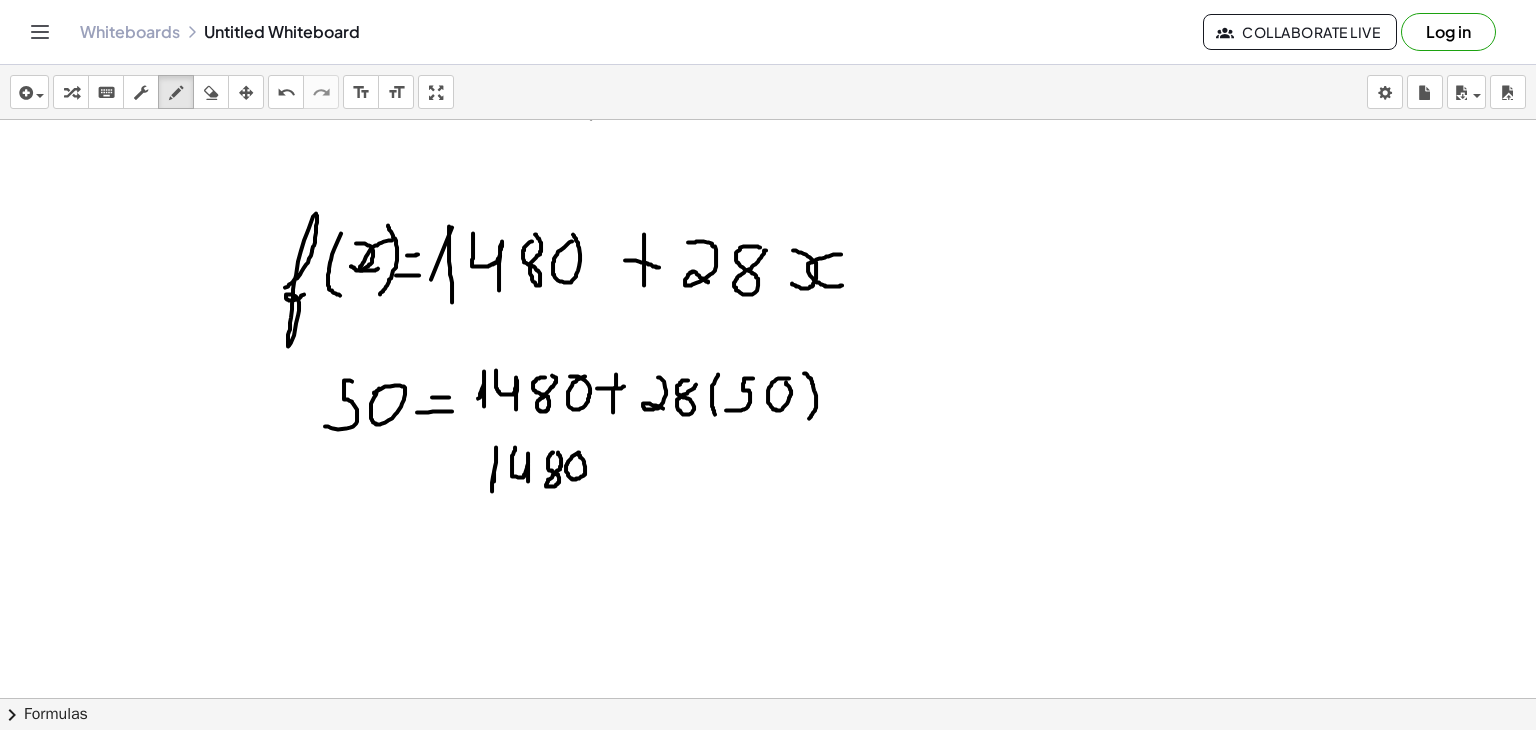 click at bounding box center [768, -2612] 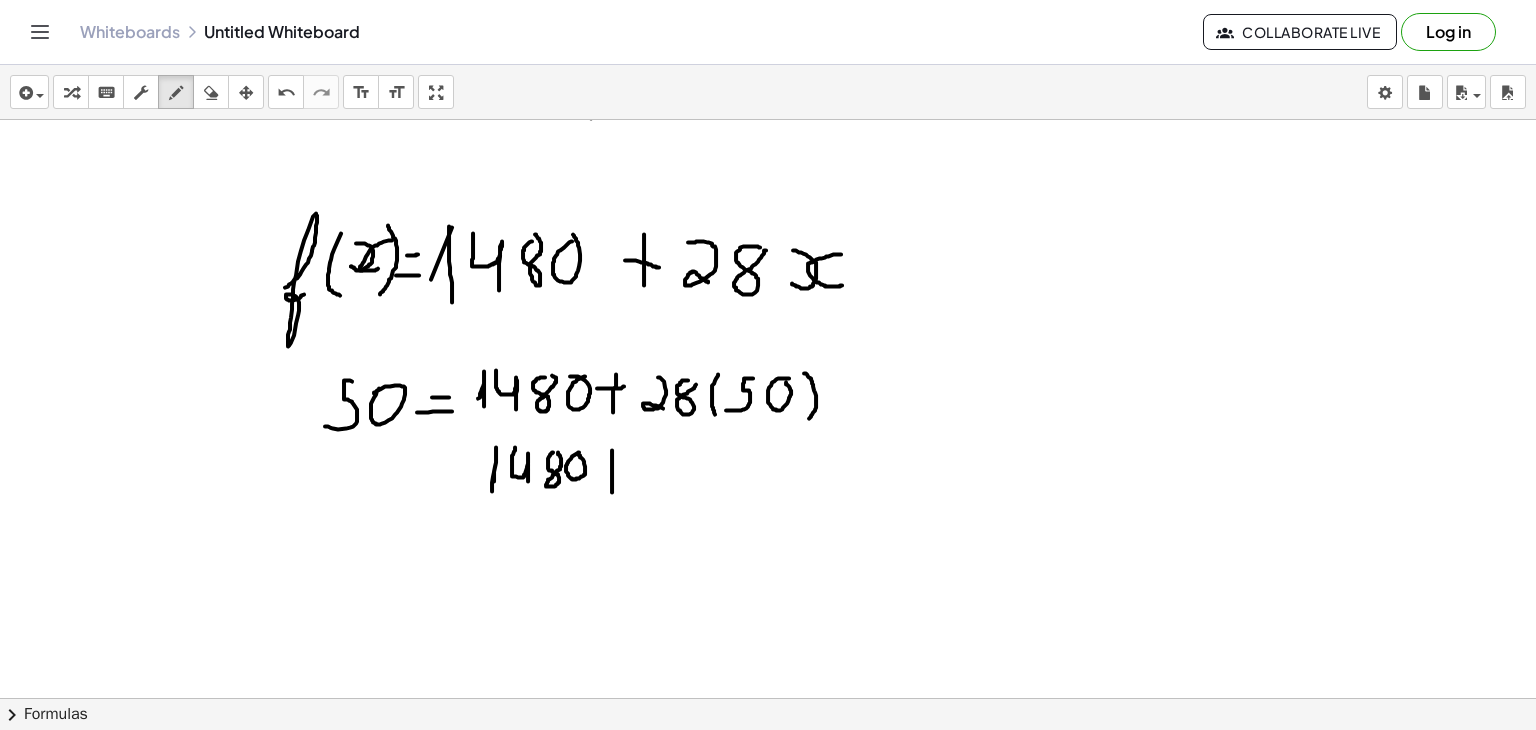 drag, startPoint x: 612, startPoint y: 449, endPoint x: 612, endPoint y: 495, distance: 46 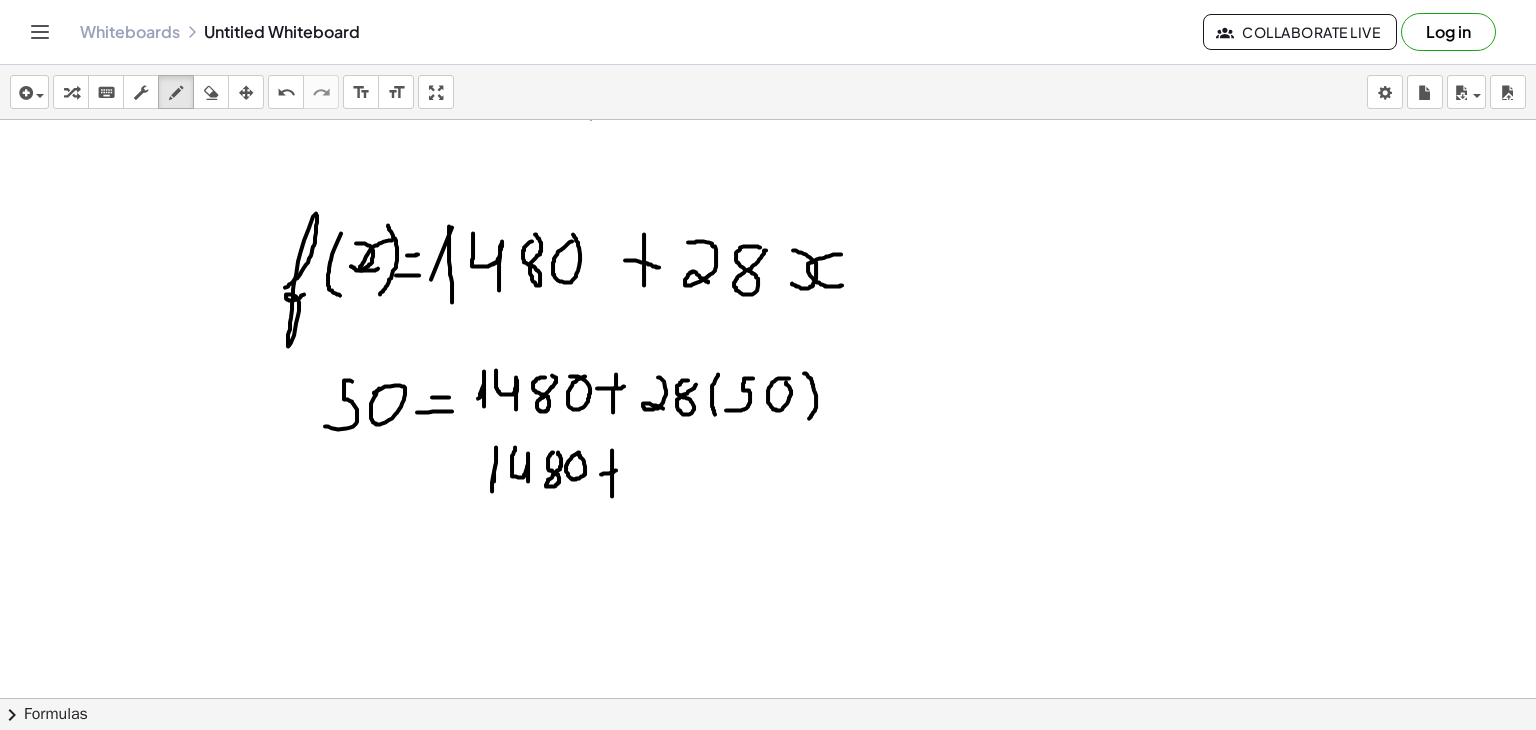 drag, startPoint x: 601, startPoint y: 473, endPoint x: 624, endPoint y: 469, distance: 23.345236 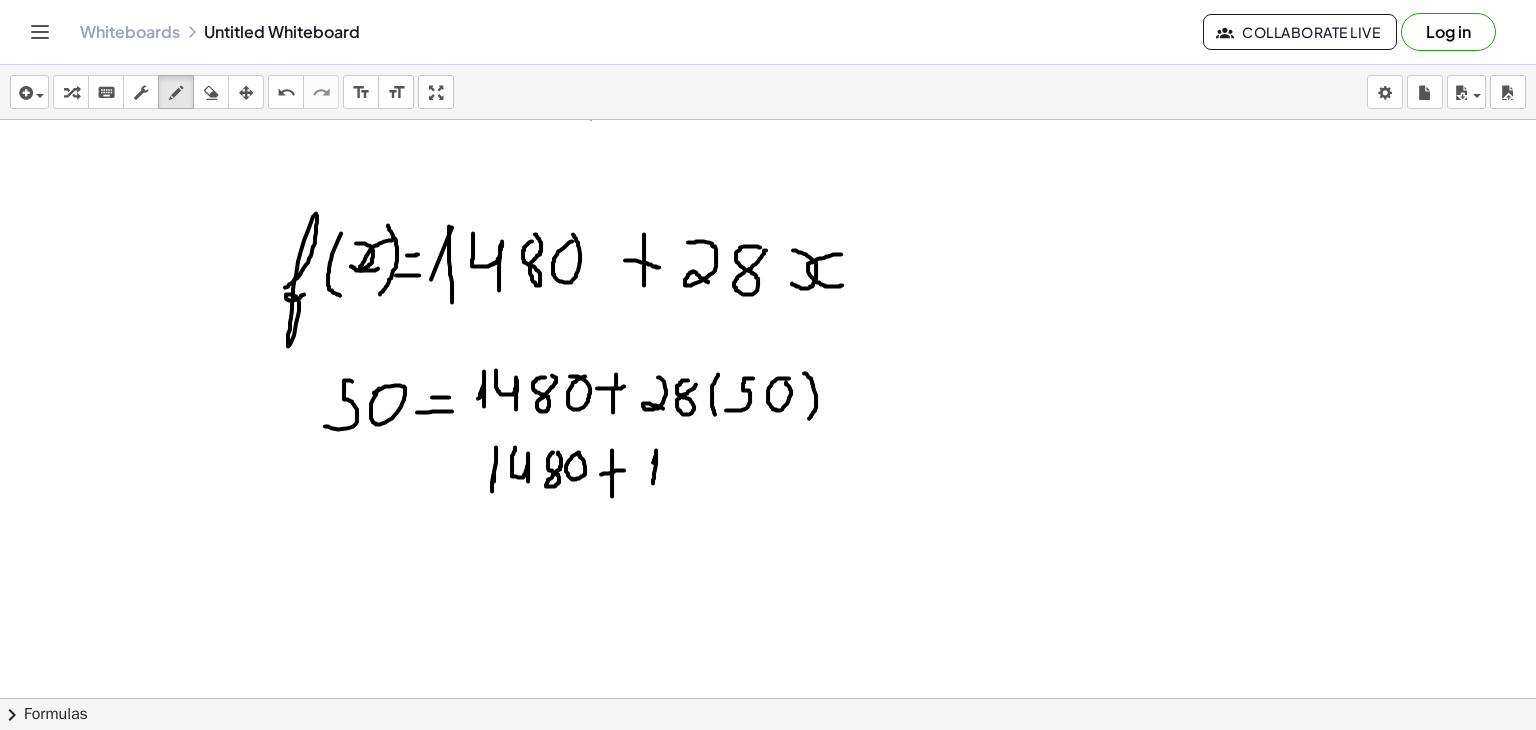 drag, startPoint x: 653, startPoint y: 461, endPoint x: 653, endPoint y: 483, distance: 22 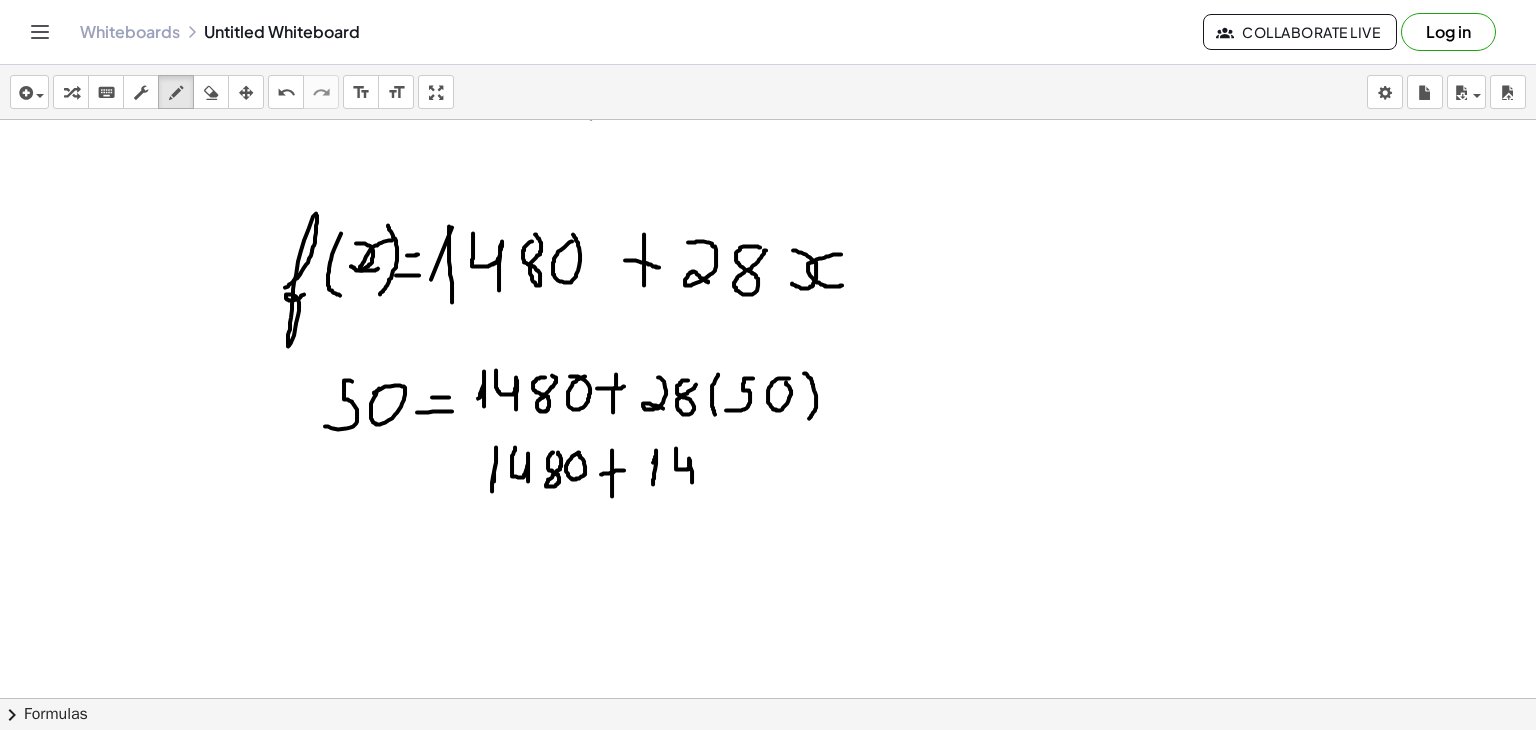 drag, startPoint x: 676, startPoint y: 447, endPoint x: 692, endPoint y: 481, distance: 37.576588 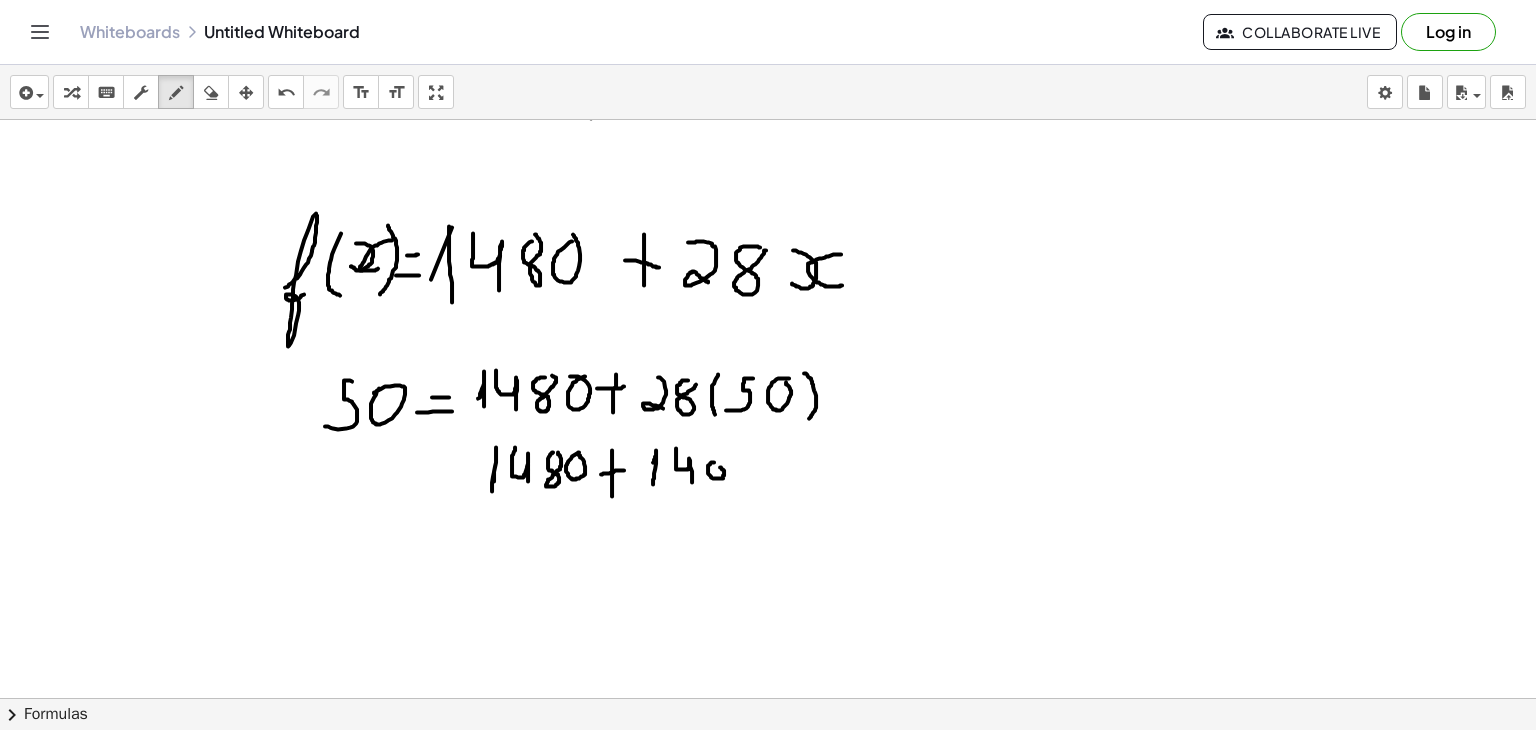click at bounding box center [768, -2612] 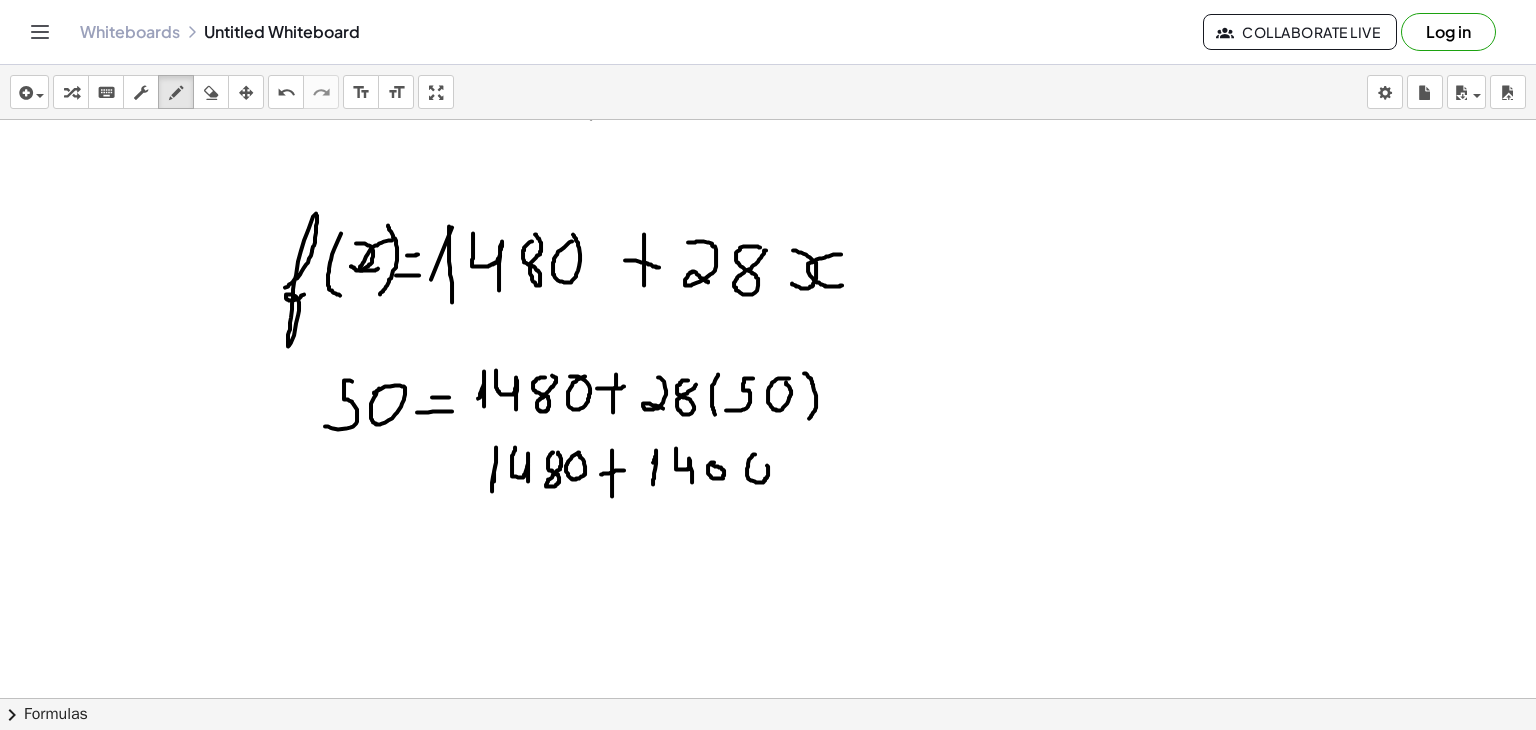 click at bounding box center [768, -2612] 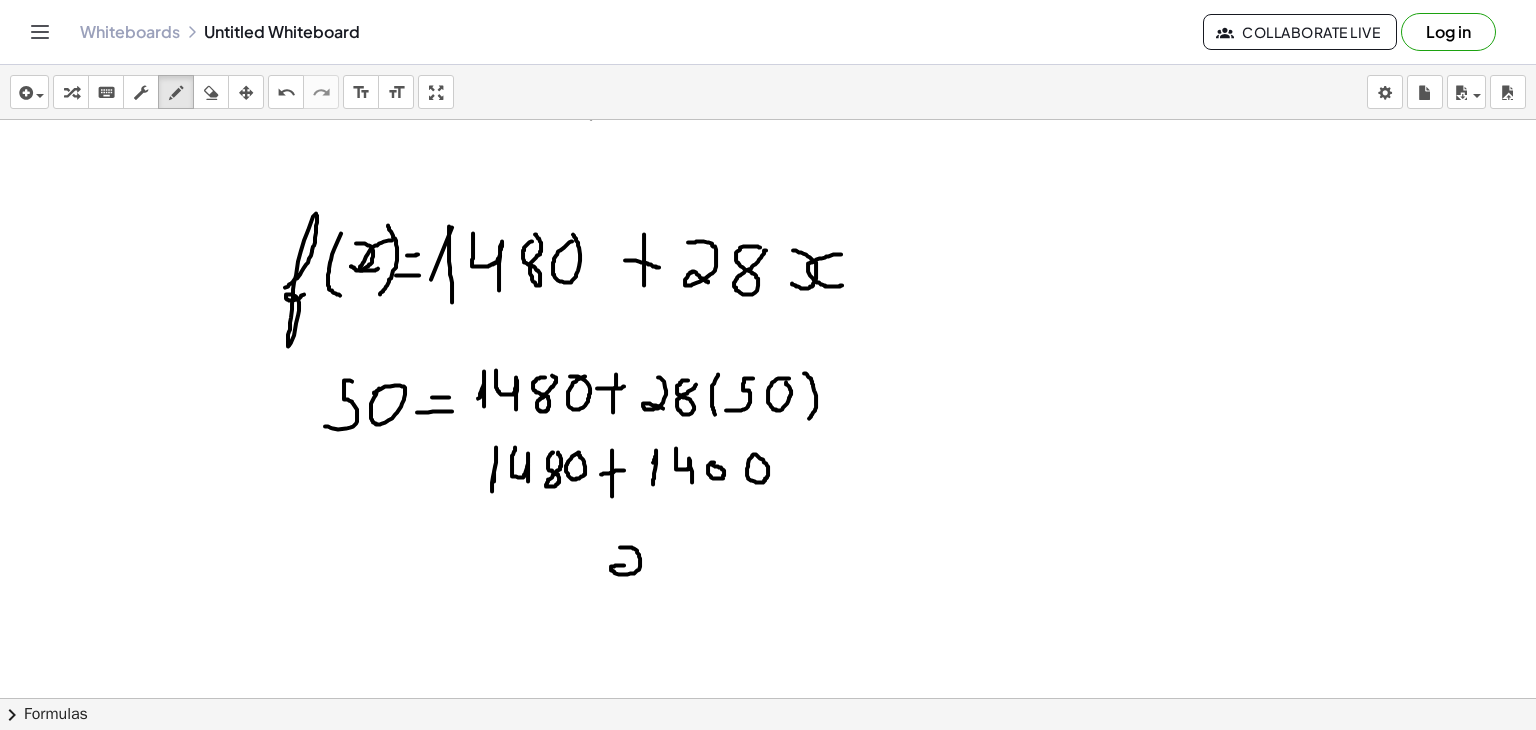 drag, startPoint x: 620, startPoint y: 546, endPoint x: 646, endPoint y: 572, distance: 36.769554 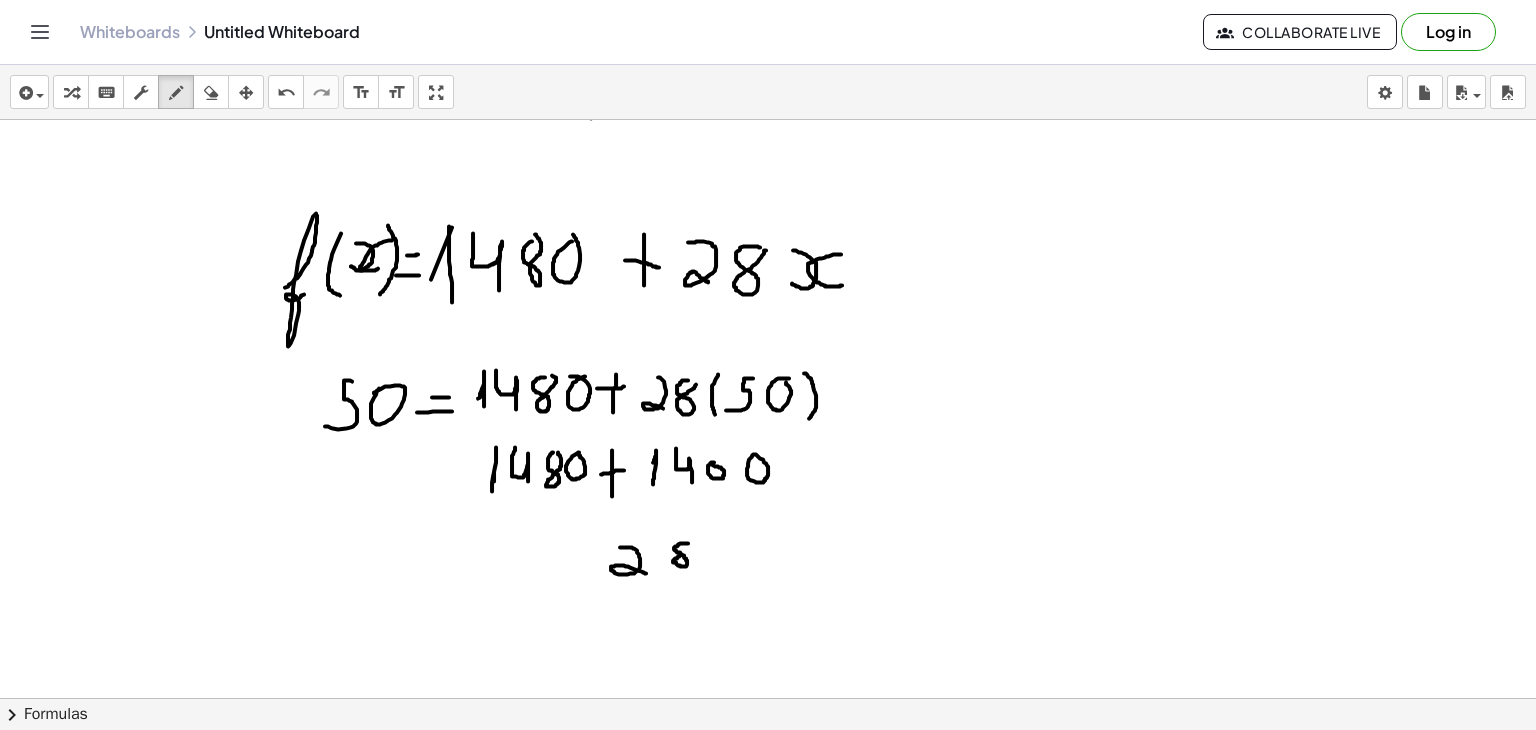 click at bounding box center [768, -2612] 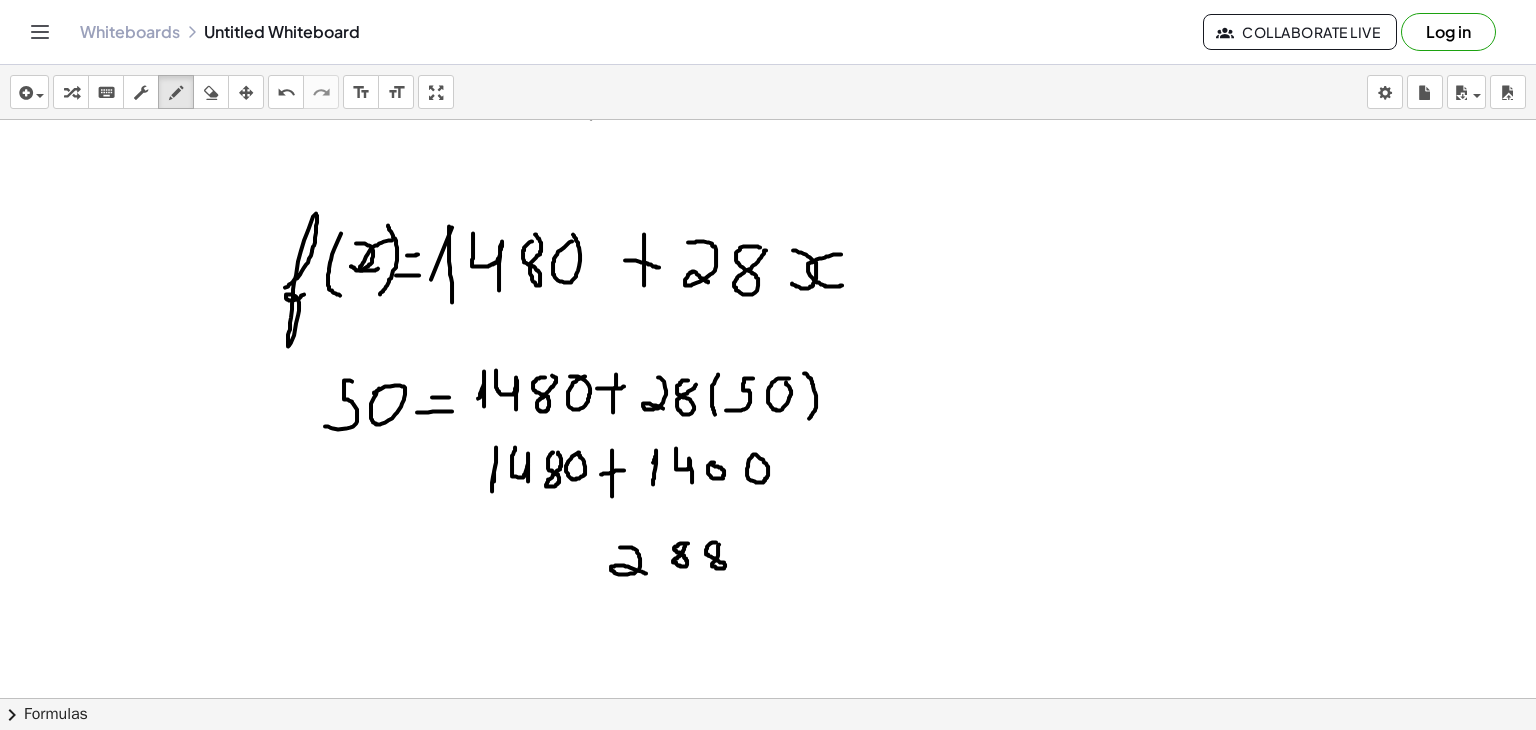 click at bounding box center (768, -2612) 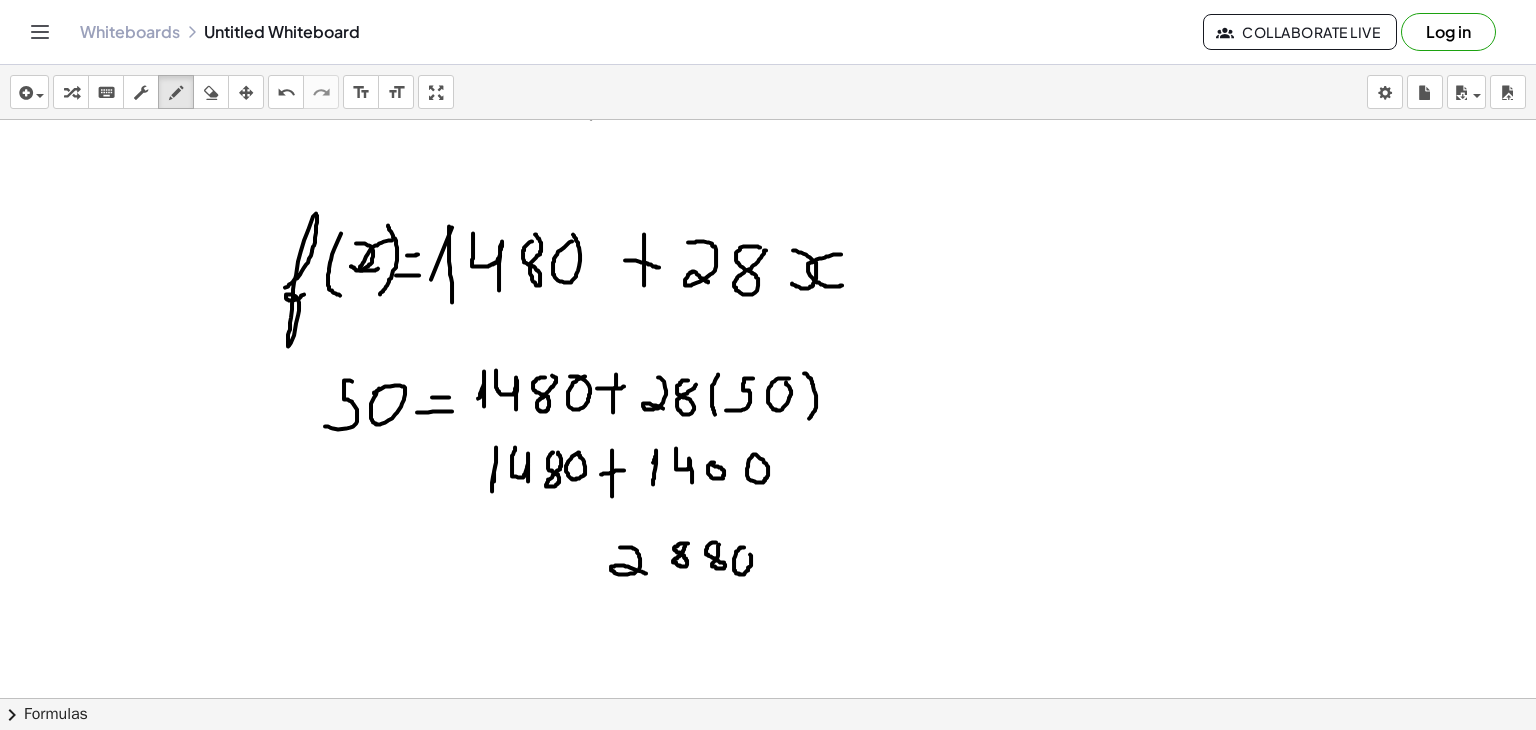 click at bounding box center [768, -2612] 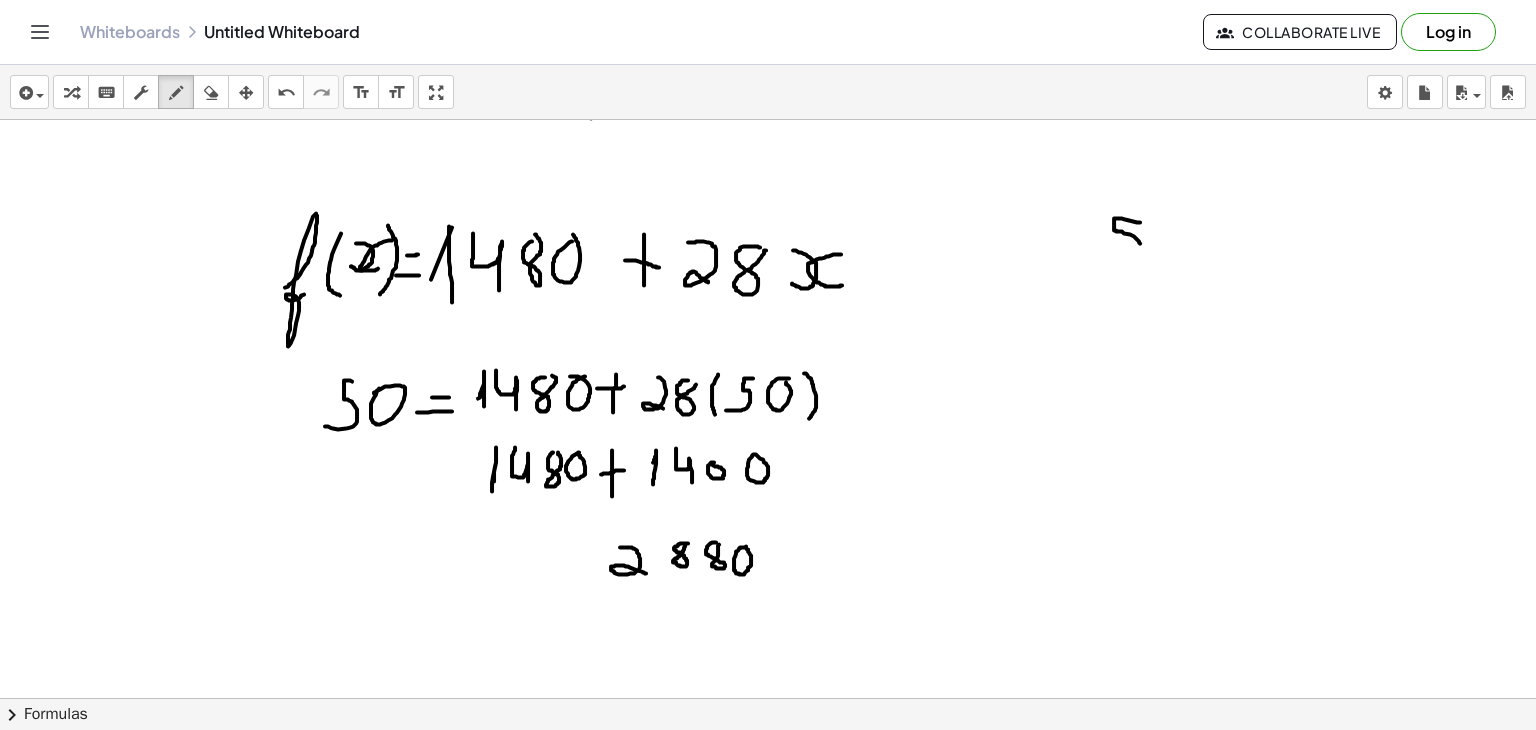 drag, startPoint x: 1140, startPoint y: 221, endPoint x: 1098, endPoint y: 246, distance: 48.8774 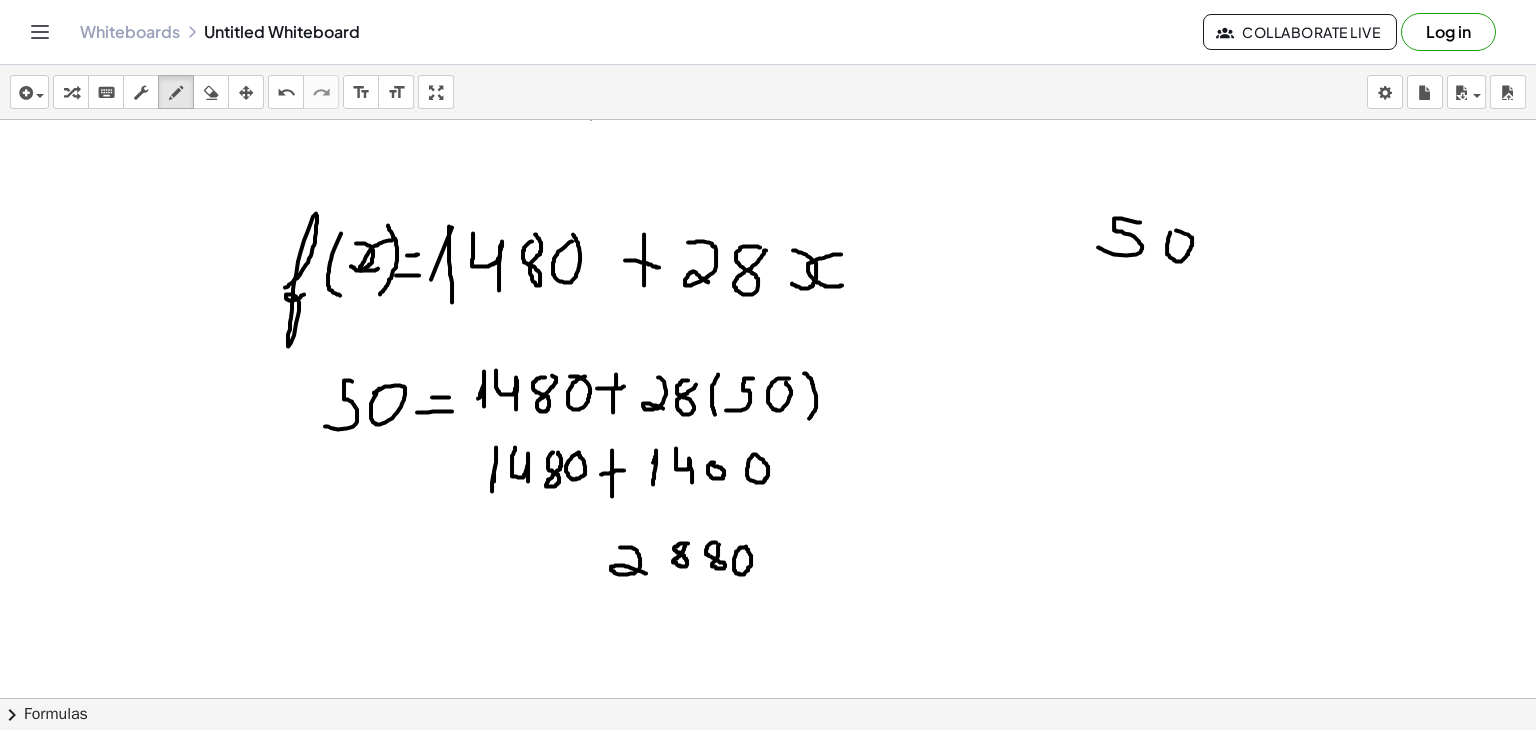 click at bounding box center (768, -2612) 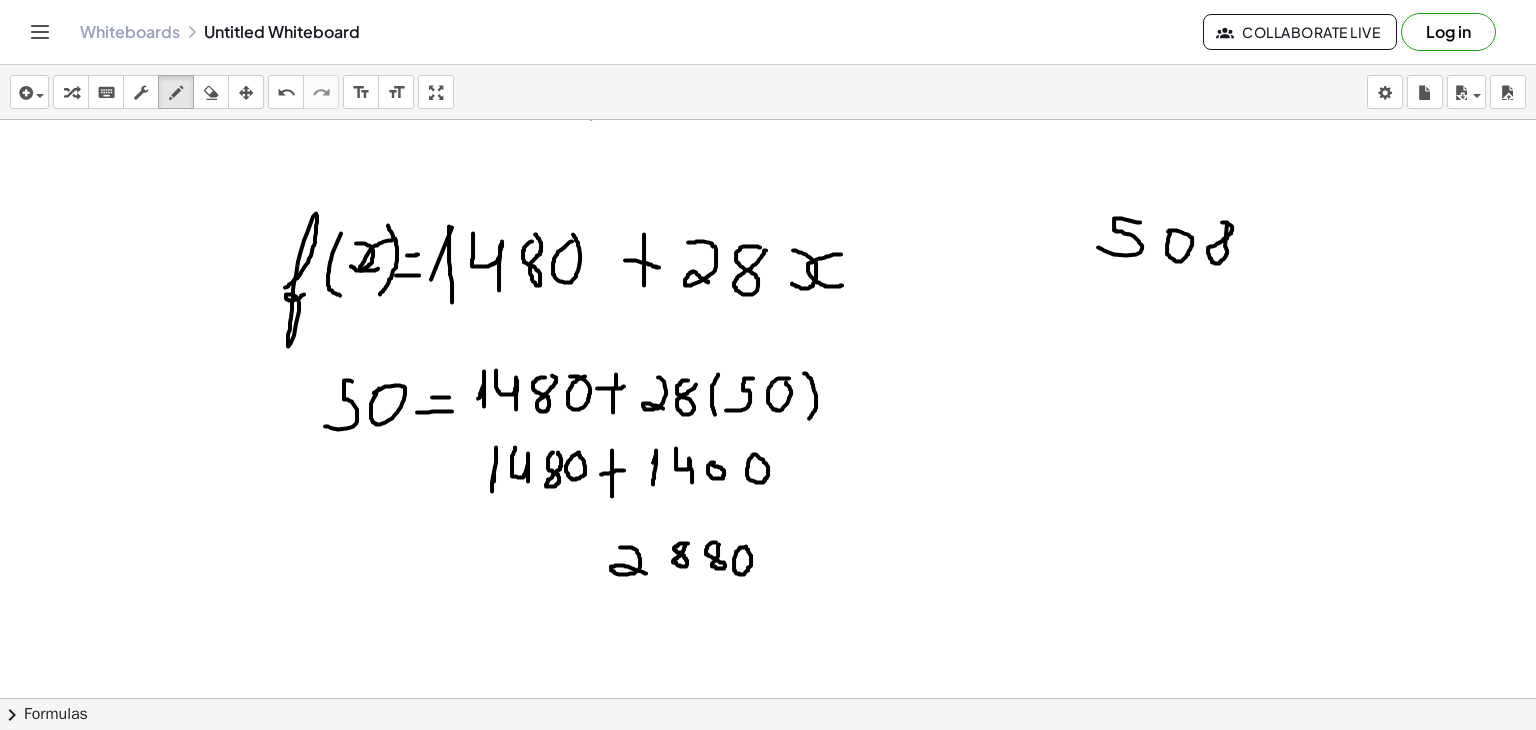 click at bounding box center [768, -2612] 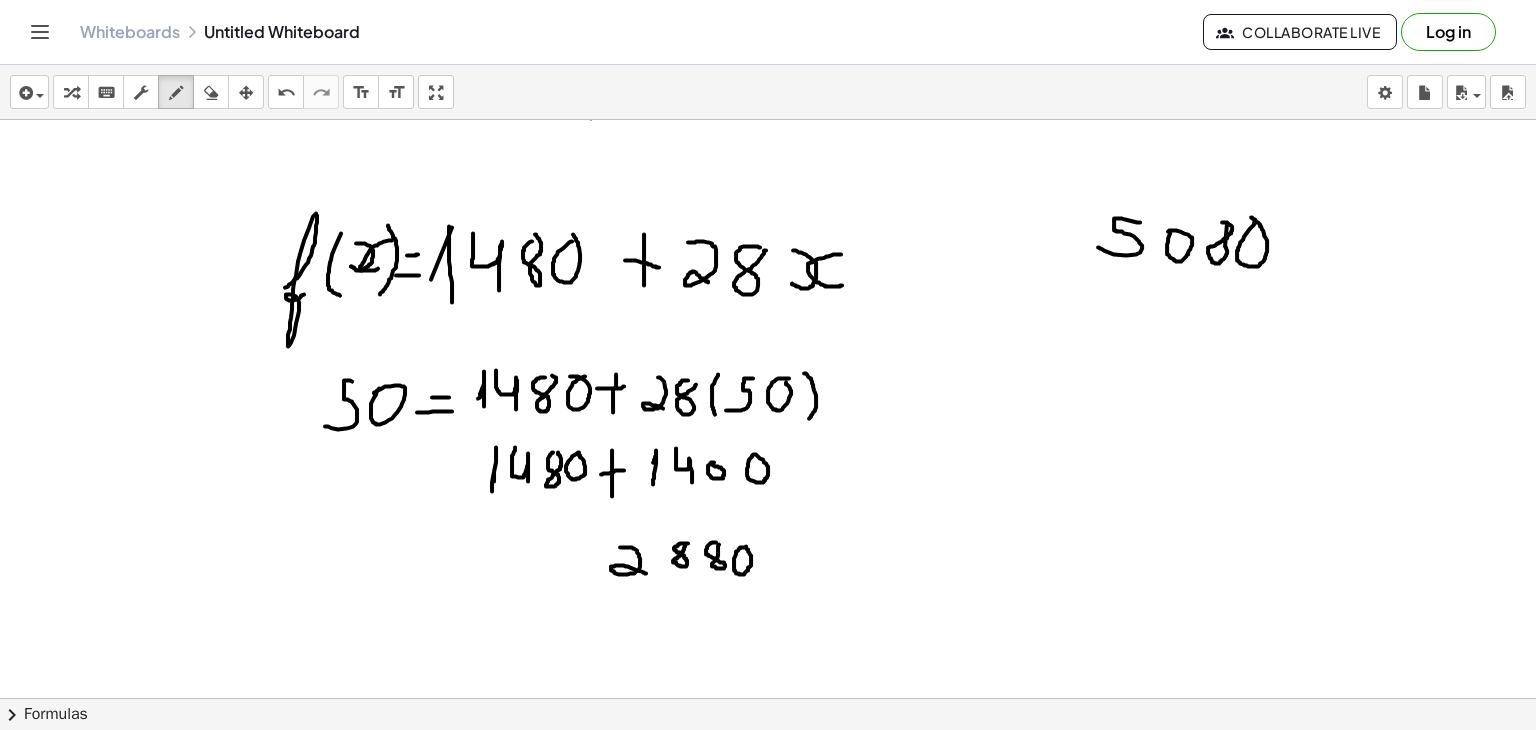 click at bounding box center (768, -2612) 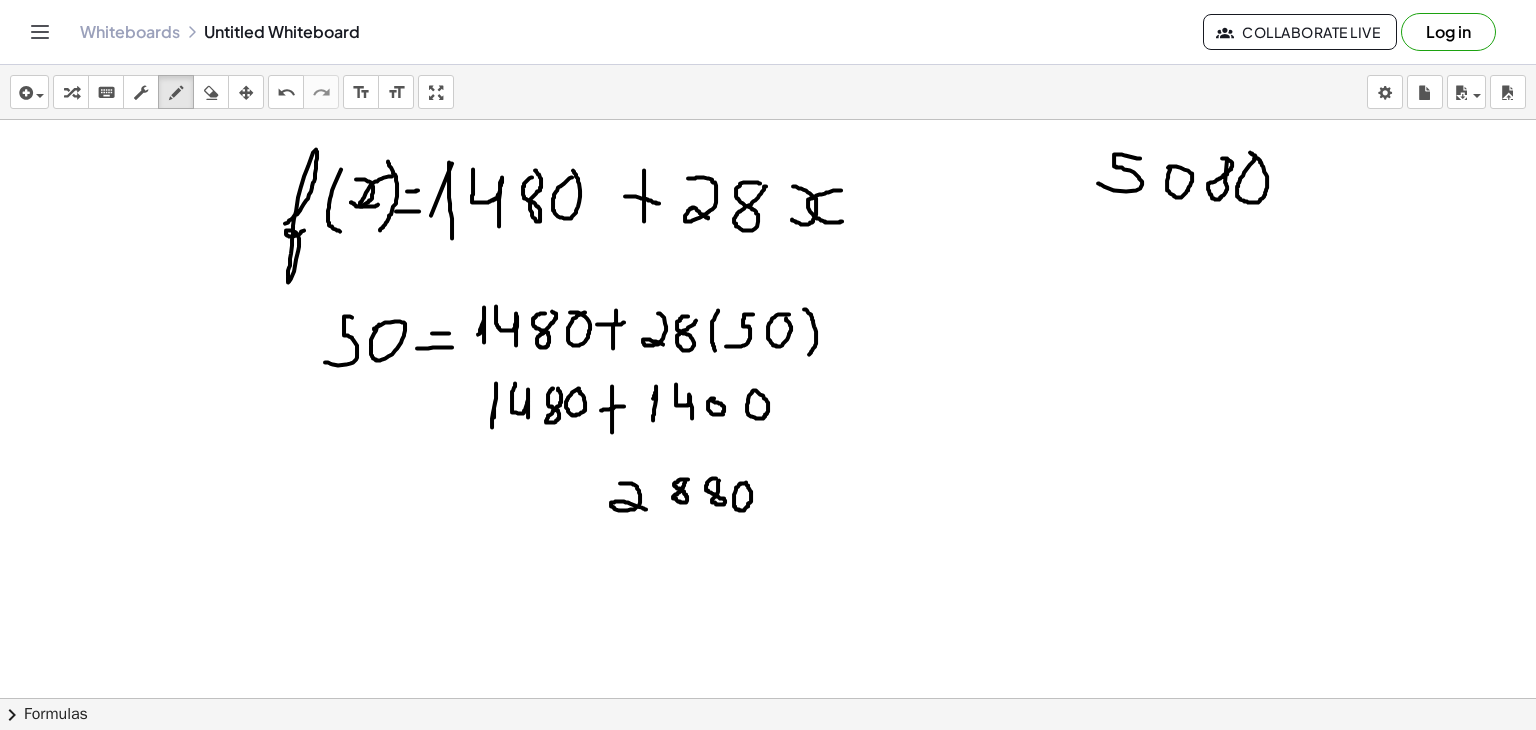scroll, scrollTop: 6556, scrollLeft: 0, axis: vertical 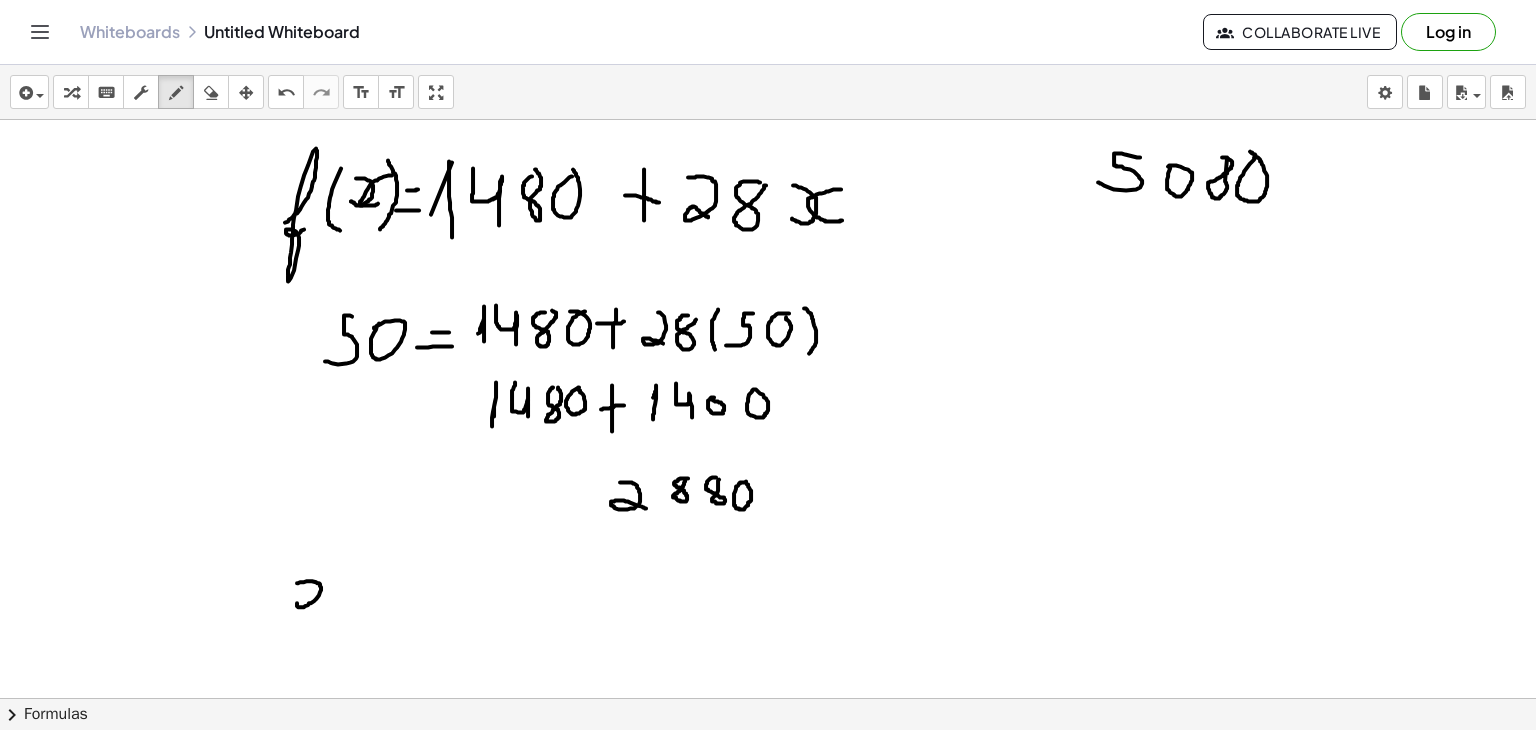 drag, startPoint x: 297, startPoint y: 581, endPoint x: 310, endPoint y: 604, distance: 26.41969 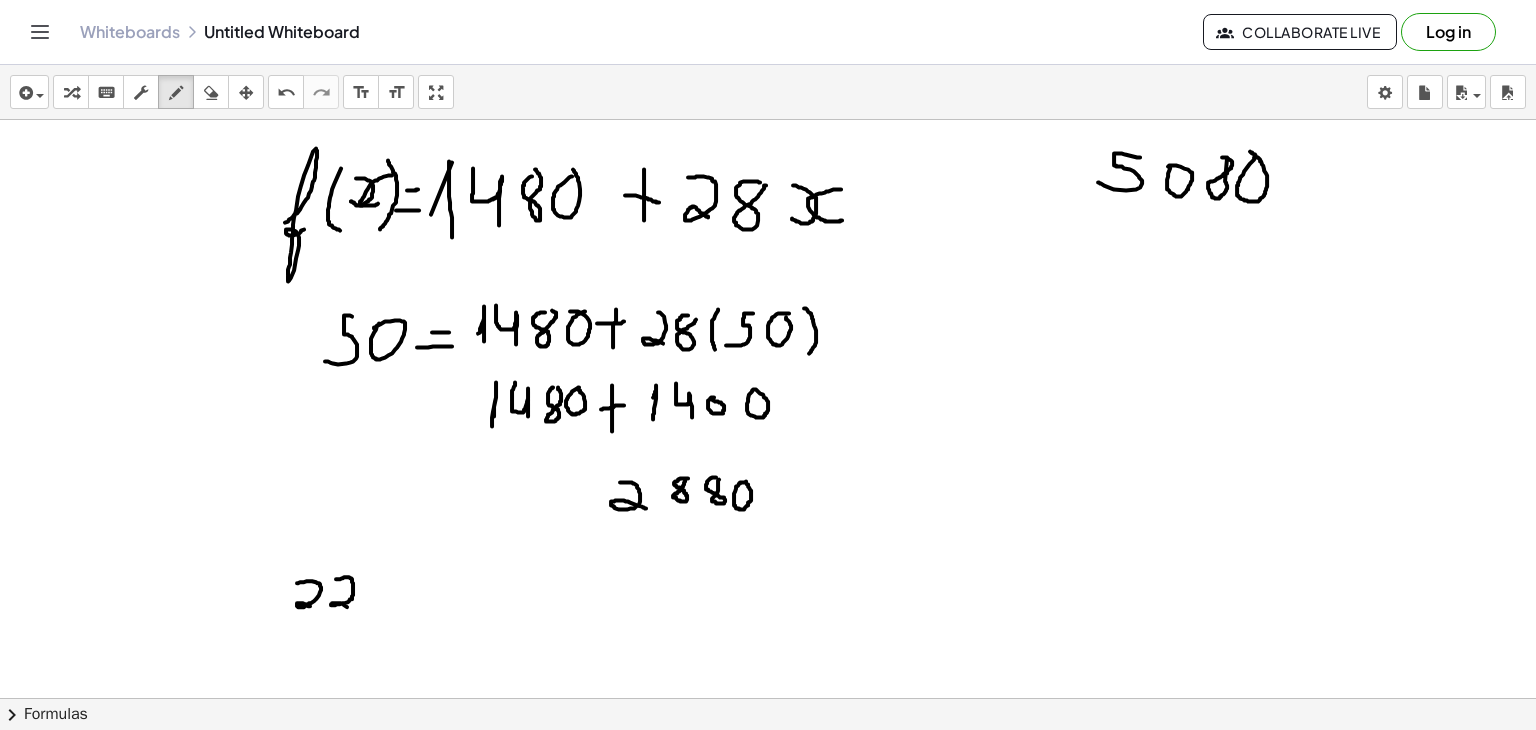 drag, startPoint x: 336, startPoint y: 577, endPoint x: 351, endPoint y: 606, distance: 32.649654 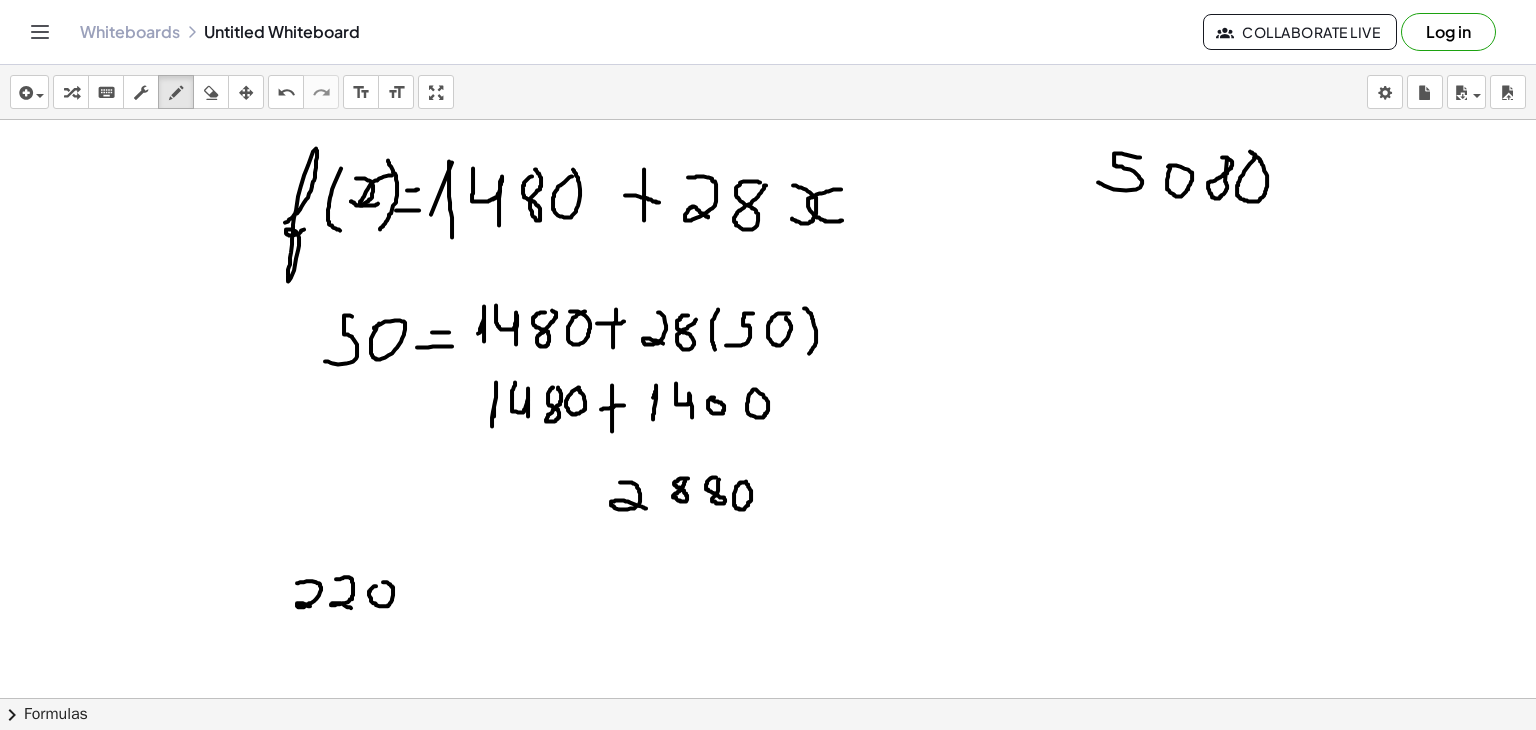 click at bounding box center (768, -2677) 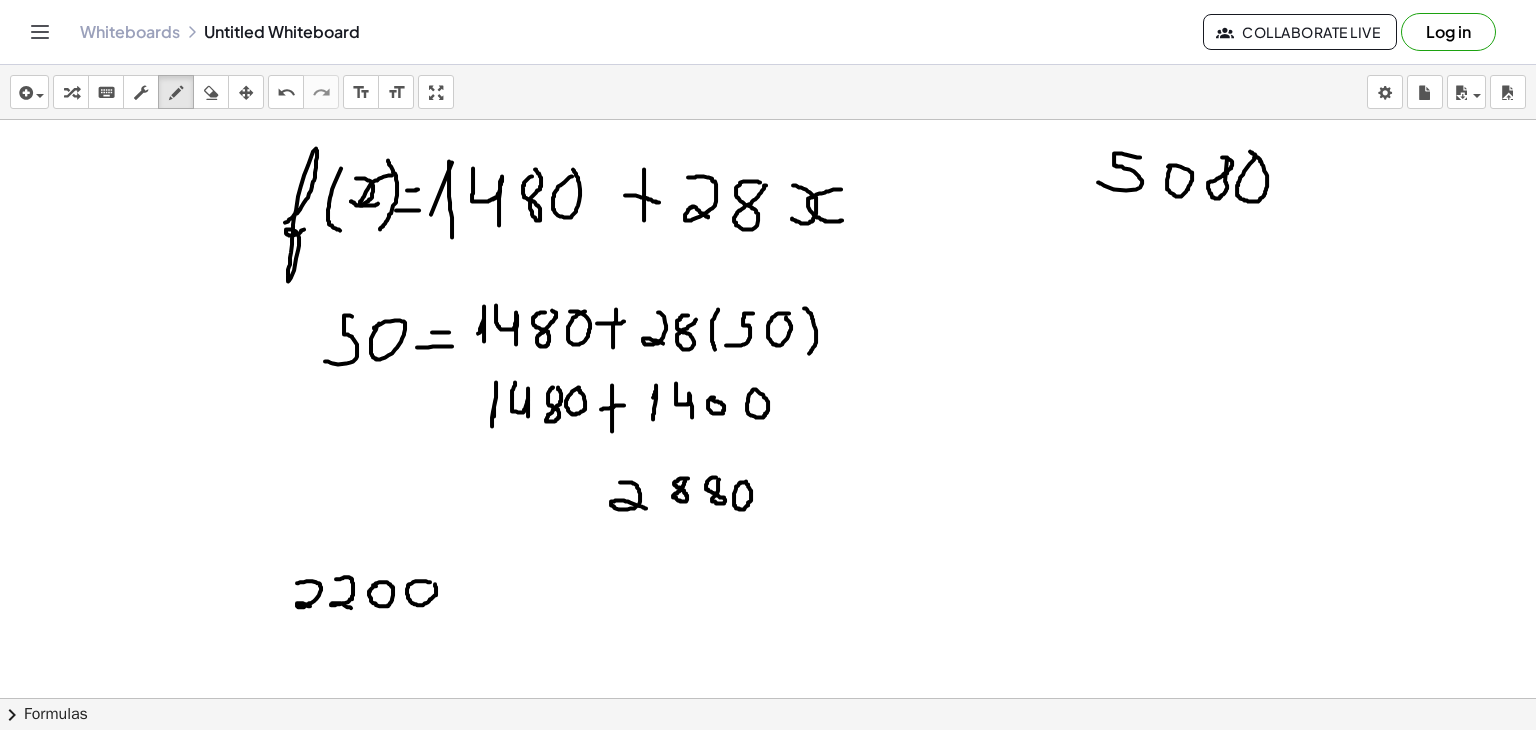 click at bounding box center (768, -2677) 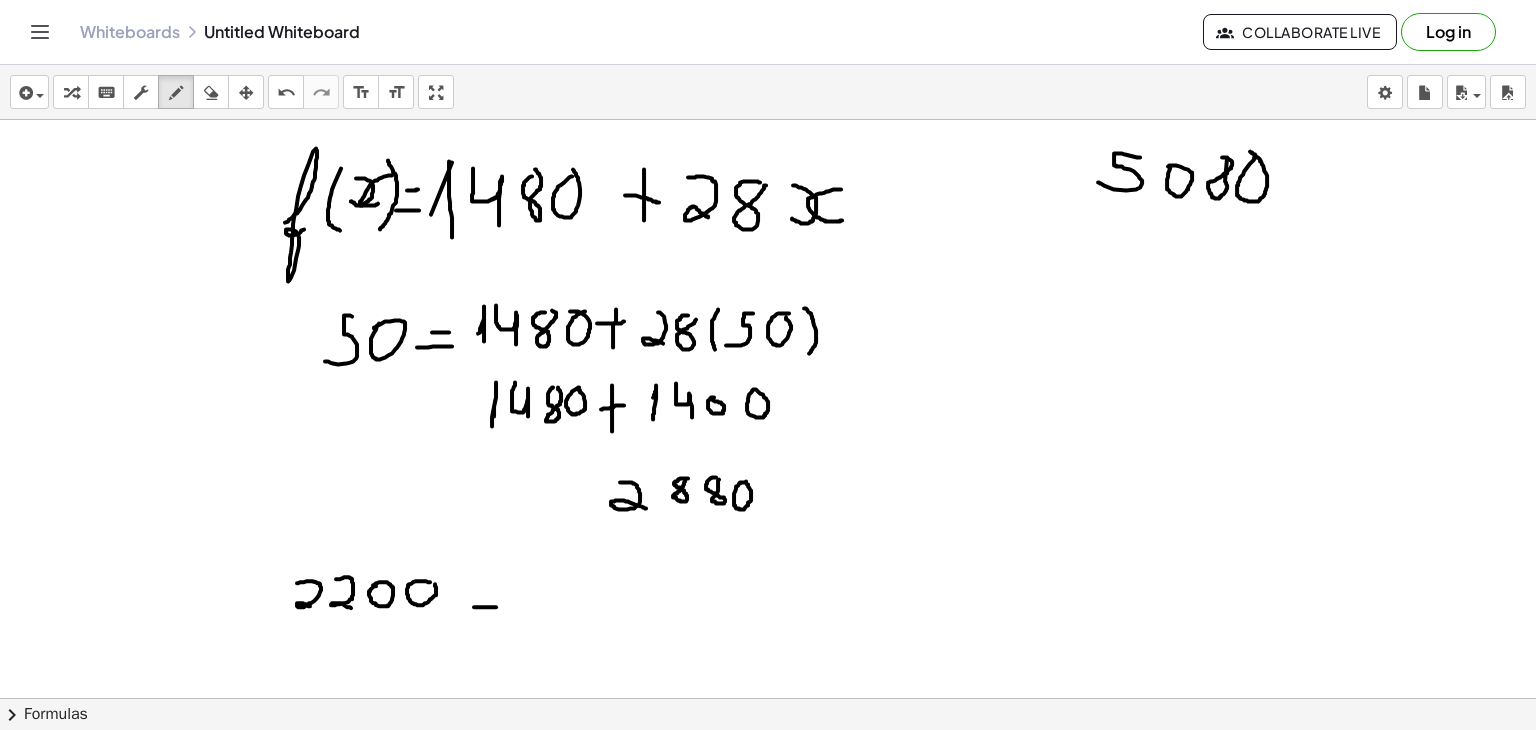 drag, startPoint x: 474, startPoint y: 605, endPoint x: 500, endPoint y: 605, distance: 26 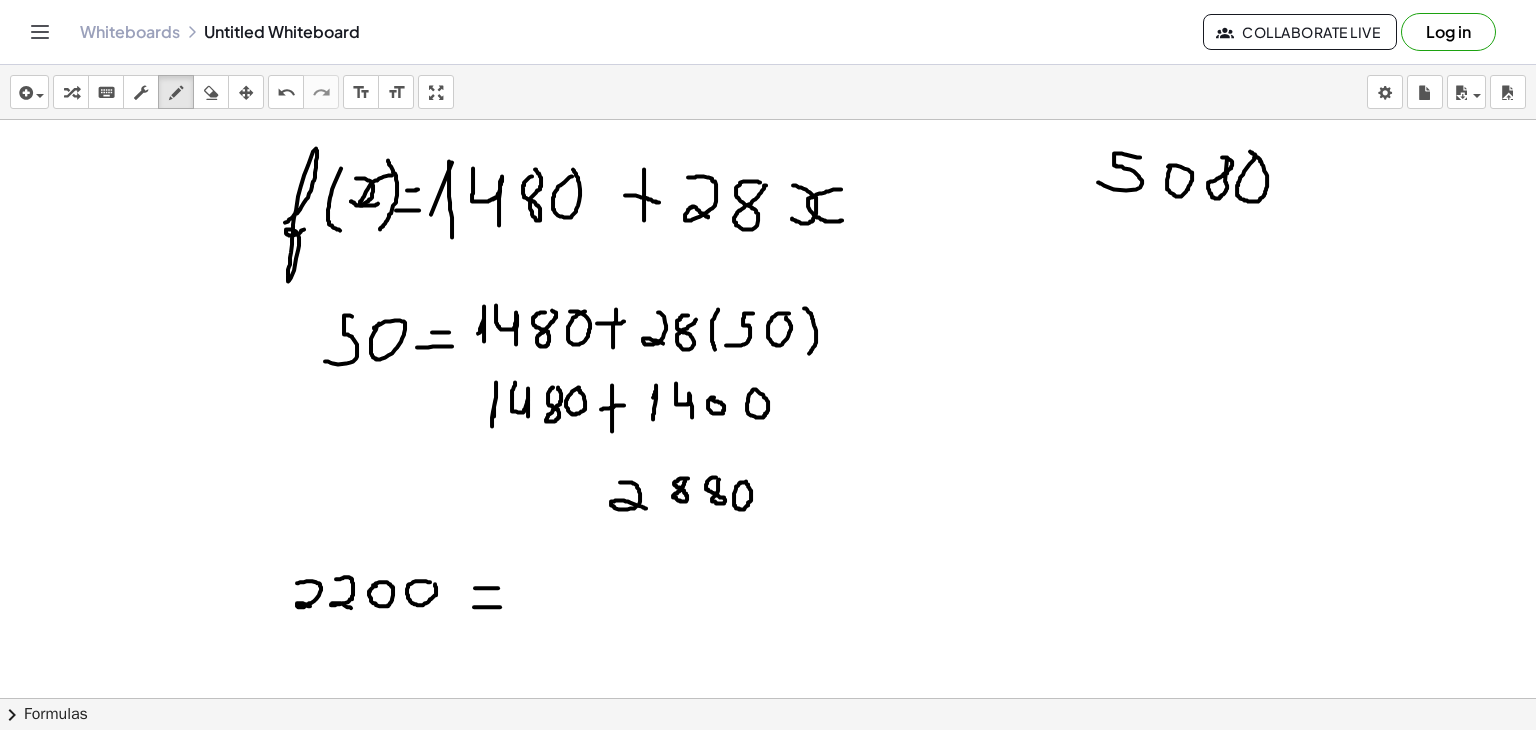 drag, startPoint x: 475, startPoint y: 586, endPoint x: 500, endPoint y: 586, distance: 25 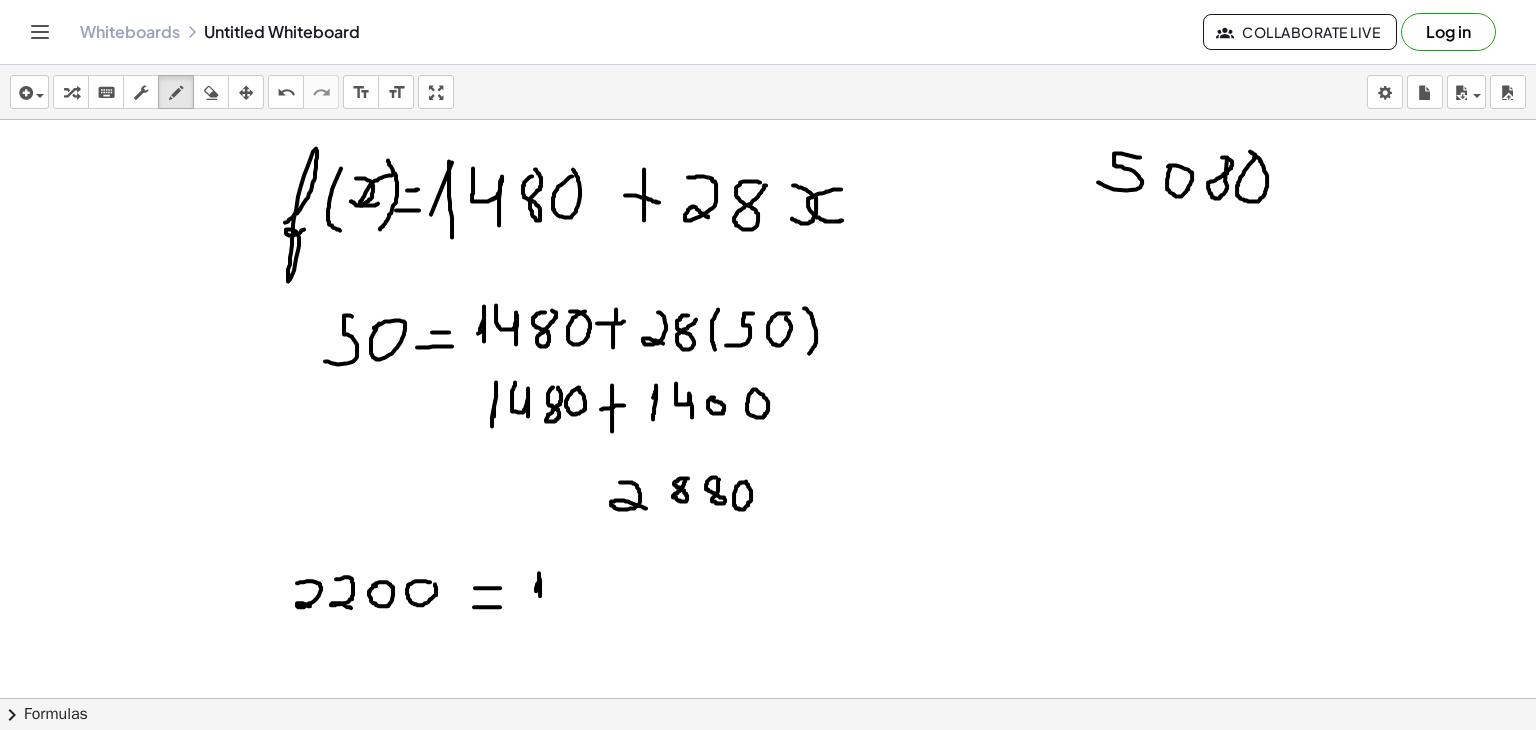 click at bounding box center [768, -2677] 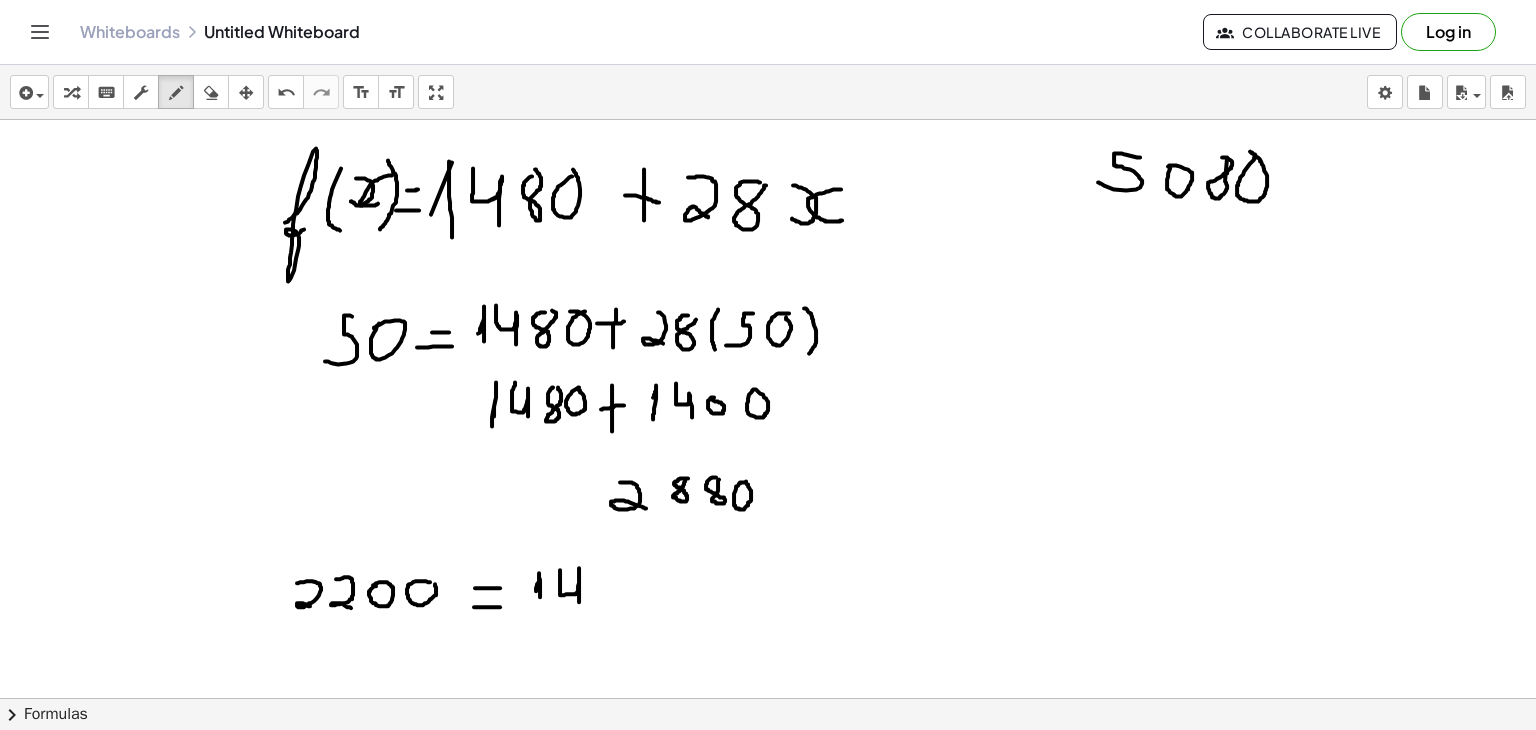 drag, startPoint x: 560, startPoint y: 568, endPoint x: 579, endPoint y: 605, distance: 41.59327 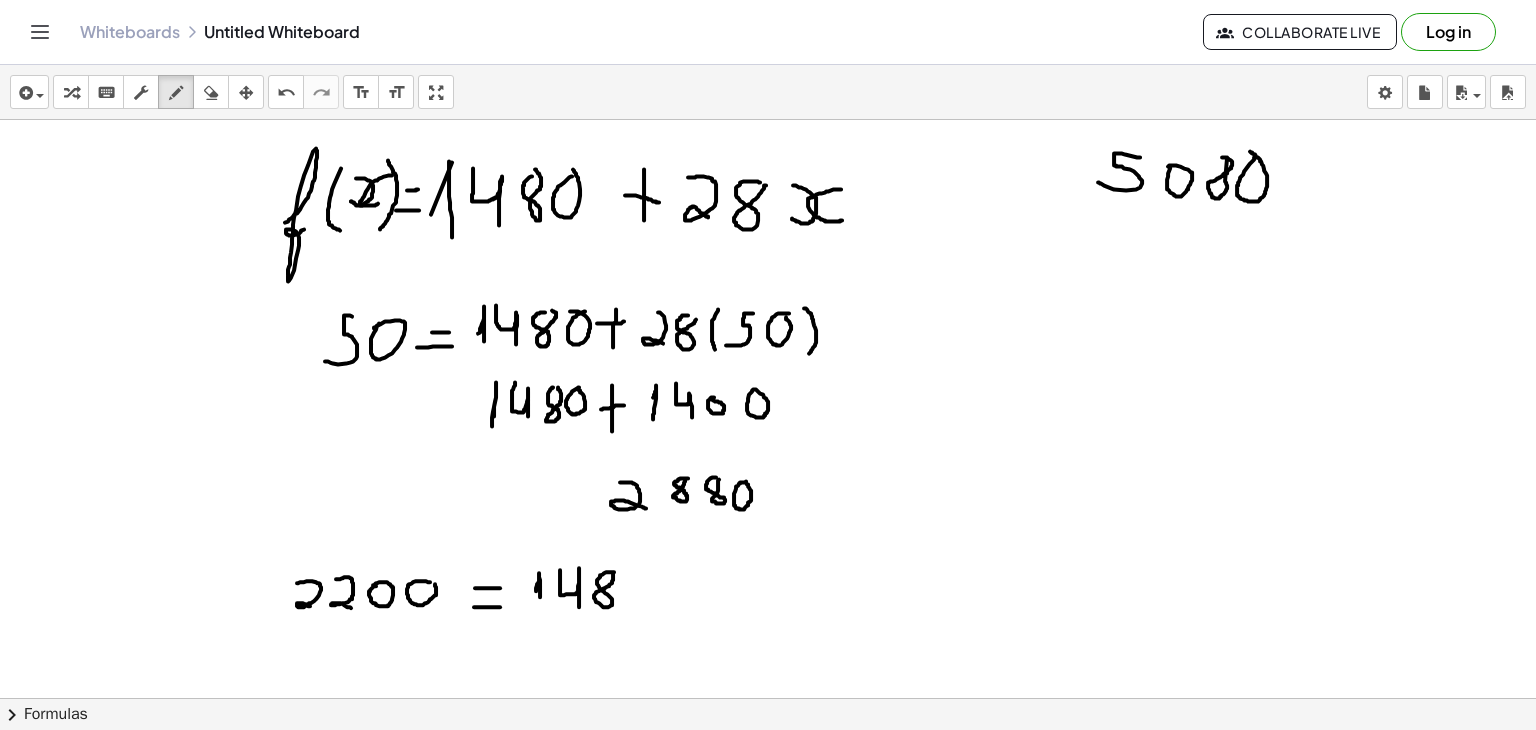 click at bounding box center (768, -2677) 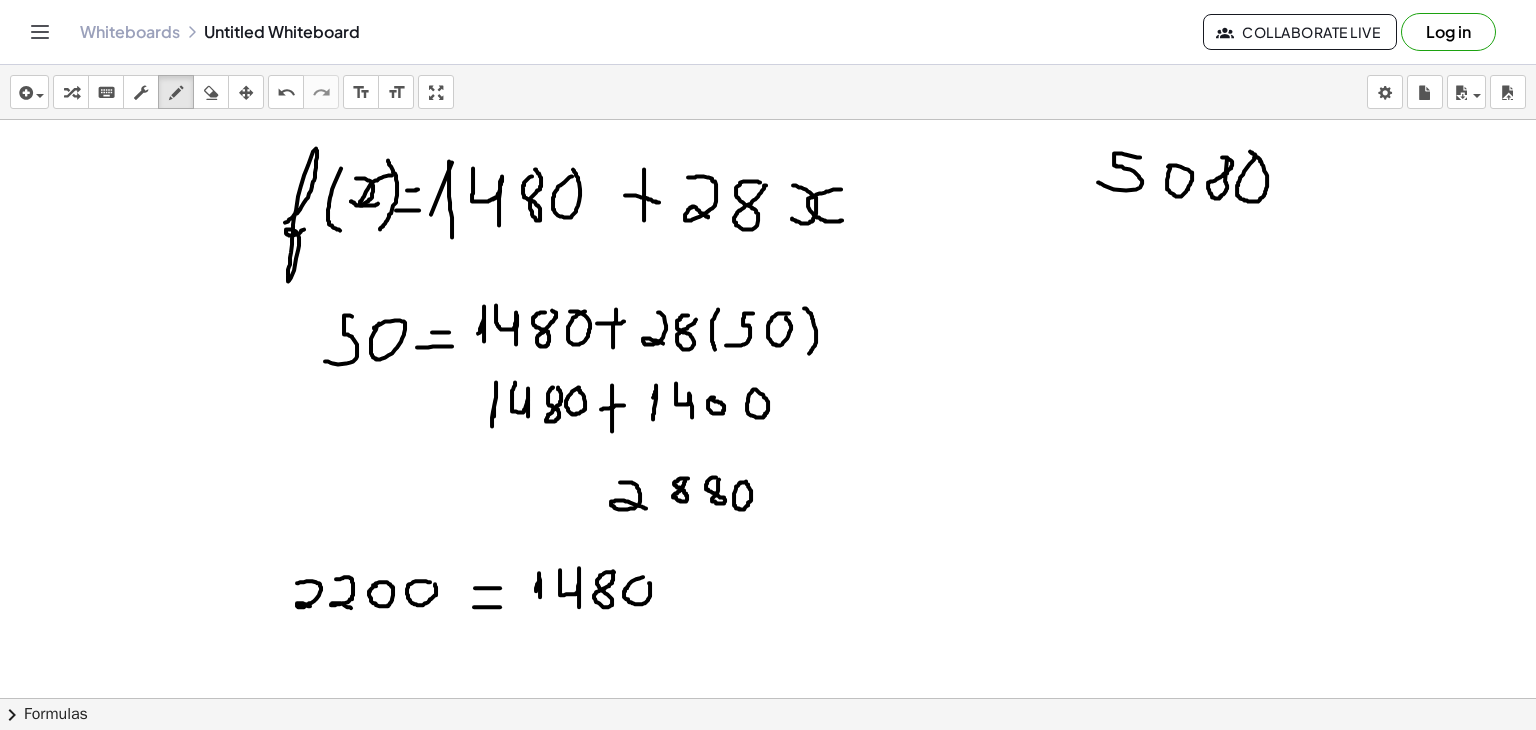 click at bounding box center [768, -2677] 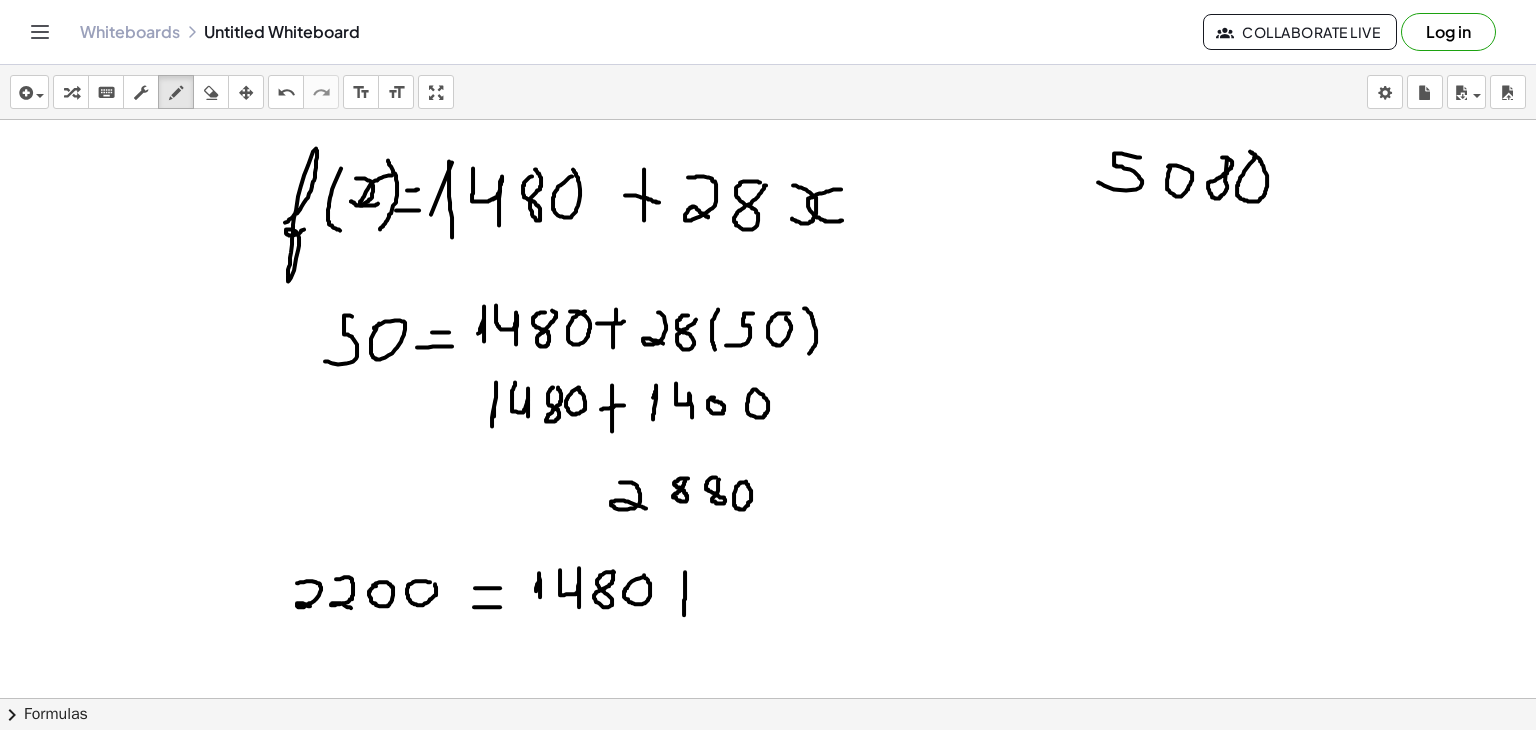 drag, startPoint x: 685, startPoint y: 570, endPoint x: 684, endPoint y: 613, distance: 43.011627 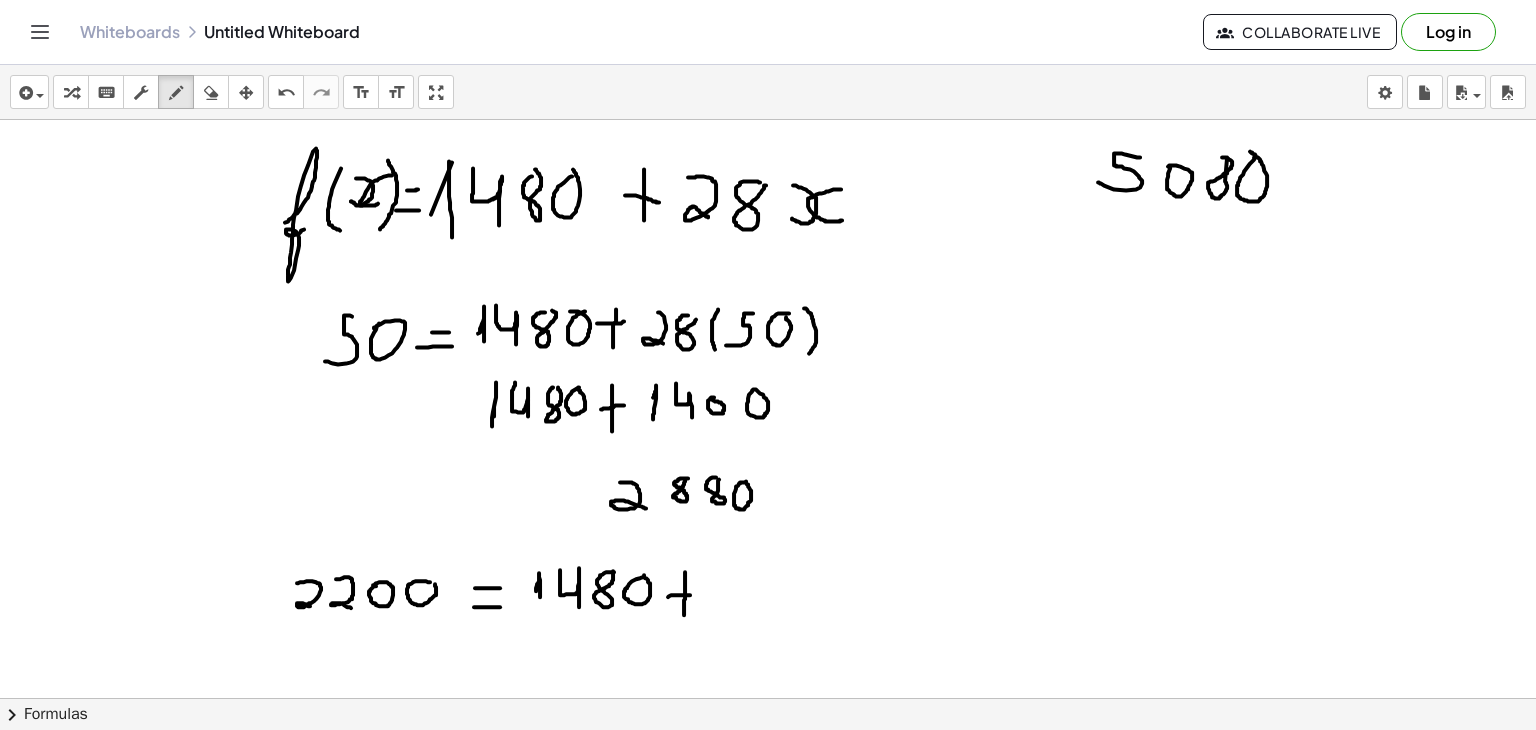 drag, startPoint x: 668, startPoint y: 595, endPoint x: 692, endPoint y: 593, distance: 24.083189 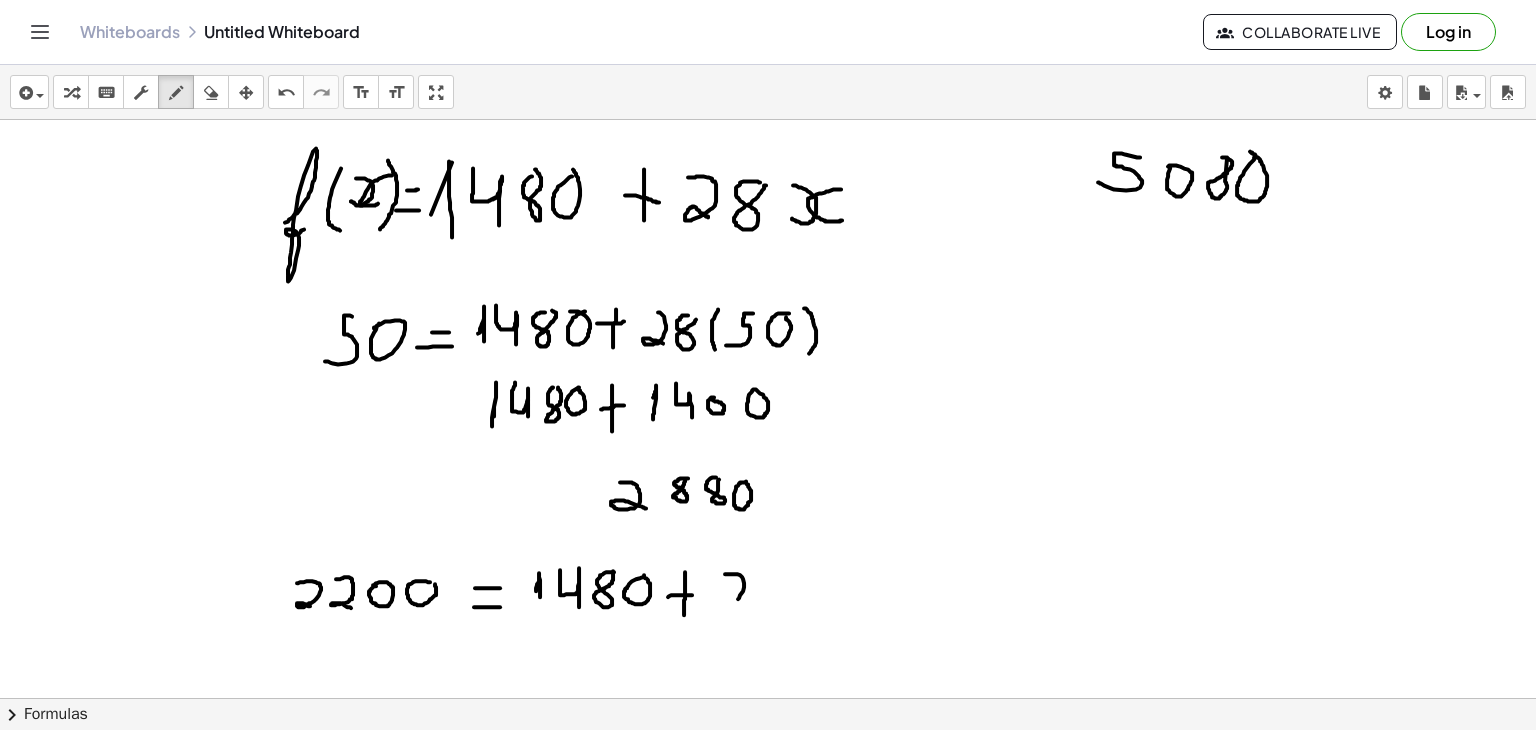 drag, startPoint x: 725, startPoint y: 572, endPoint x: 741, endPoint y: 603, distance: 34.88553 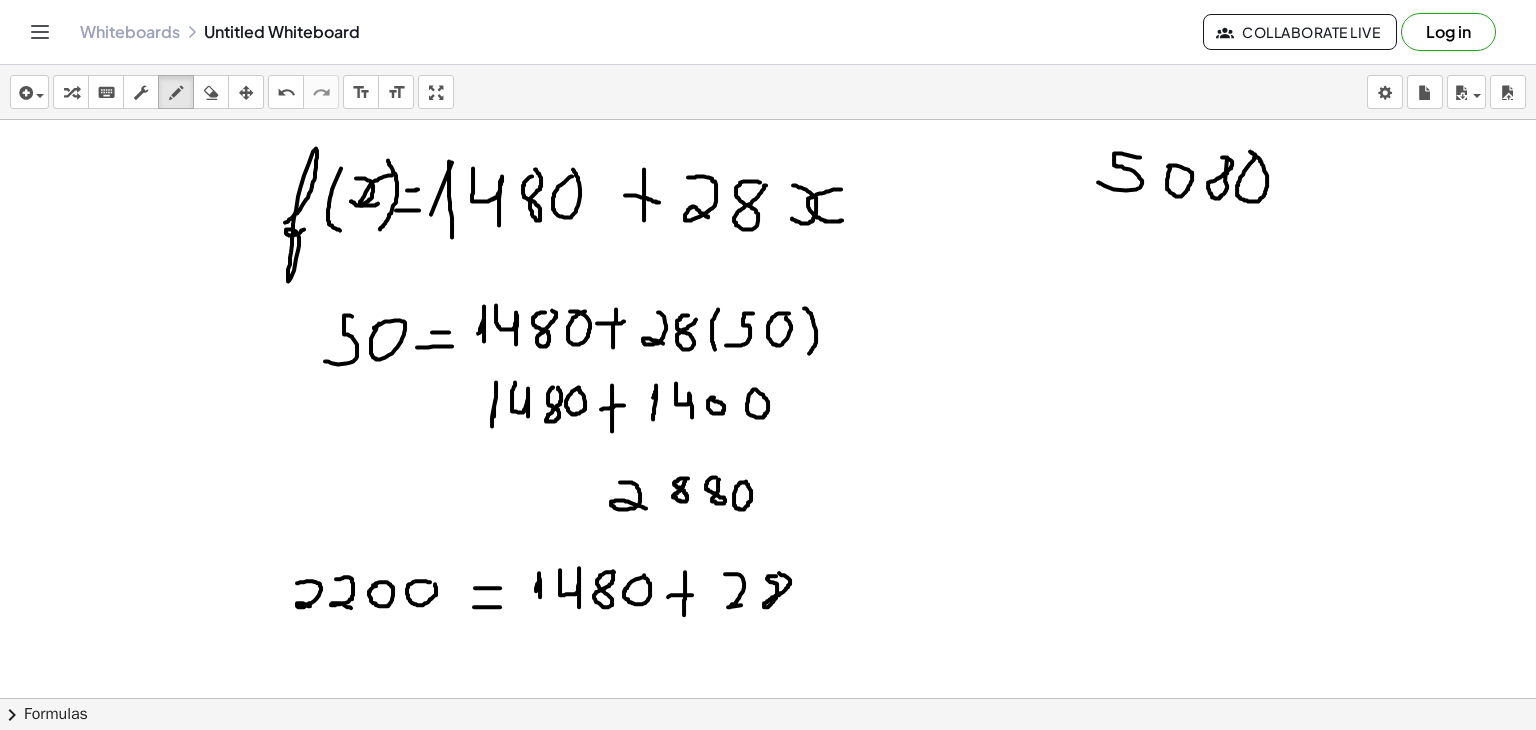 click at bounding box center (768, -2677) 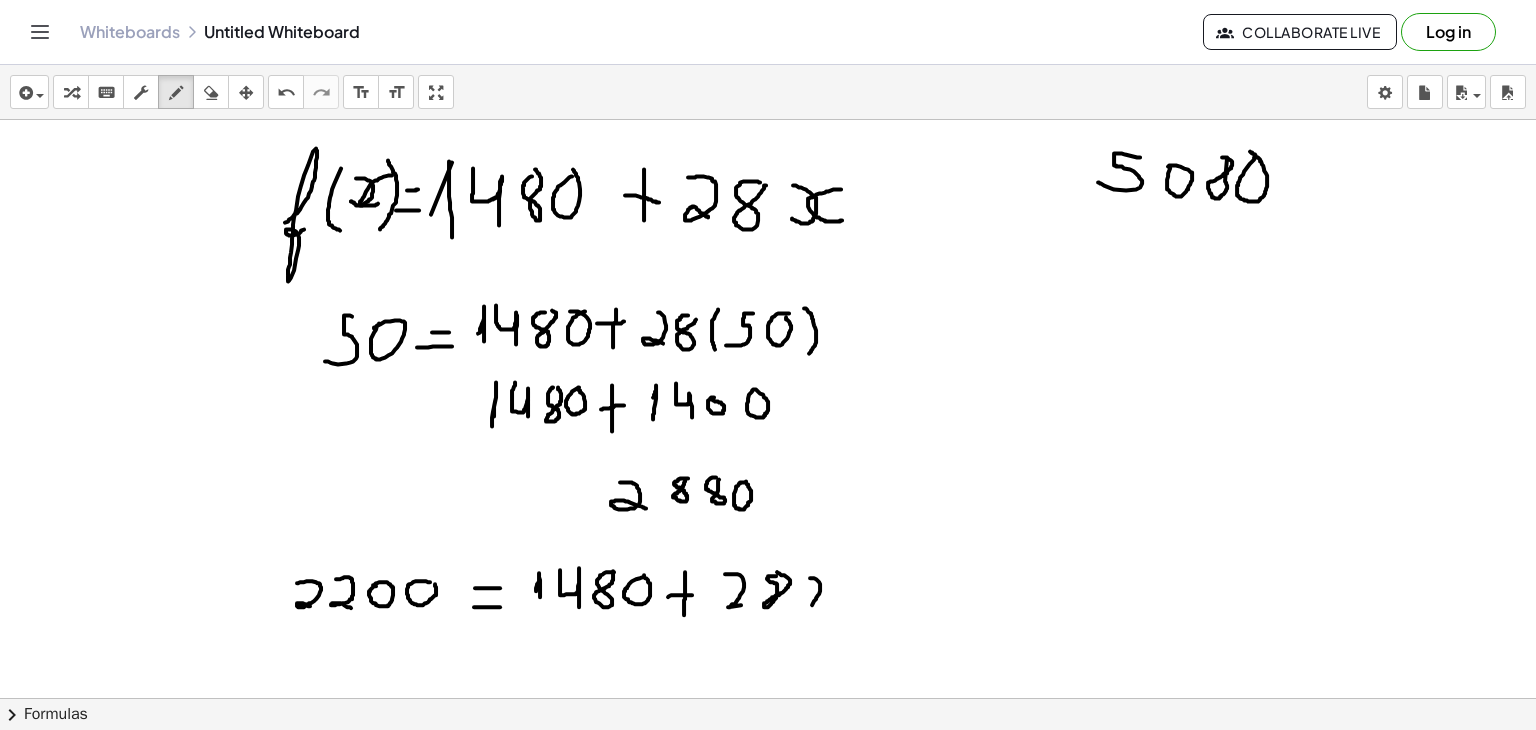 drag, startPoint x: 810, startPoint y: 576, endPoint x: 805, endPoint y: 609, distance: 33.37664 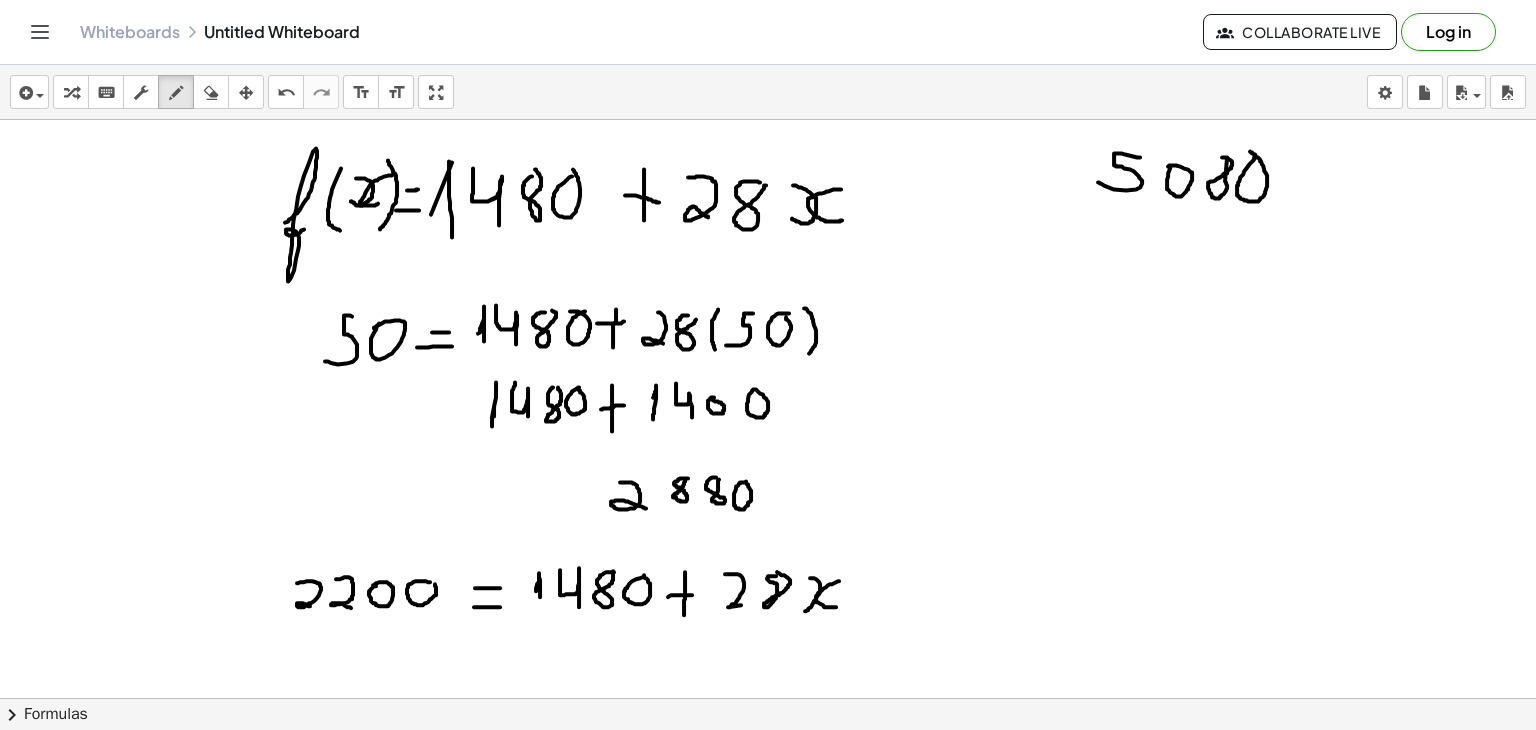 drag, startPoint x: 839, startPoint y: 579, endPoint x: 838, endPoint y: 605, distance: 26.019224 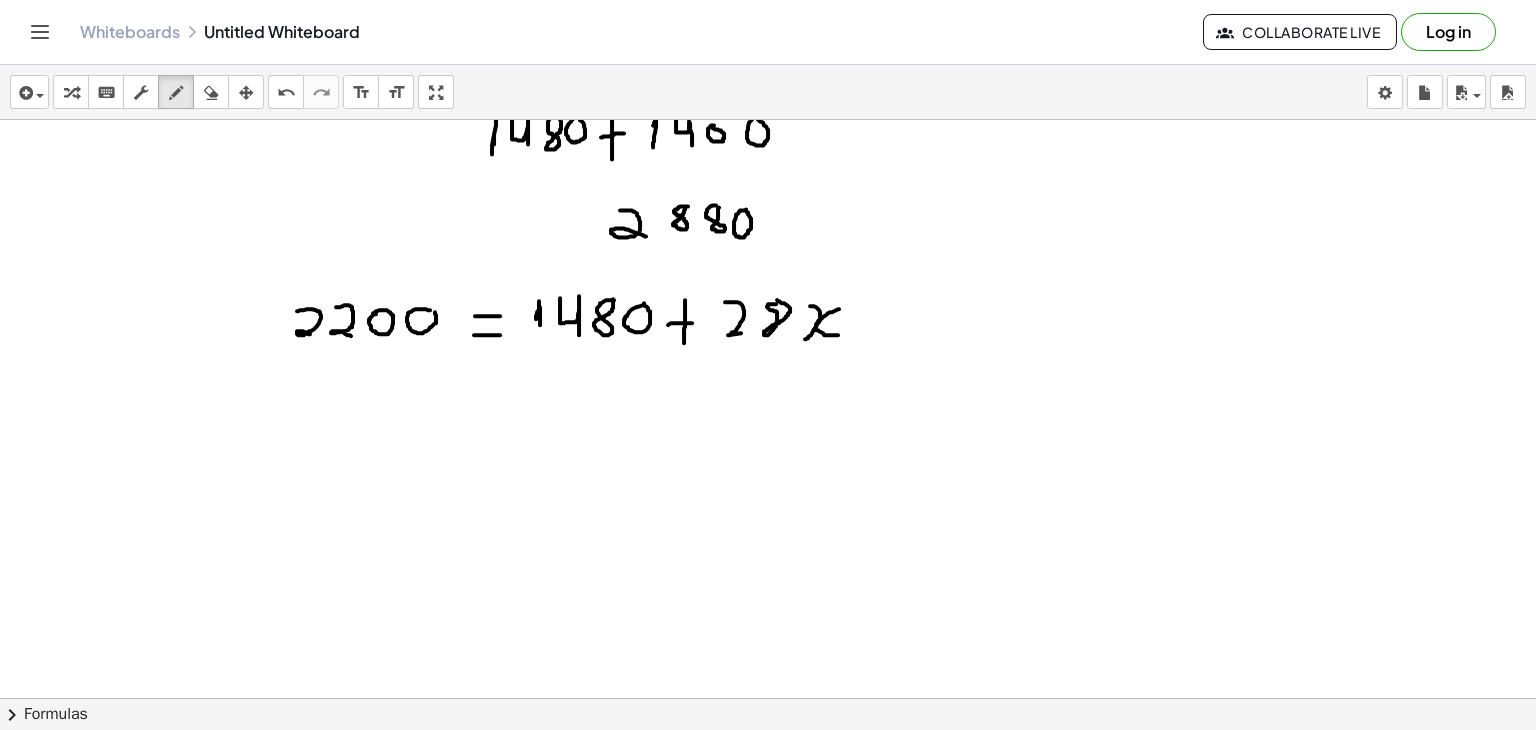 scroll, scrollTop: 6838, scrollLeft: 0, axis: vertical 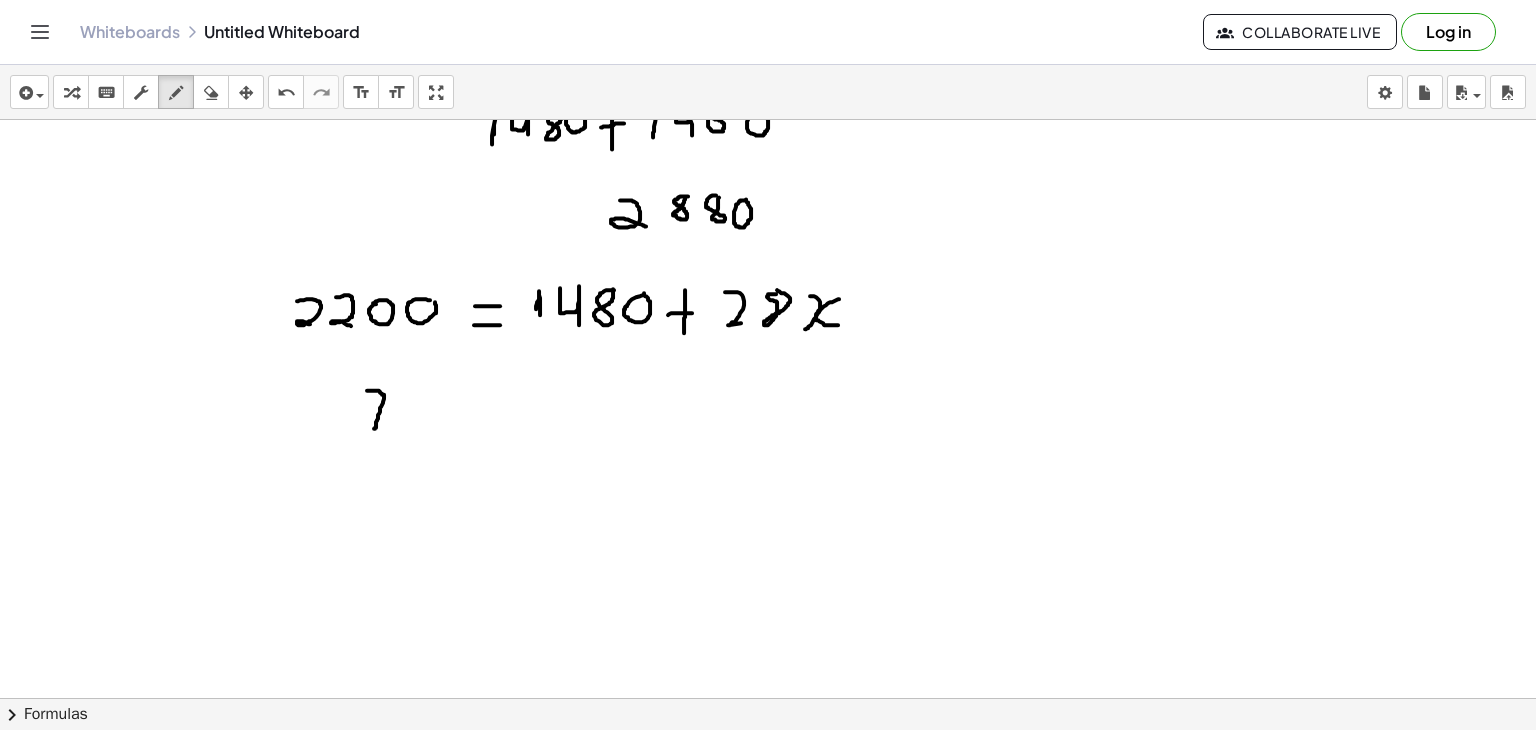drag, startPoint x: 367, startPoint y: 389, endPoint x: 374, endPoint y: 430, distance: 41.59327 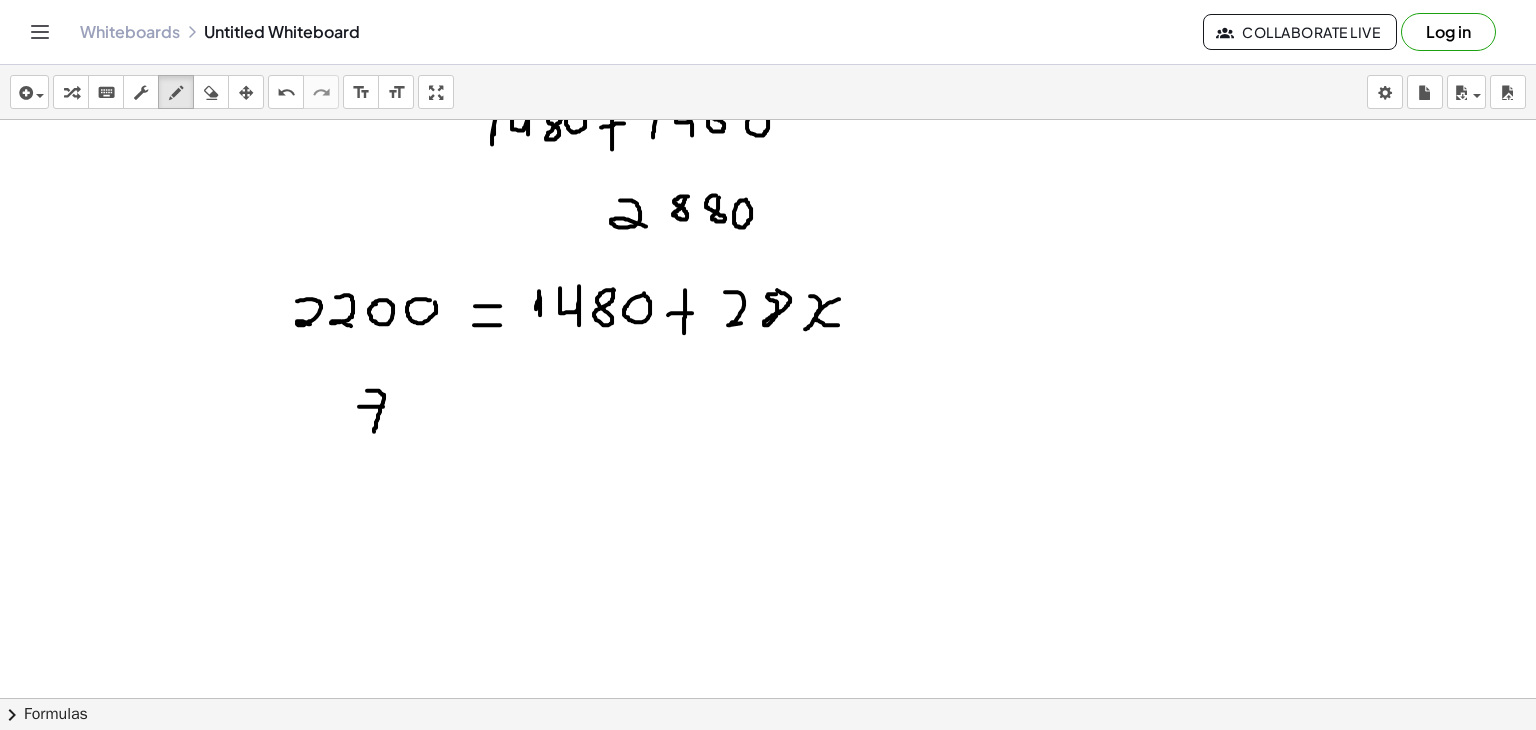 drag, startPoint x: 359, startPoint y: 405, endPoint x: 384, endPoint y: 405, distance: 25 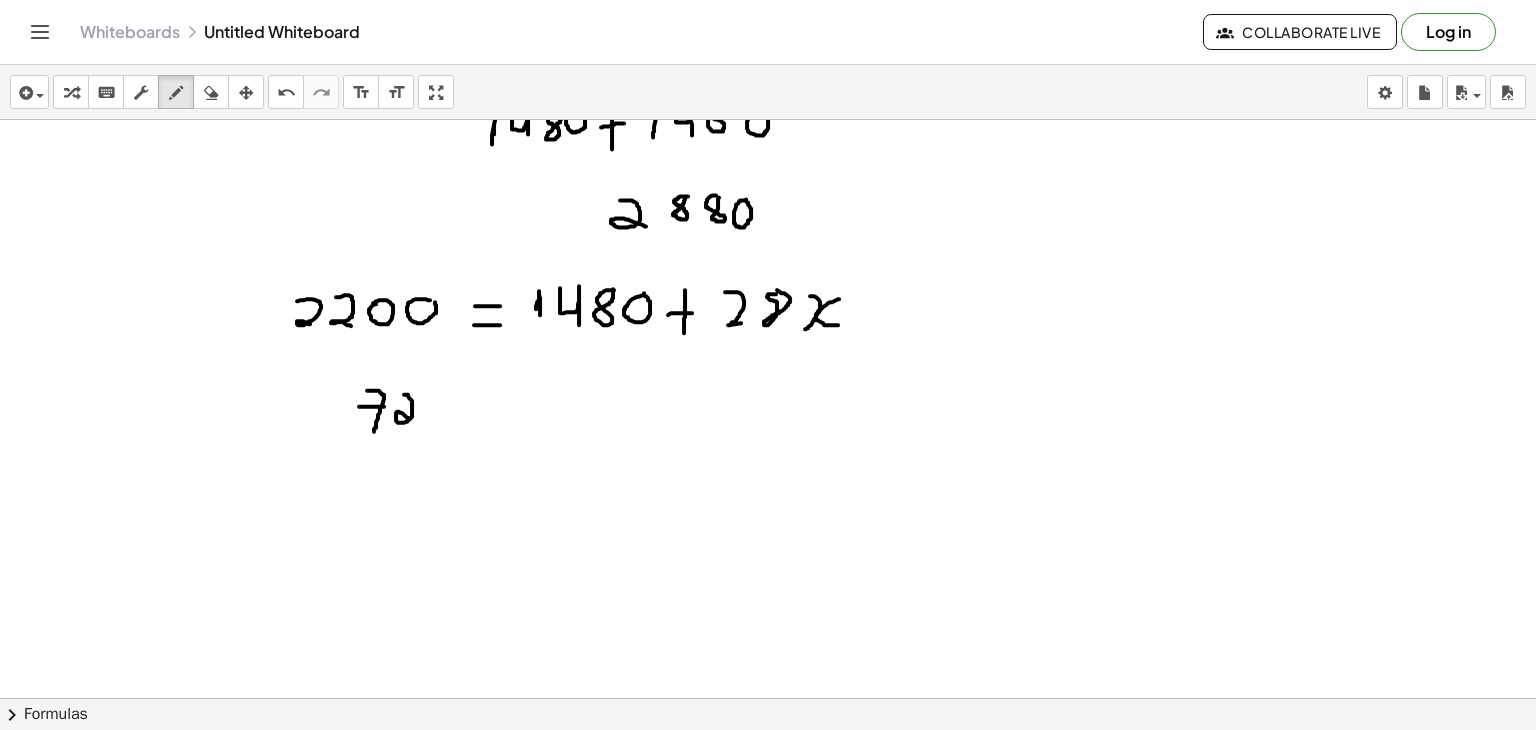 drag, startPoint x: 404, startPoint y: 393, endPoint x: 411, endPoint y: 419, distance: 26.925823 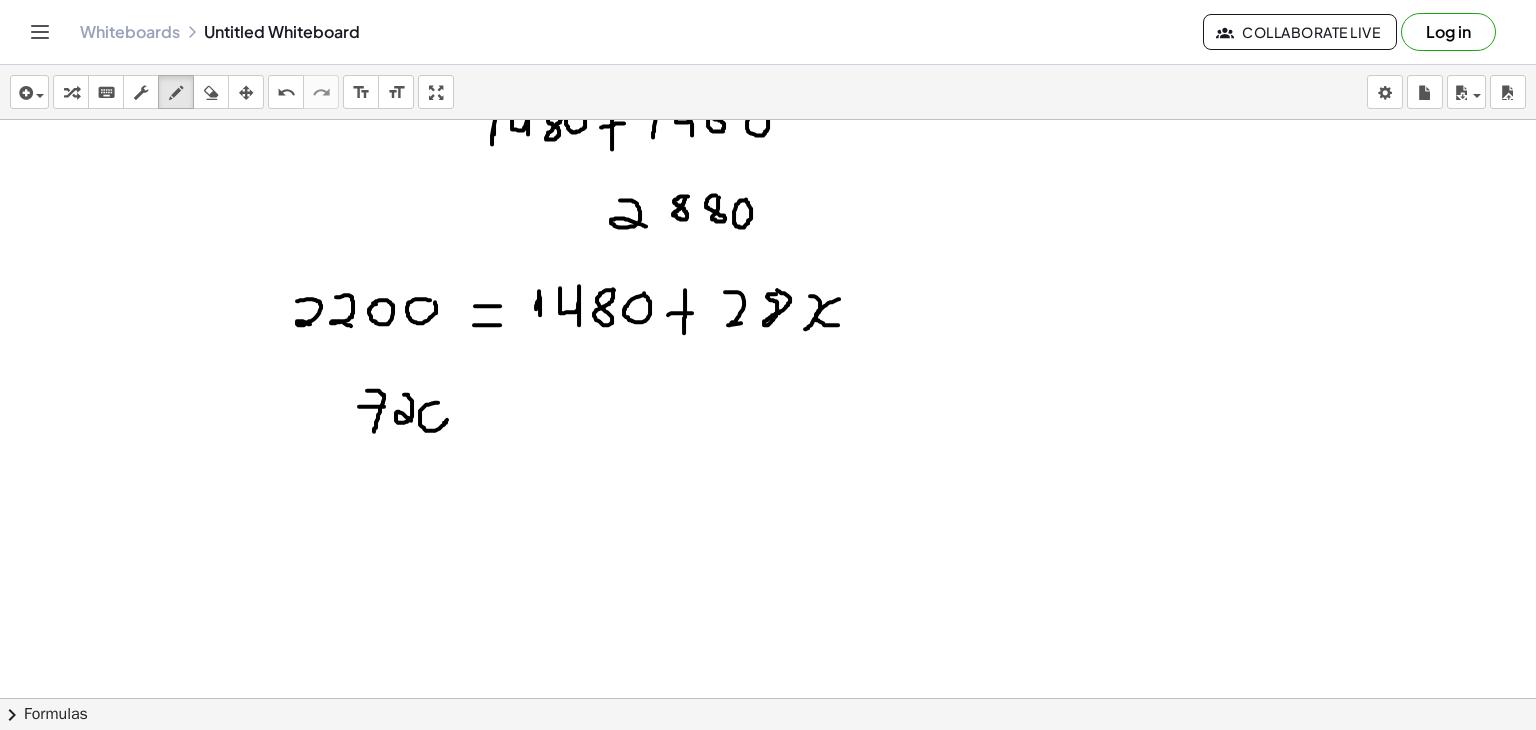 click at bounding box center [768, -2959] 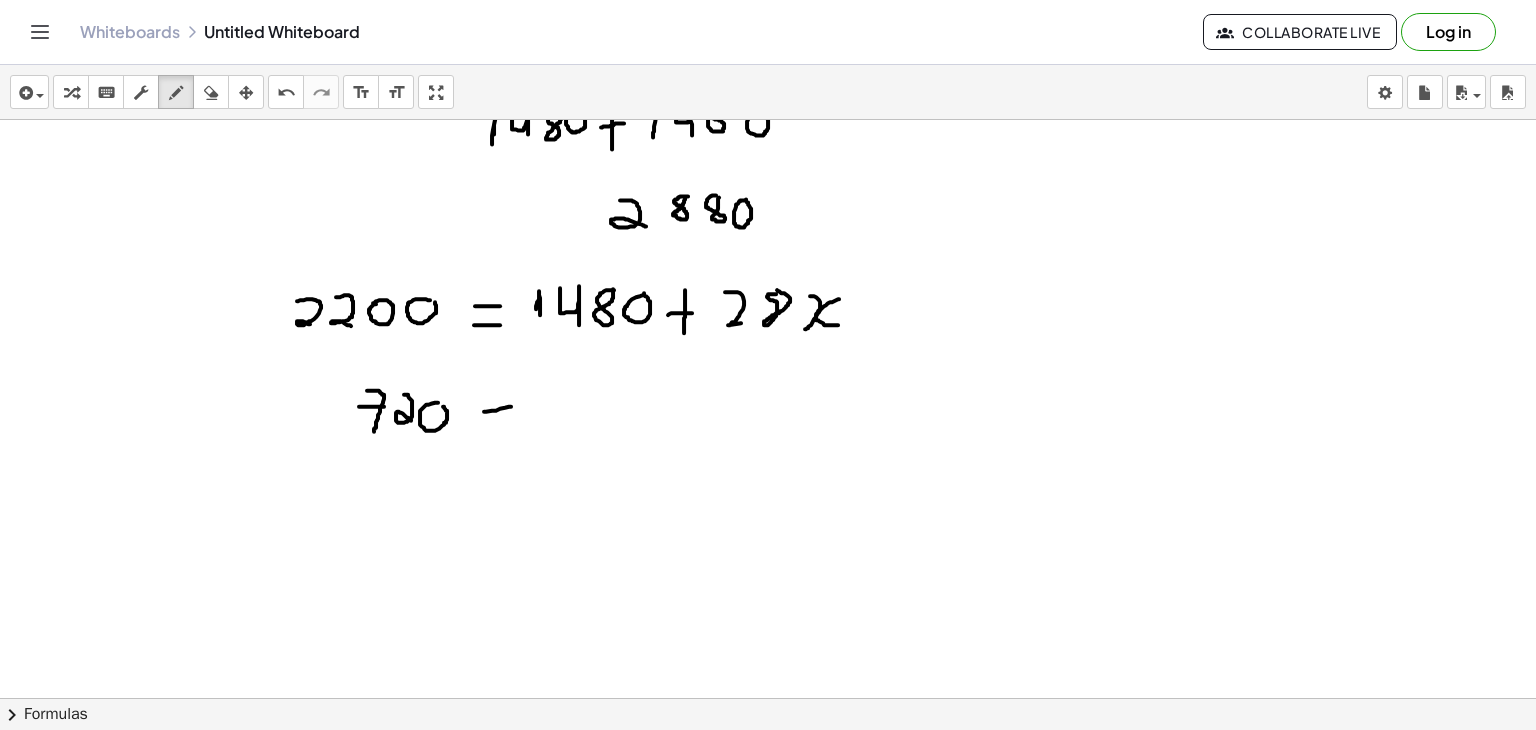 drag, startPoint x: 484, startPoint y: 410, endPoint x: 517, endPoint y: 405, distance: 33.37664 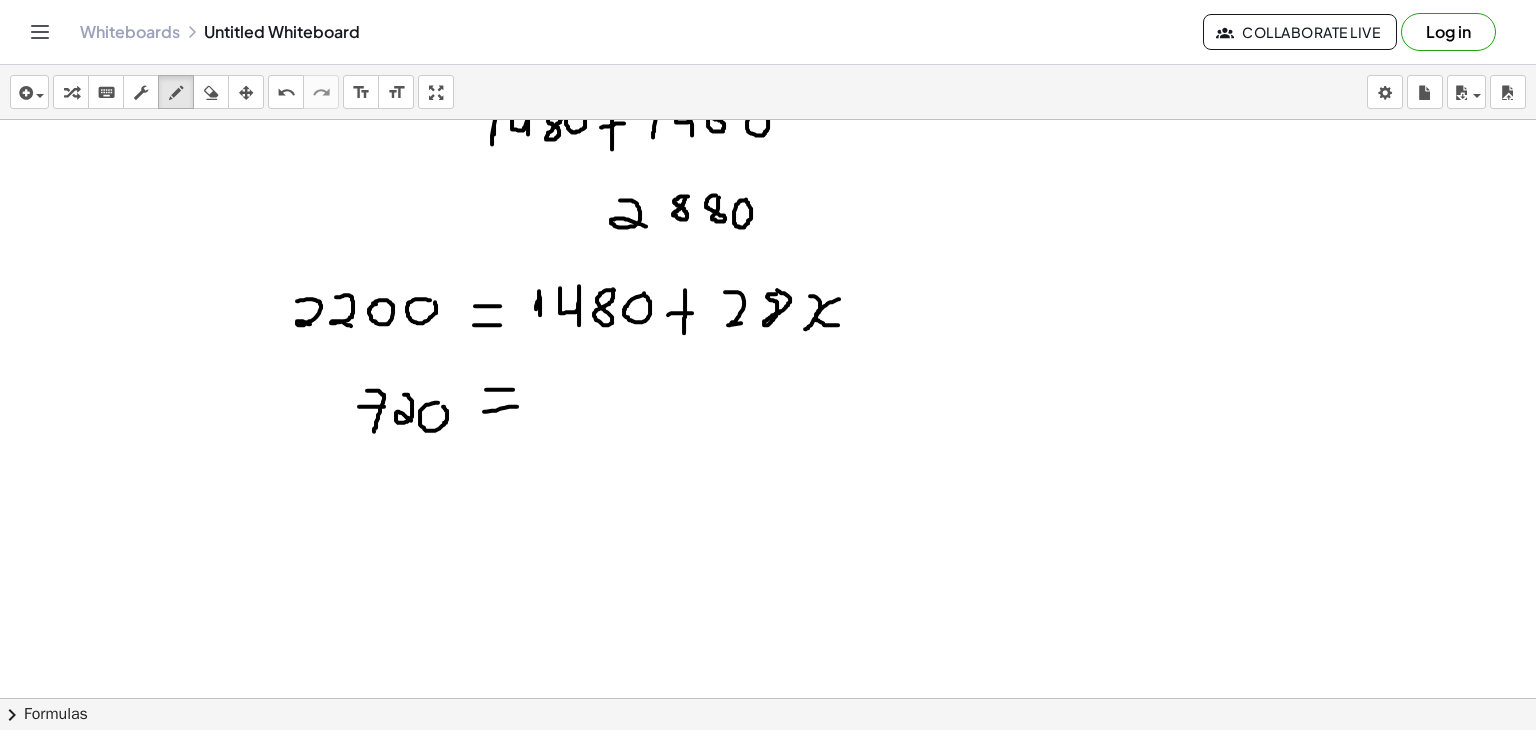 drag, startPoint x: 486, startPoint y: 388, endPoint x: 515, endPoint y: 388, distance: 29 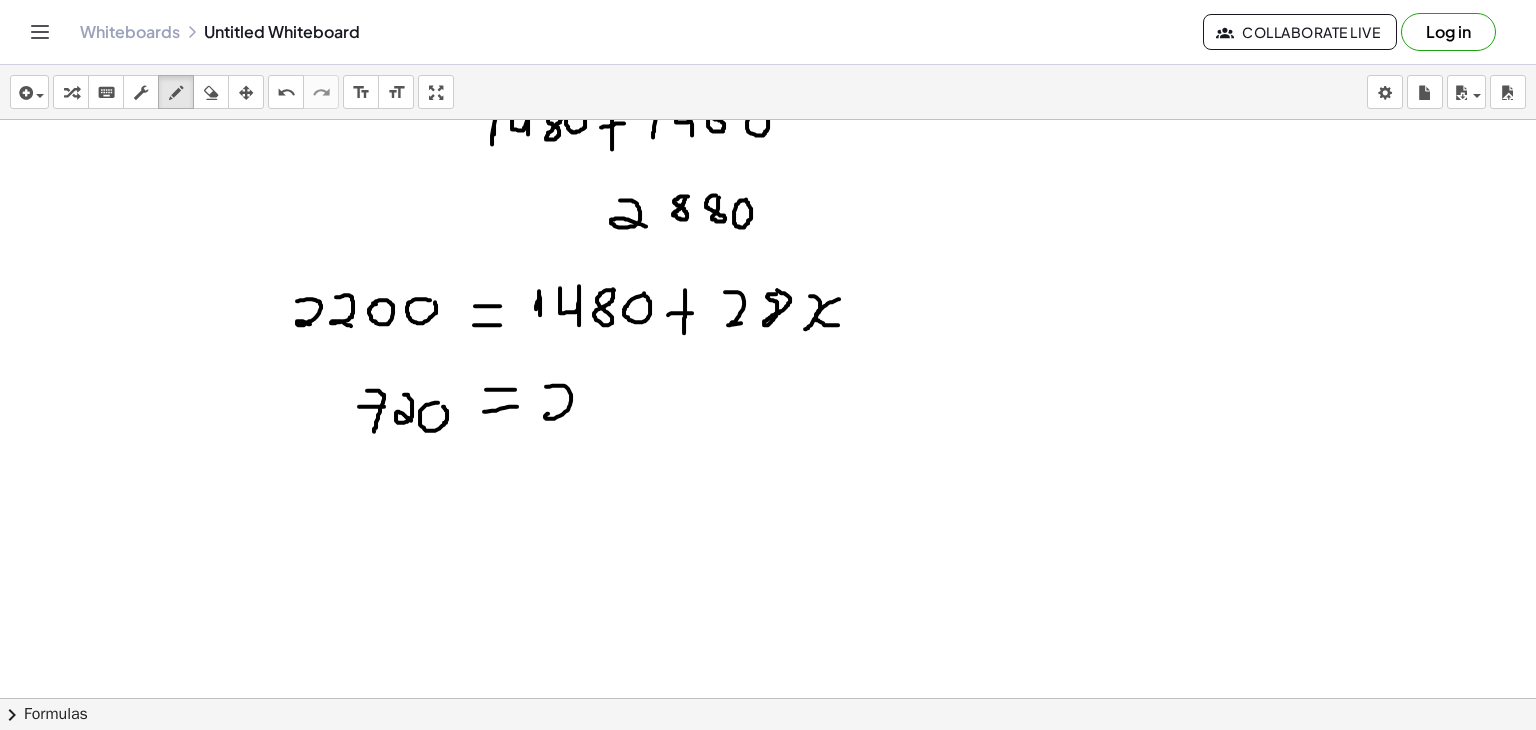 drag, startPoint x: 546, startPoint y: 385, endPoint x: 568, endPoint y: 417, distance: 38.832977 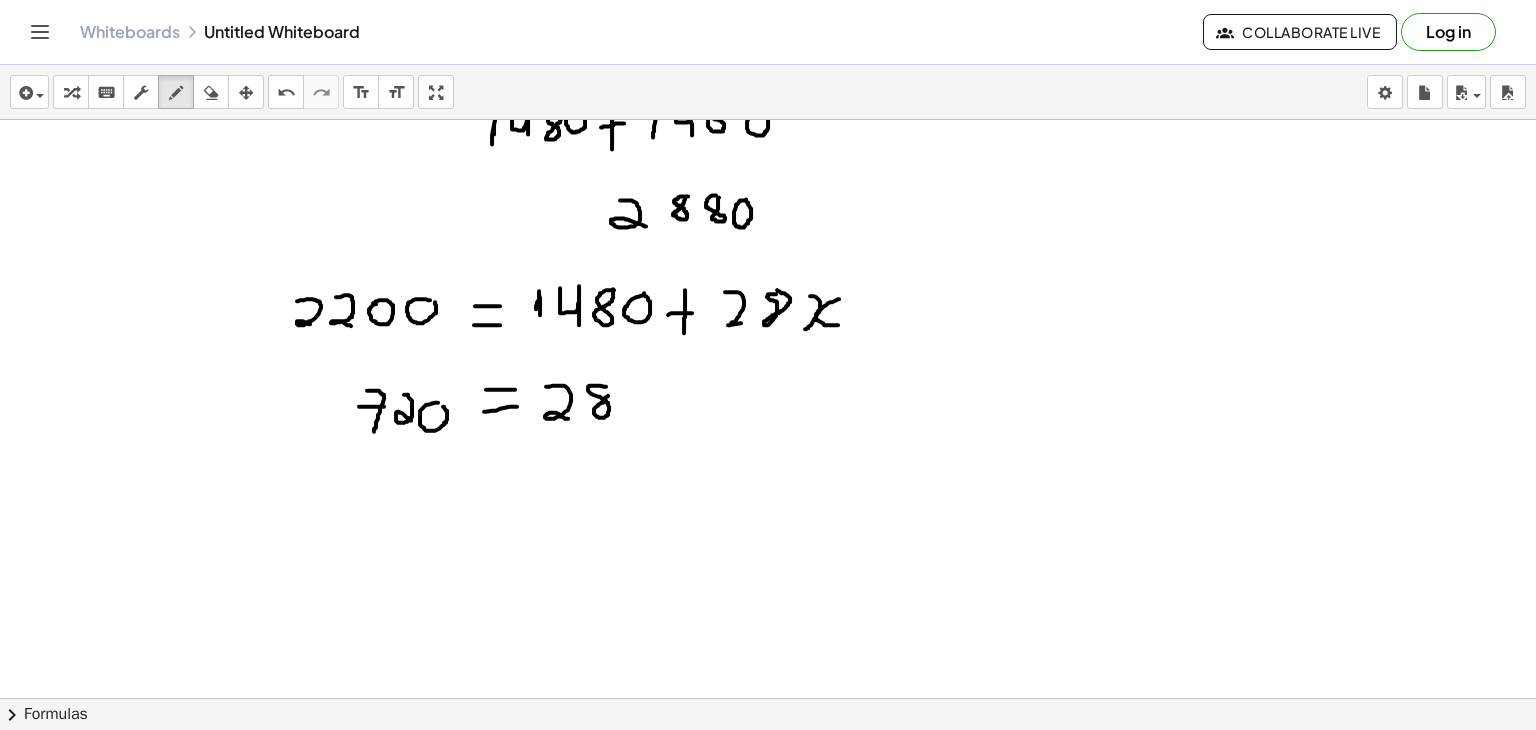 click at bounding box center (768, -2959) 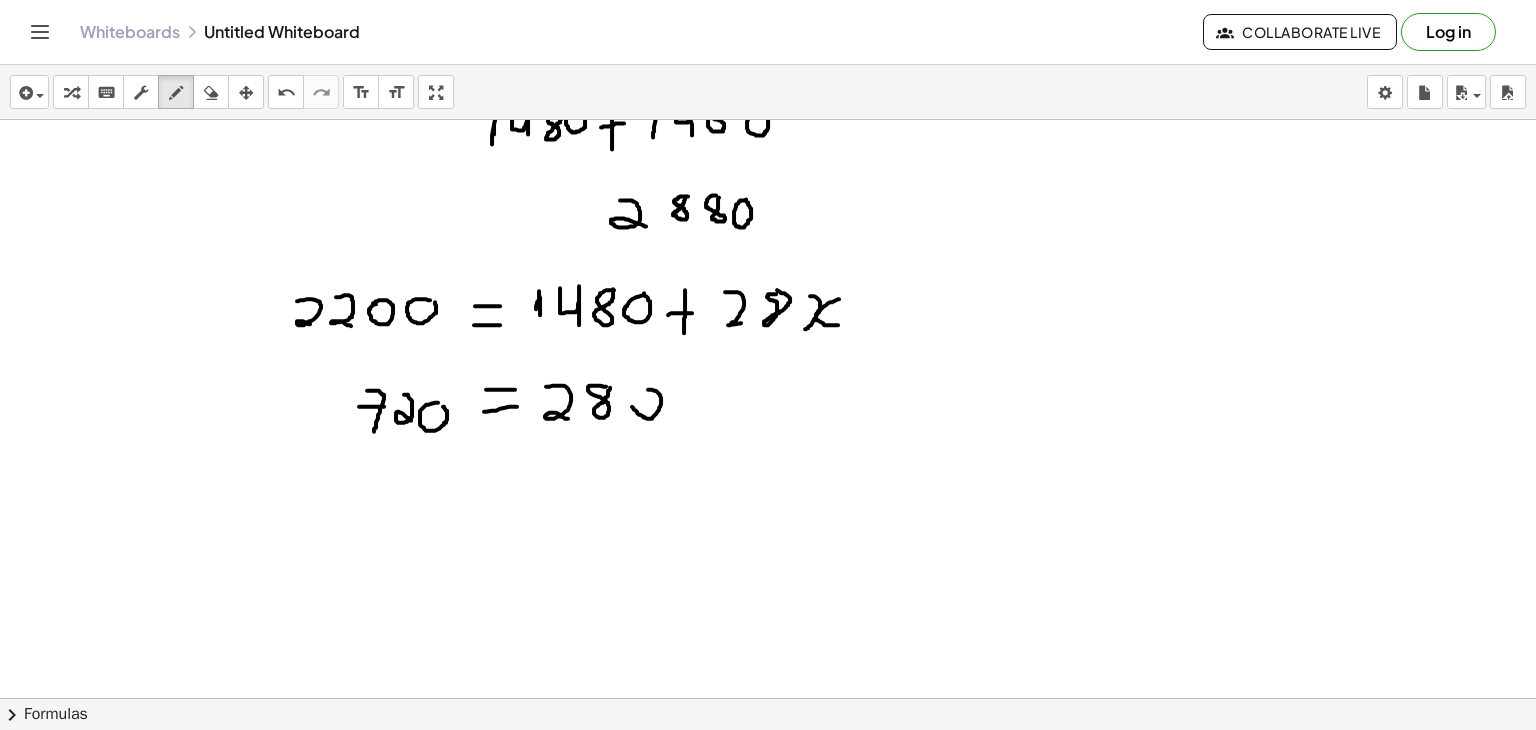 drag, startPoint x: 632, startPoint y: 405, endPoint x: 642, endPoint y: 390, distance: 18.027756 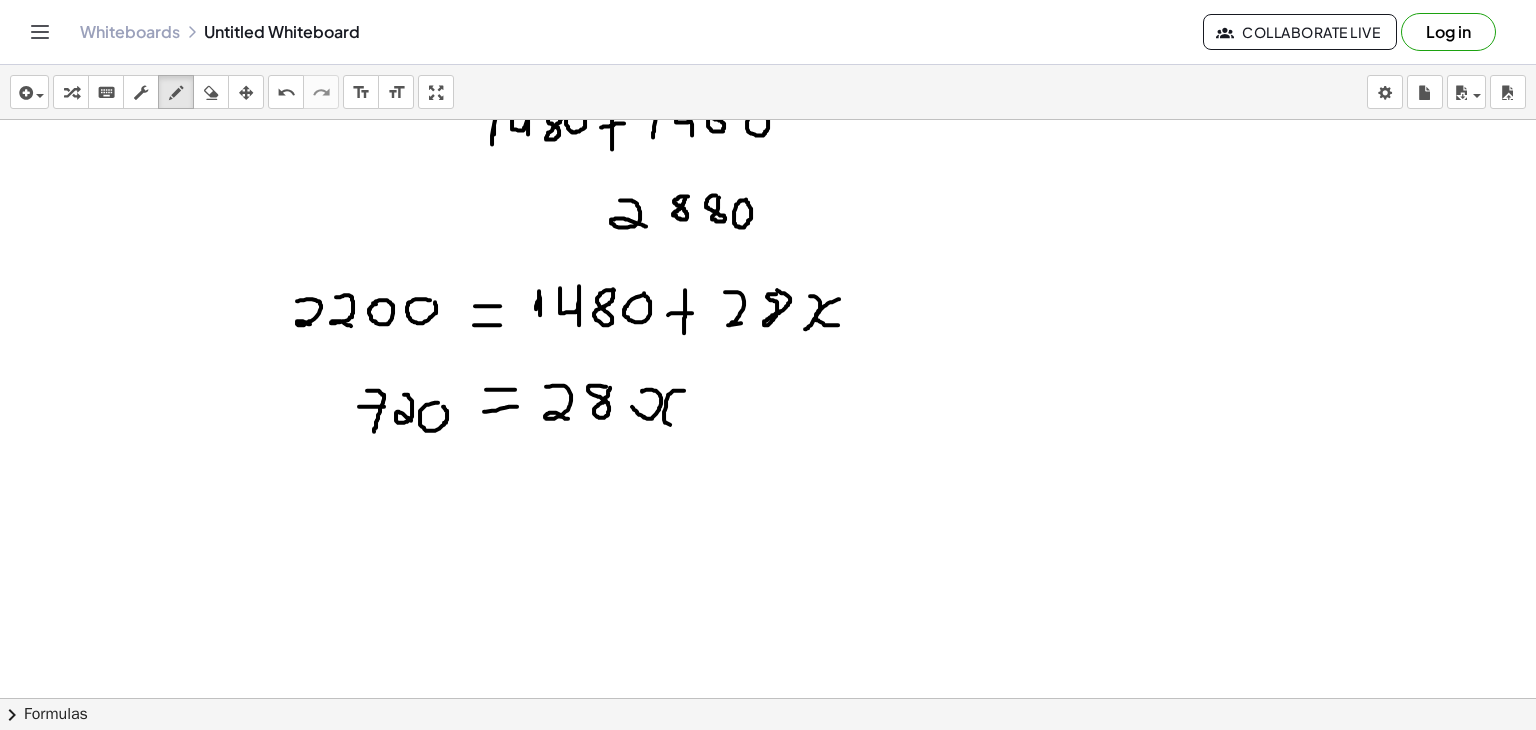 drag, startPoint x: 684, startPoint y: 389, endPoint x: 699, endPoint y: 419, distance: 33.54102 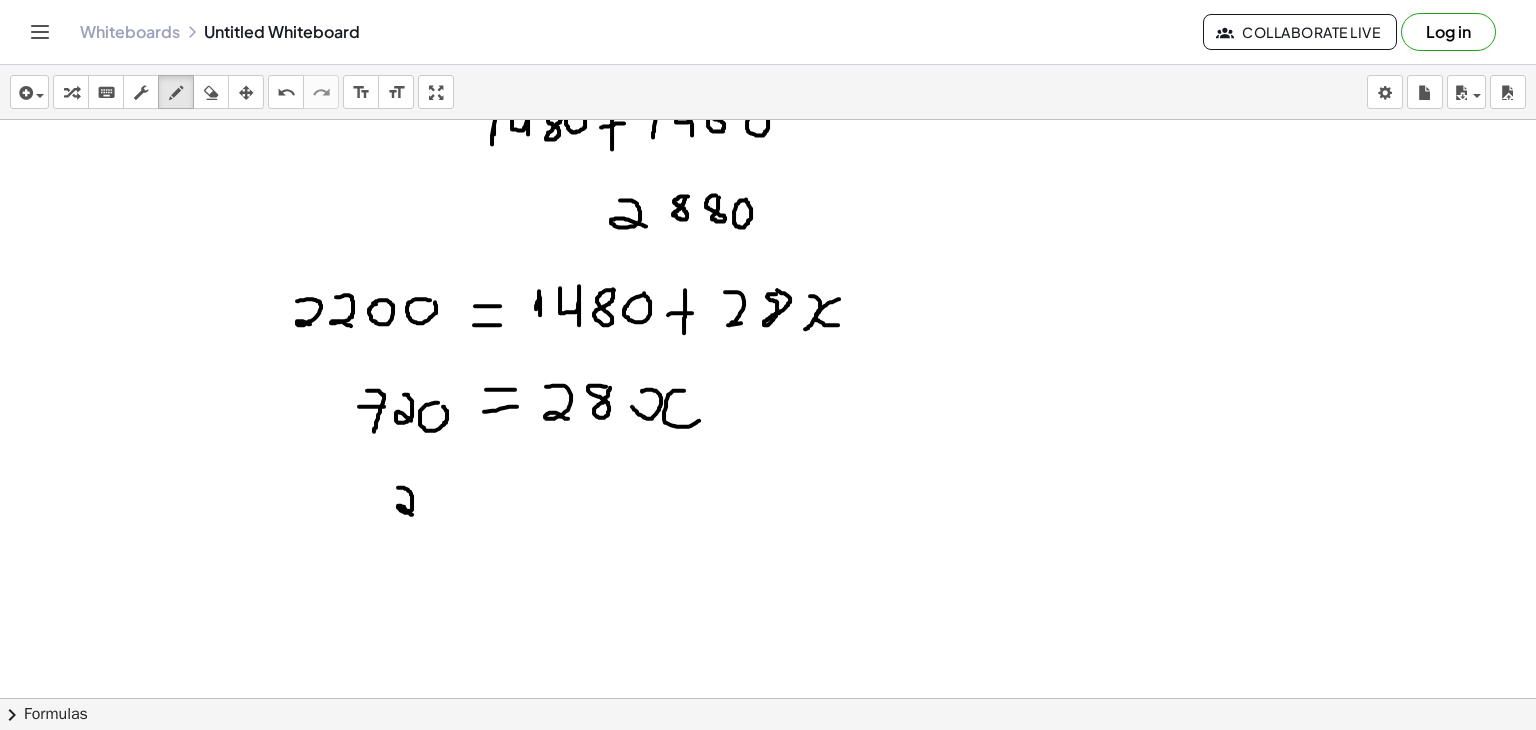 drag, startPoint x: 398, startPoint y: 486, endPoint x: 412, endPoint y: 513, distance: 30.413813 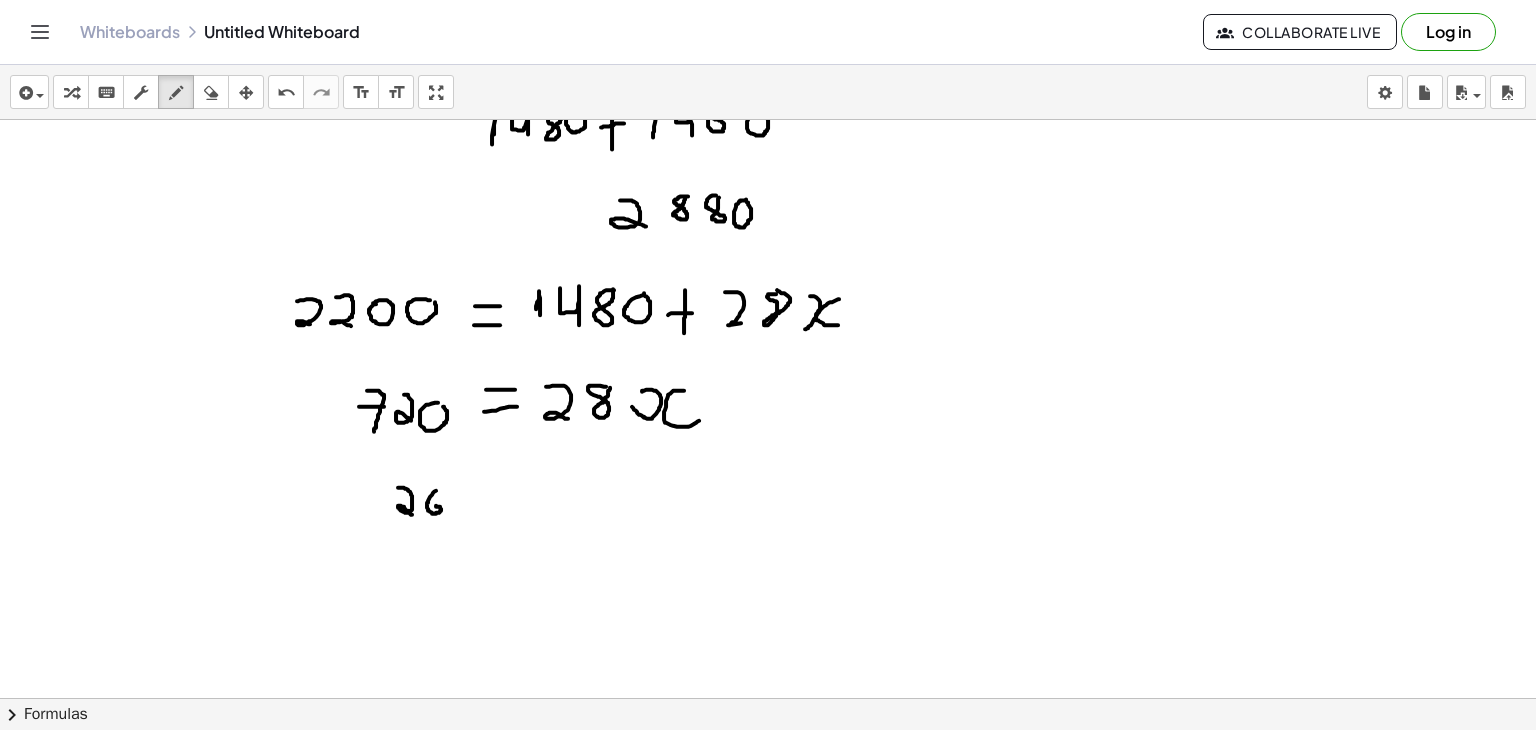 drag, startPoint x: 436, startPoint y: 489, endPoint x: 426, endPoint y: 505, distance: 18.867962 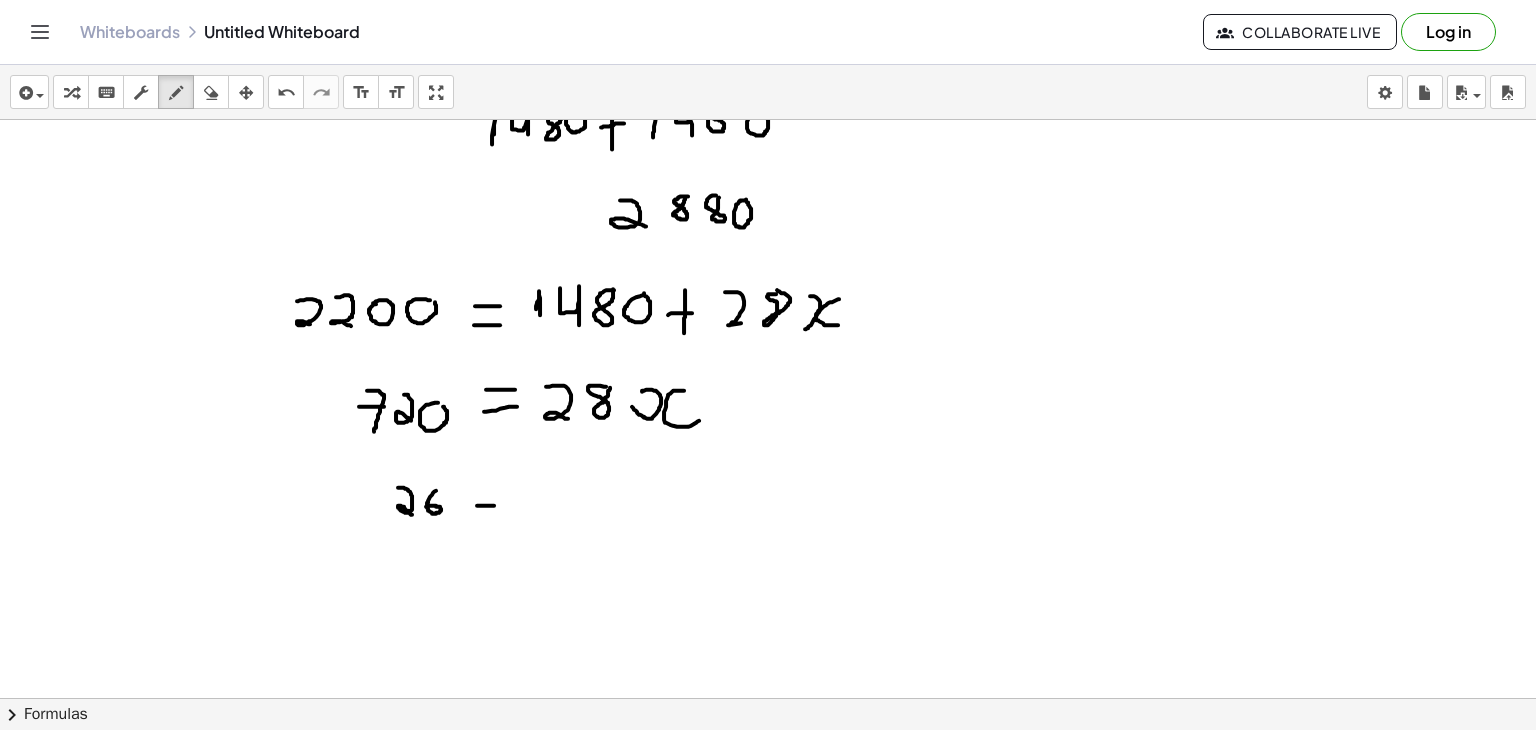 drag, startPoint x: 477, startPoint y: 504, endPoint x: 496, endPoint y: 504, distance: 19 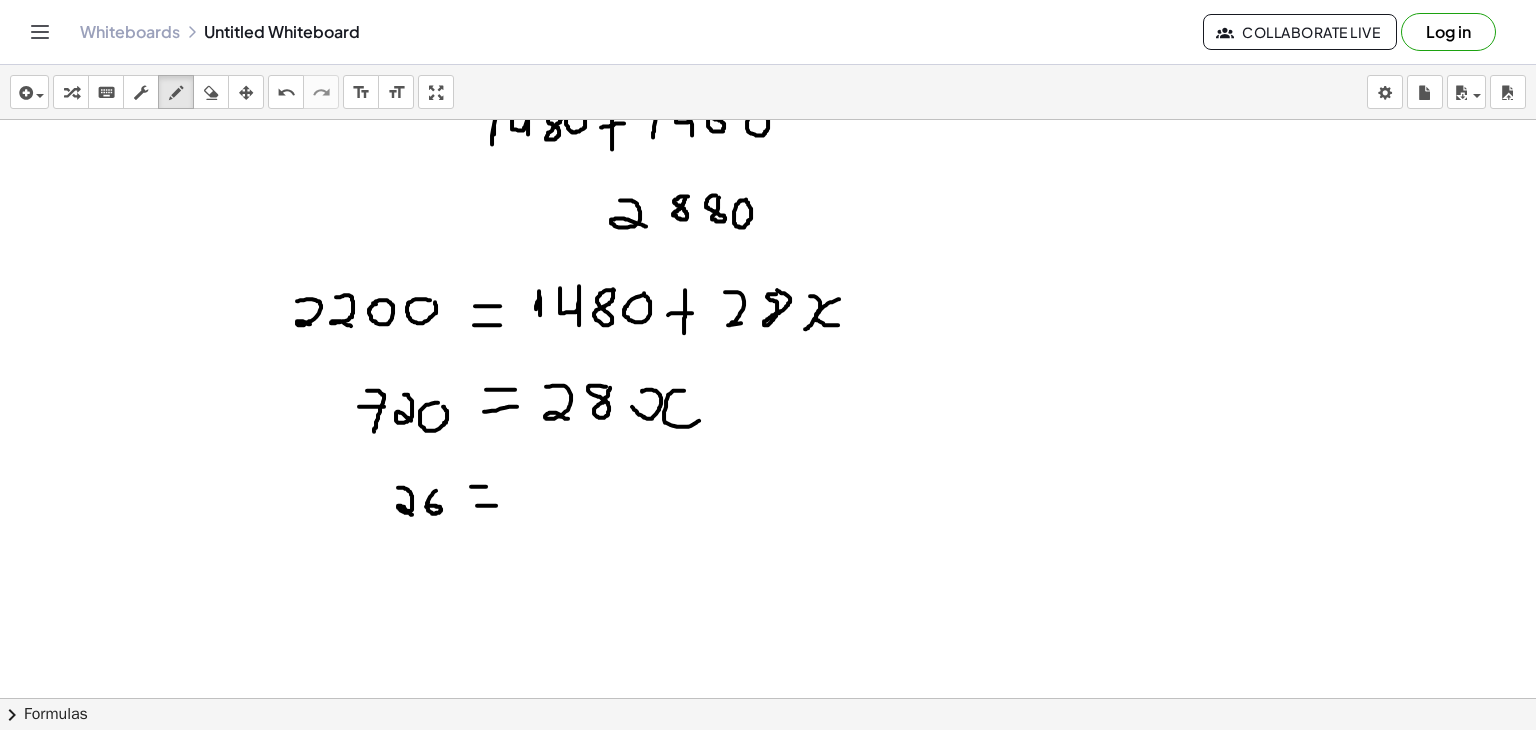 drag, startPoint x: 471, startPoint y: 485, endPoint x: 496, endPoint y: 485, distance: 25 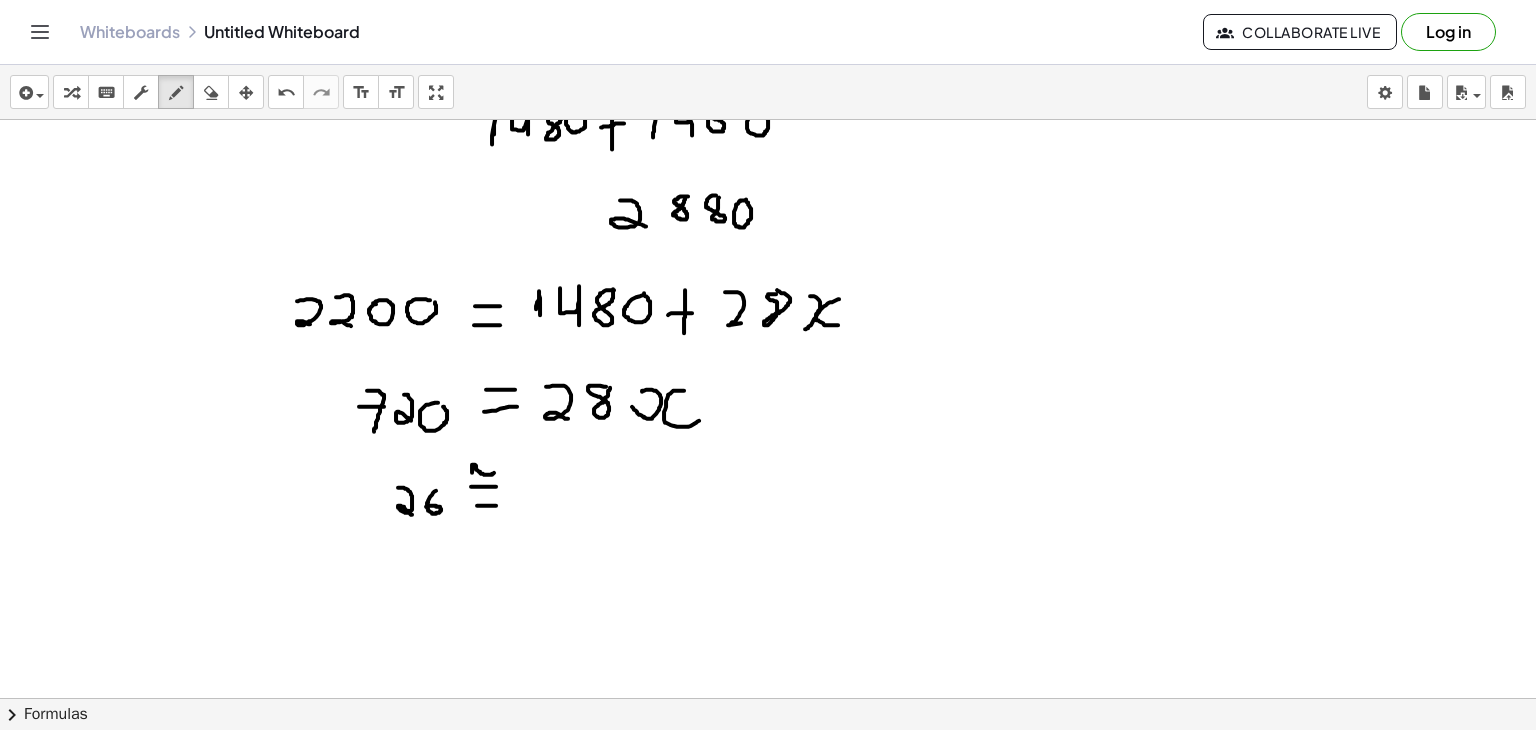 drag, startPoint x: 472, startPoint y: 471, endPoint x: 499, endPoint y: 459, distance: 29.546574 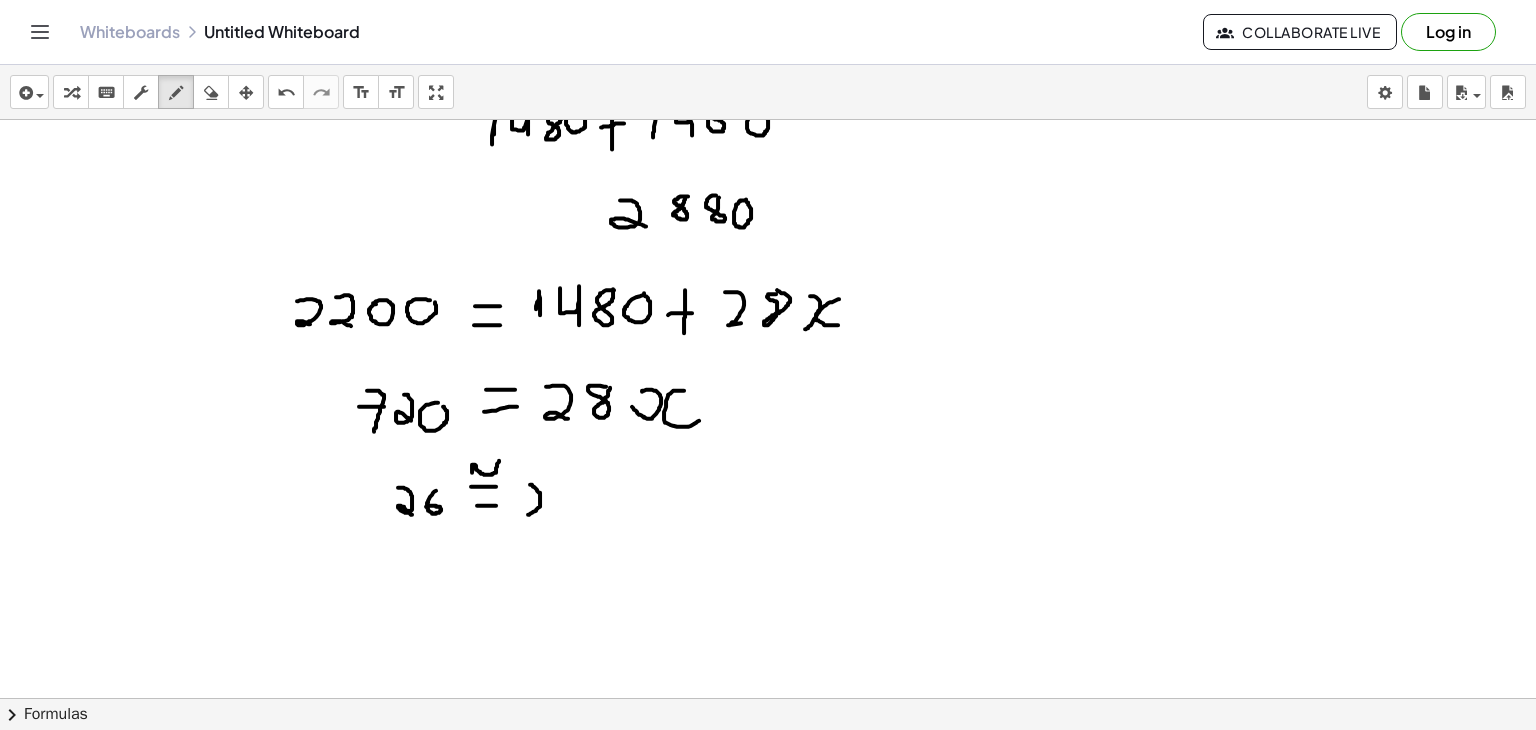 drag, startPoint x: 530, startPoint y: 483, endPoint x: 524, endPoint y: 514, distance: 31.575306 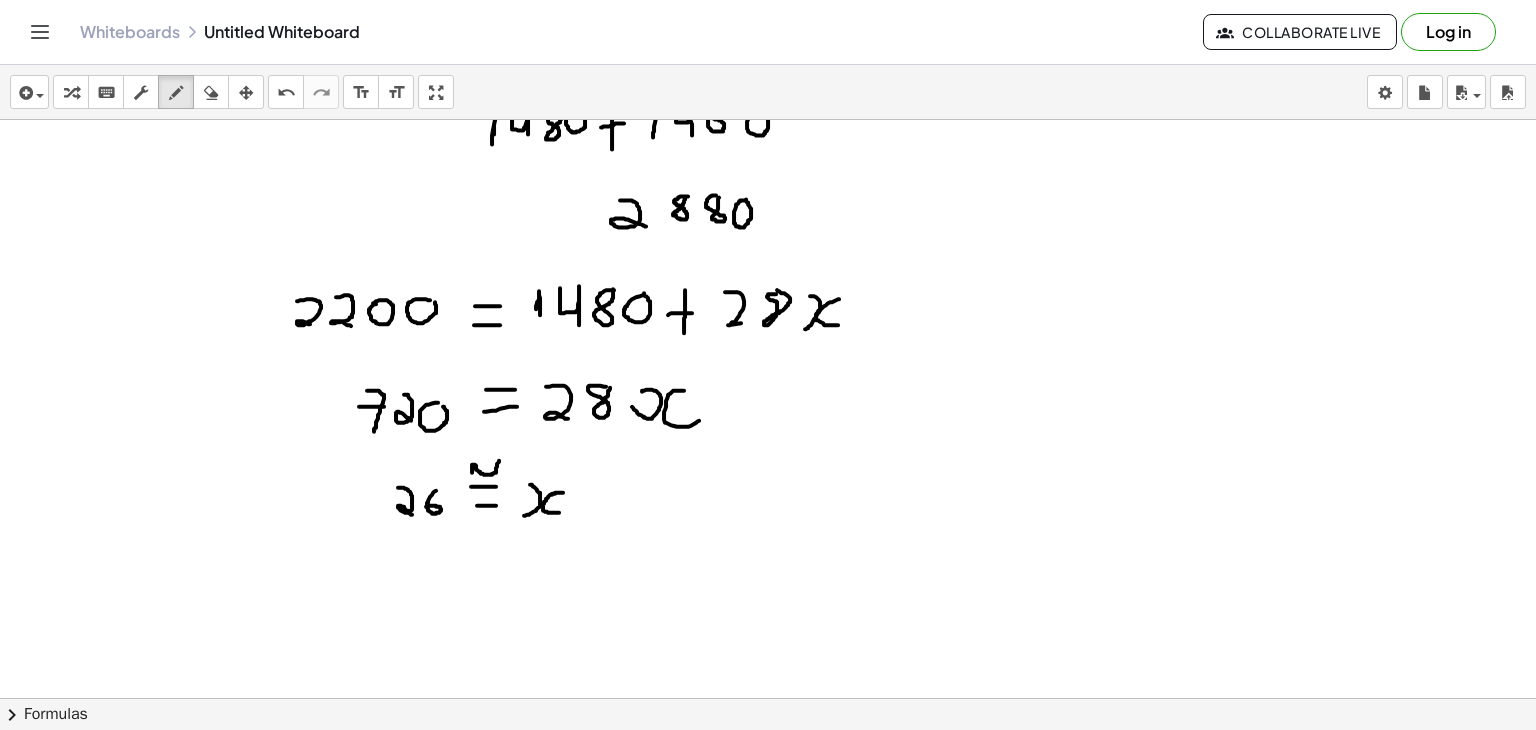 drag, startPoint x: 563, startPoint y: 491, endPoint x: 563, endPoint y: 511, distance: 20 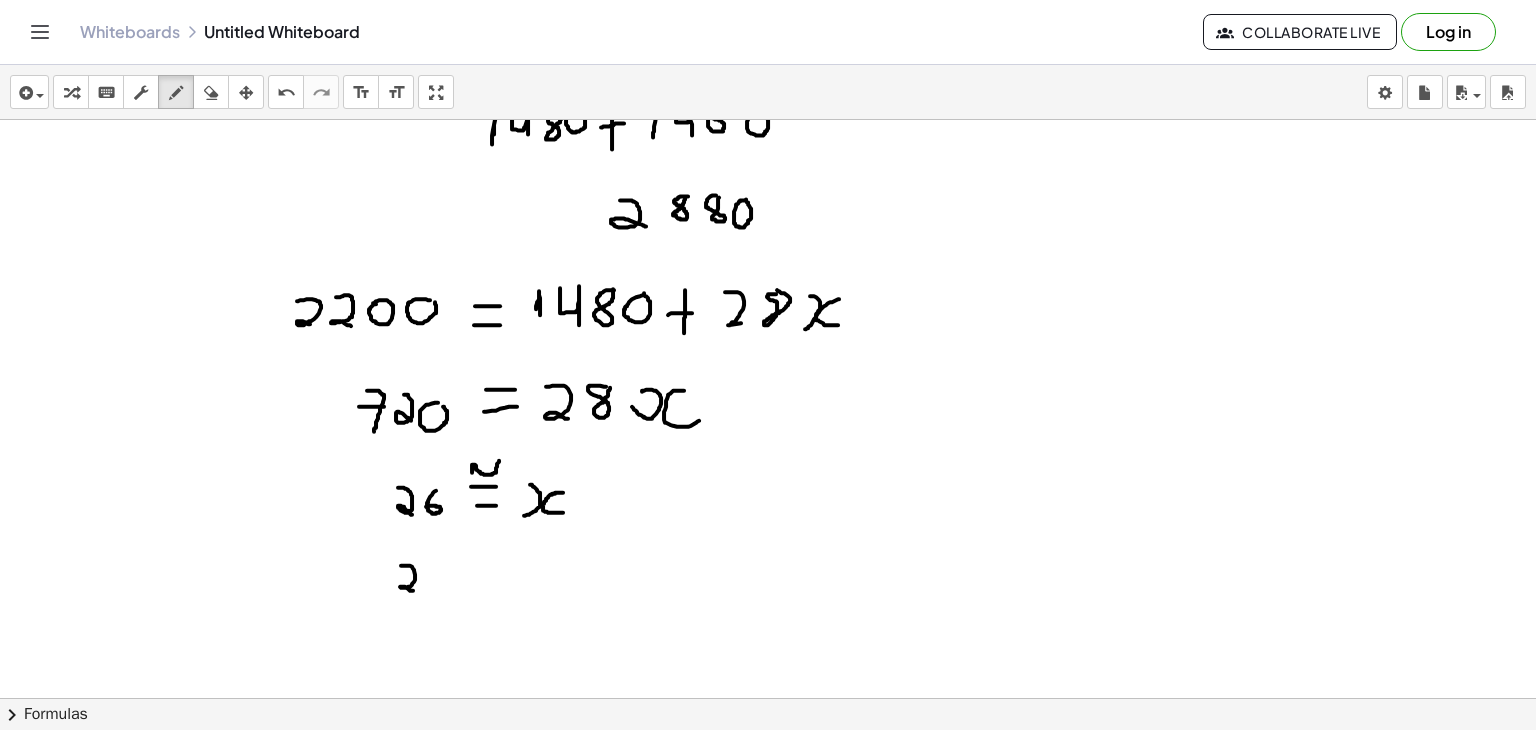 drag, startPoint x: 401, startPoint y: 564, endPoint x: 415, endPoint y: 590, distance: 29.529646 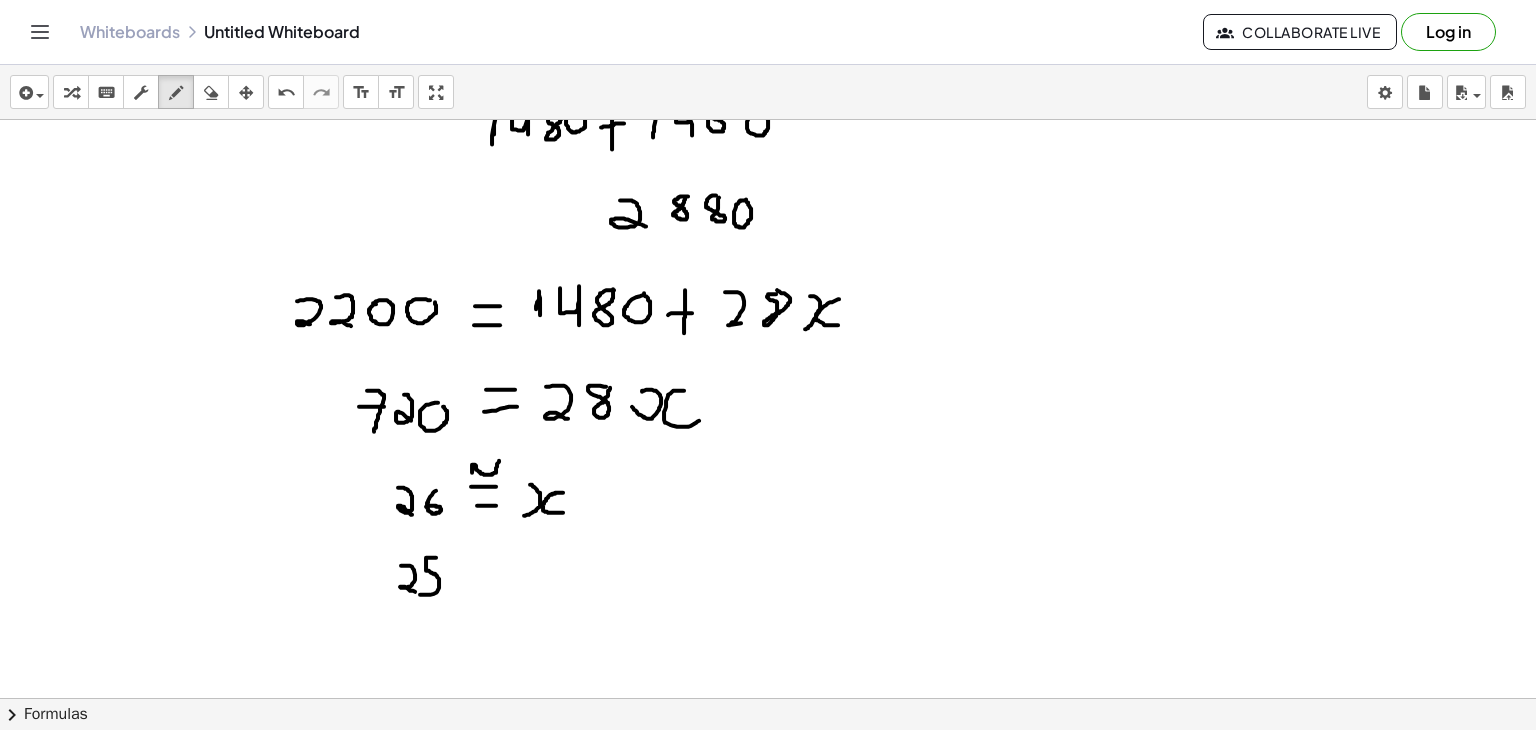 drag, startPoint x: 436, startPoint y: 556, endPoint x: 416, endPoint y: 593, distance: 42.059483 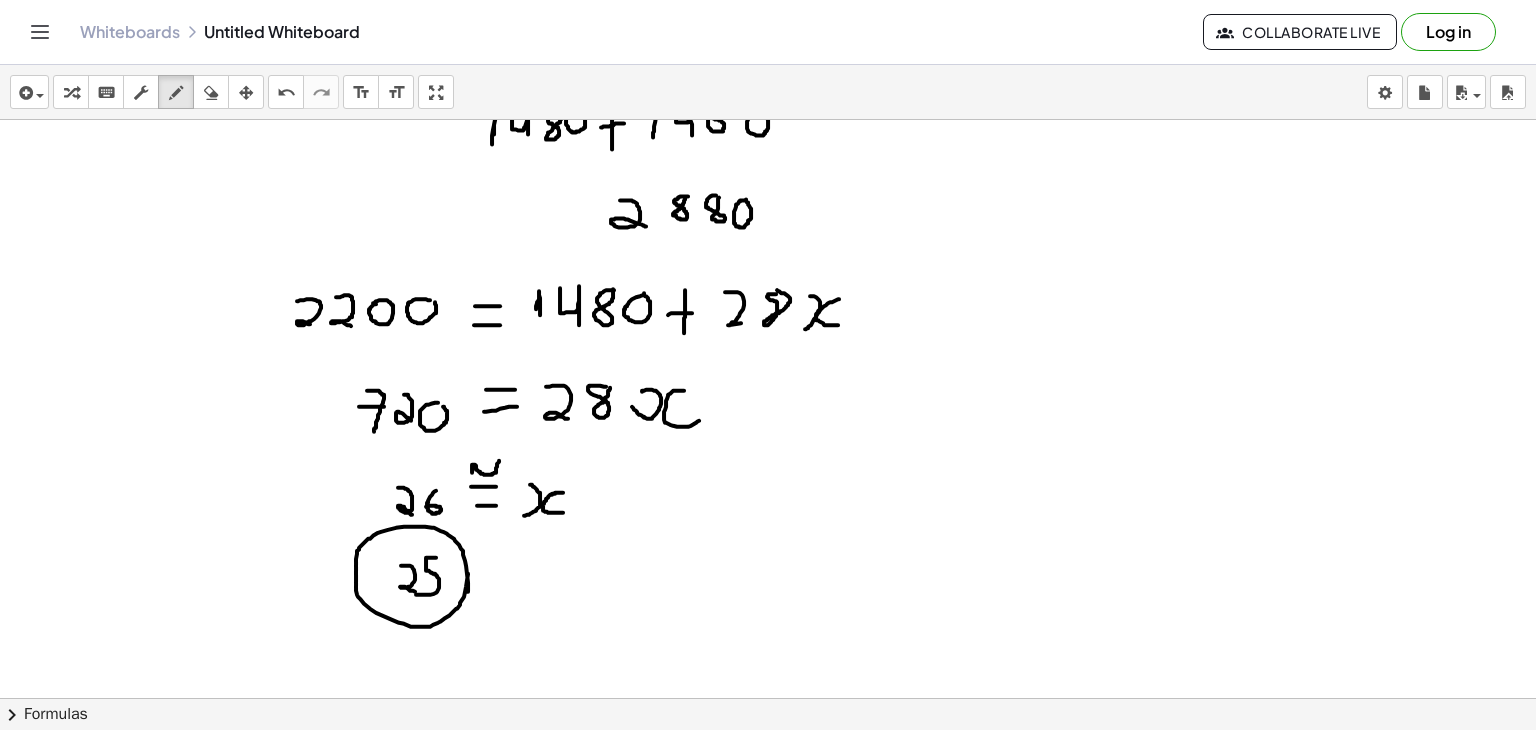 drag, startPoint x: 468, startPoint y: 590, endPoint x: 467, endPoint y: 551, distance: 39.012817 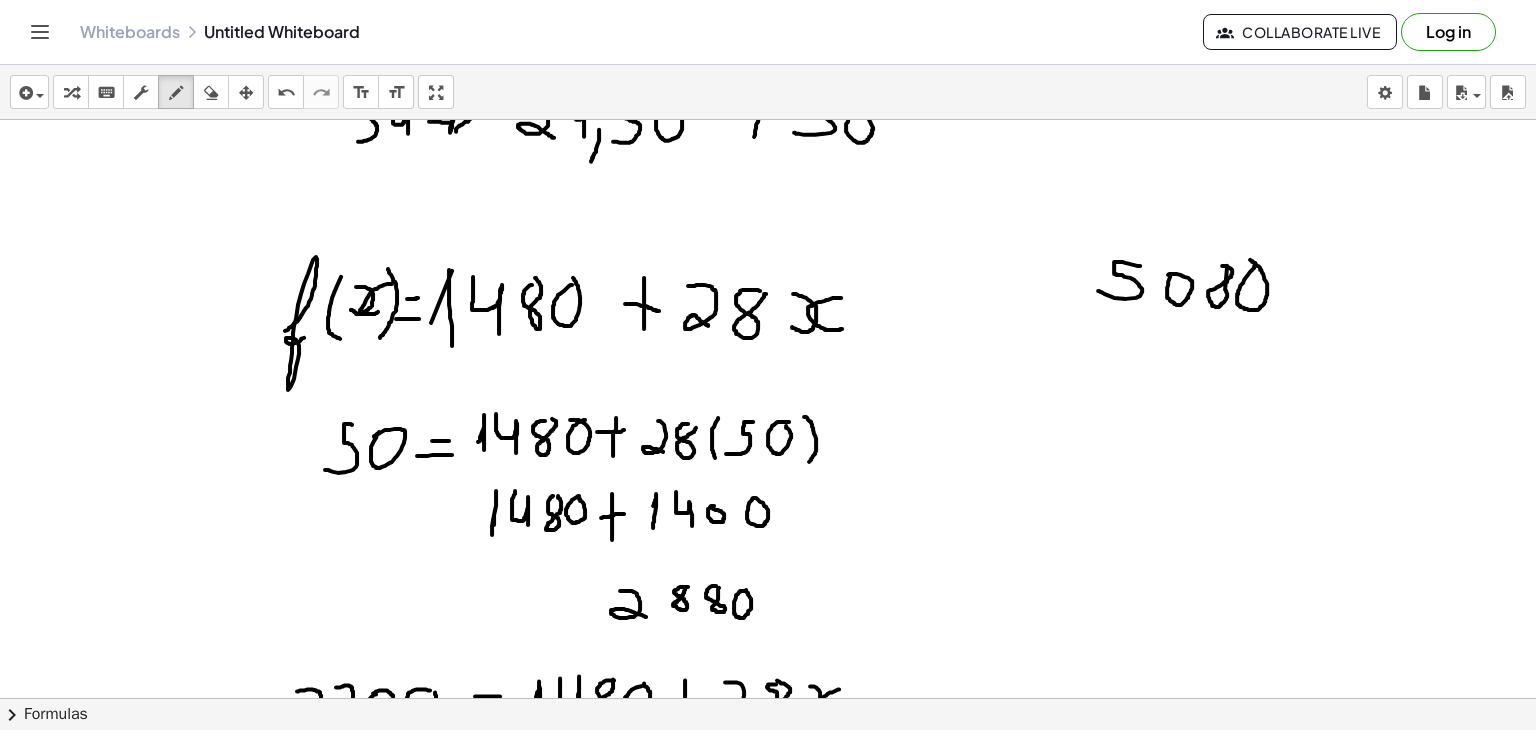 scroll, scrollTop: 6448, scrollLeft: 0, axis: vertical 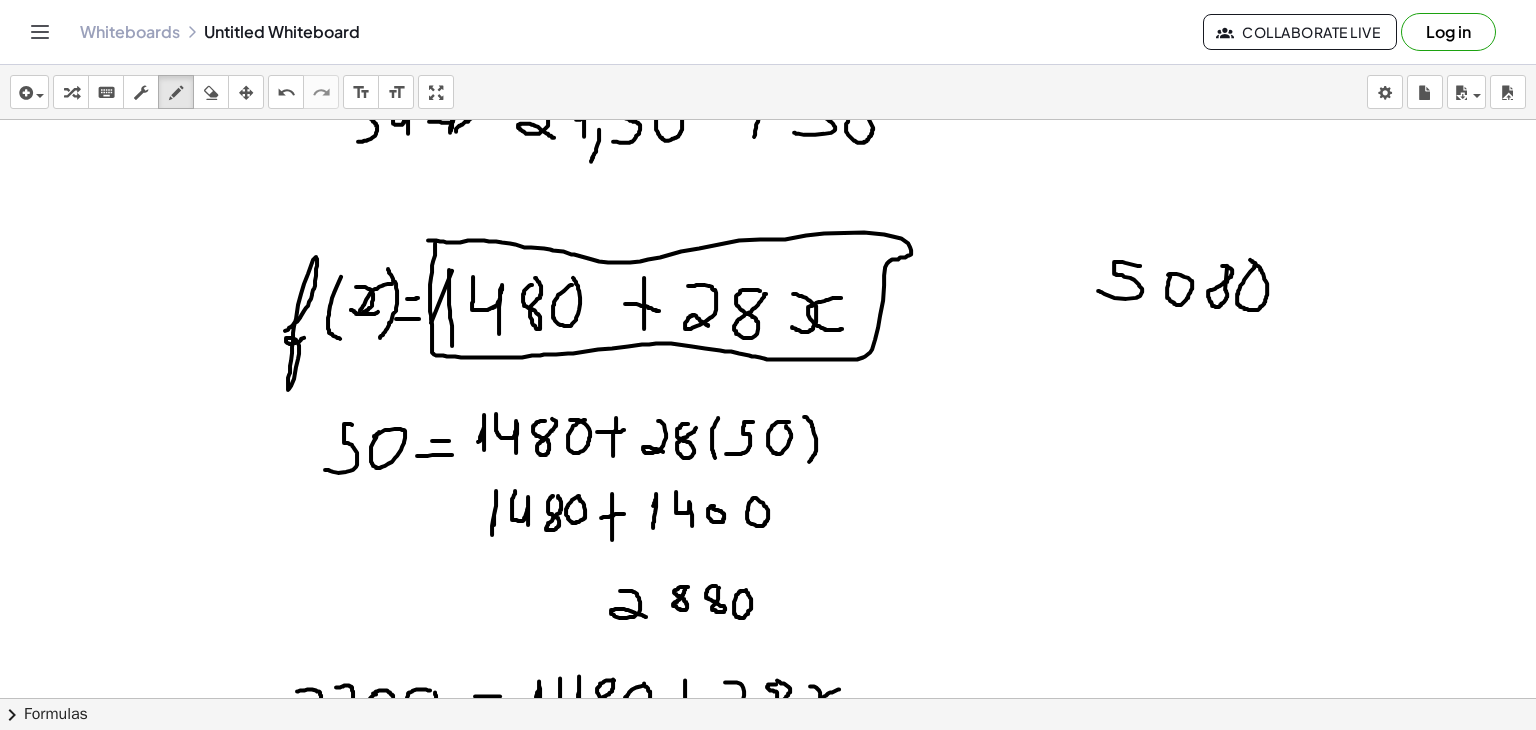 click at bounding box center (768, -2279) 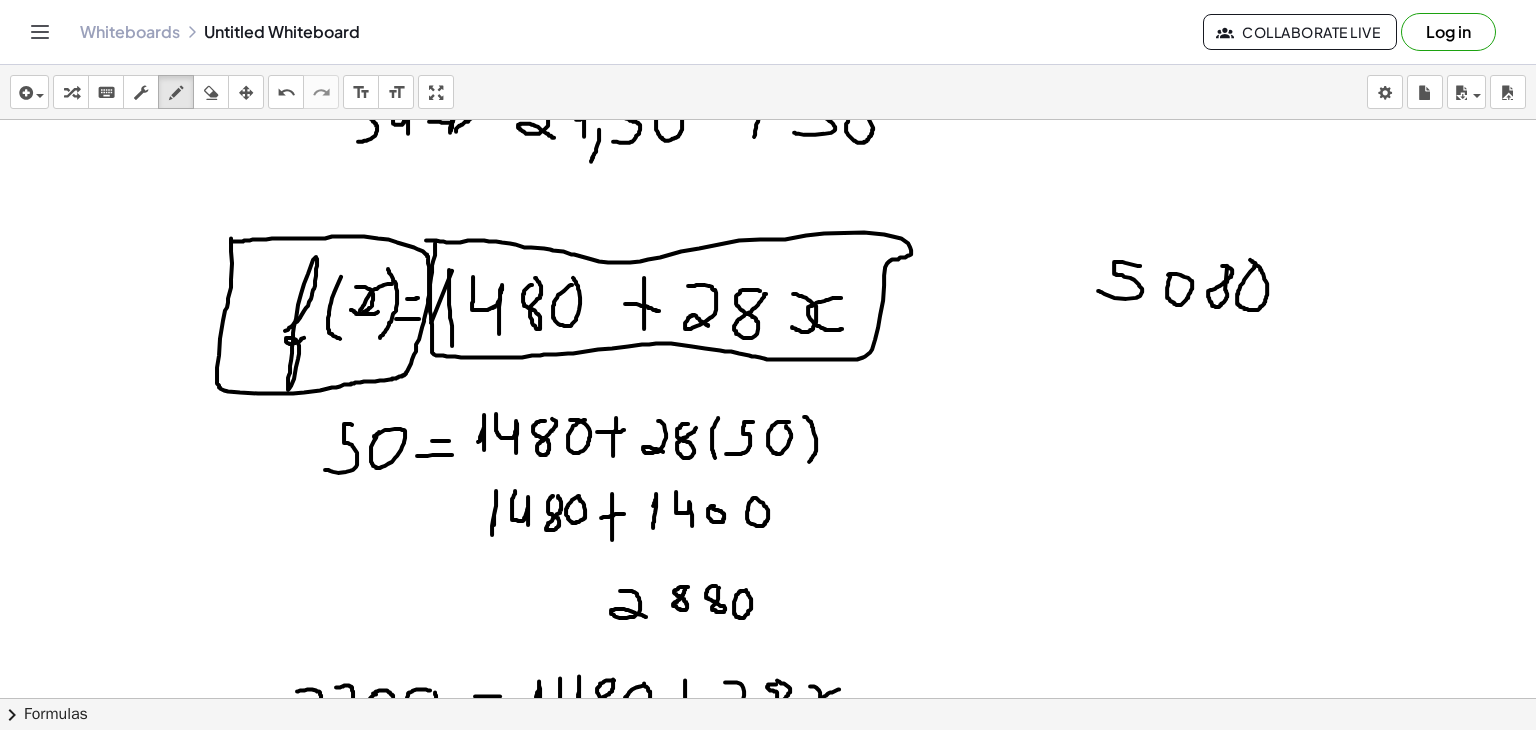 click at bounding box center (768, -2279) 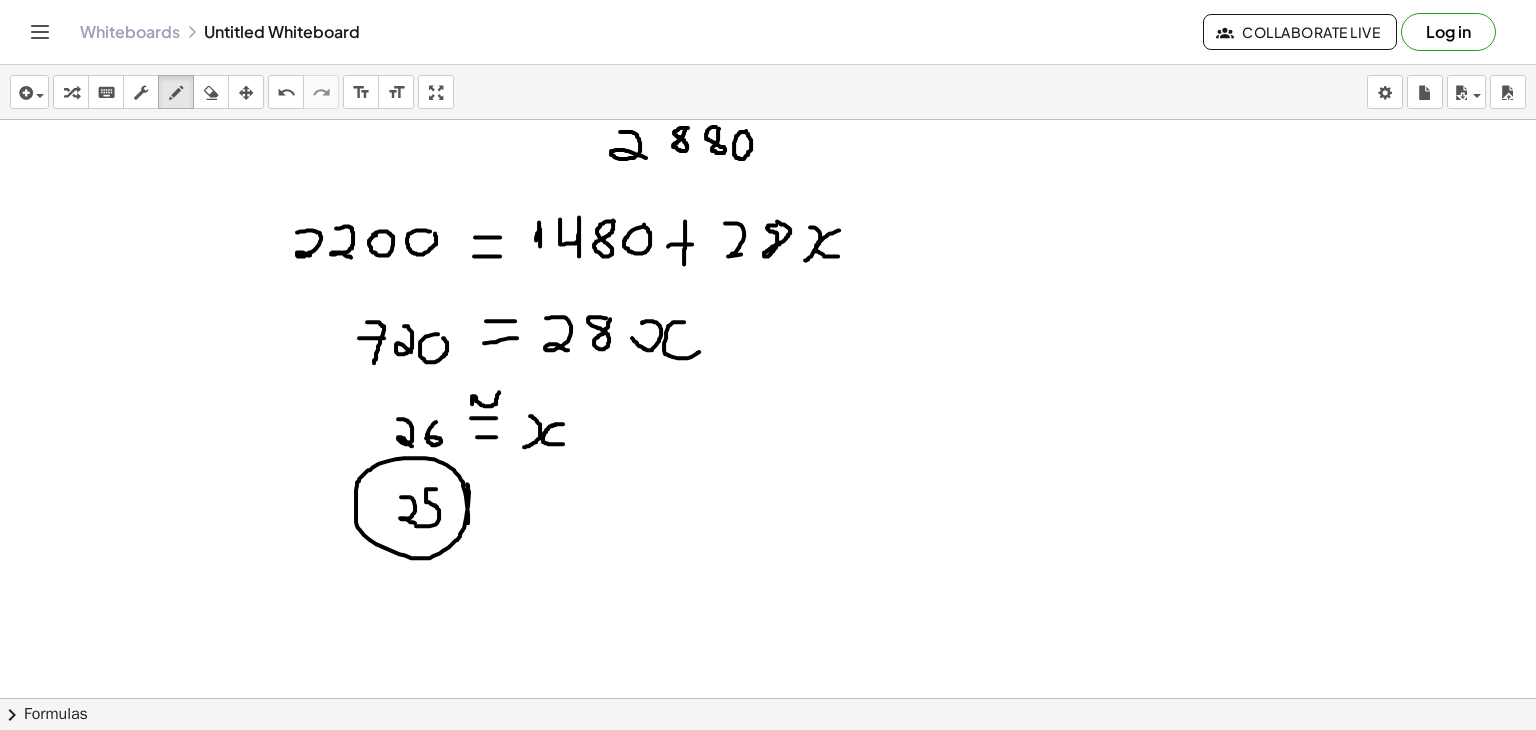 scroll, scrollTop: 6908, scrollLeft: 0, axis: vertical 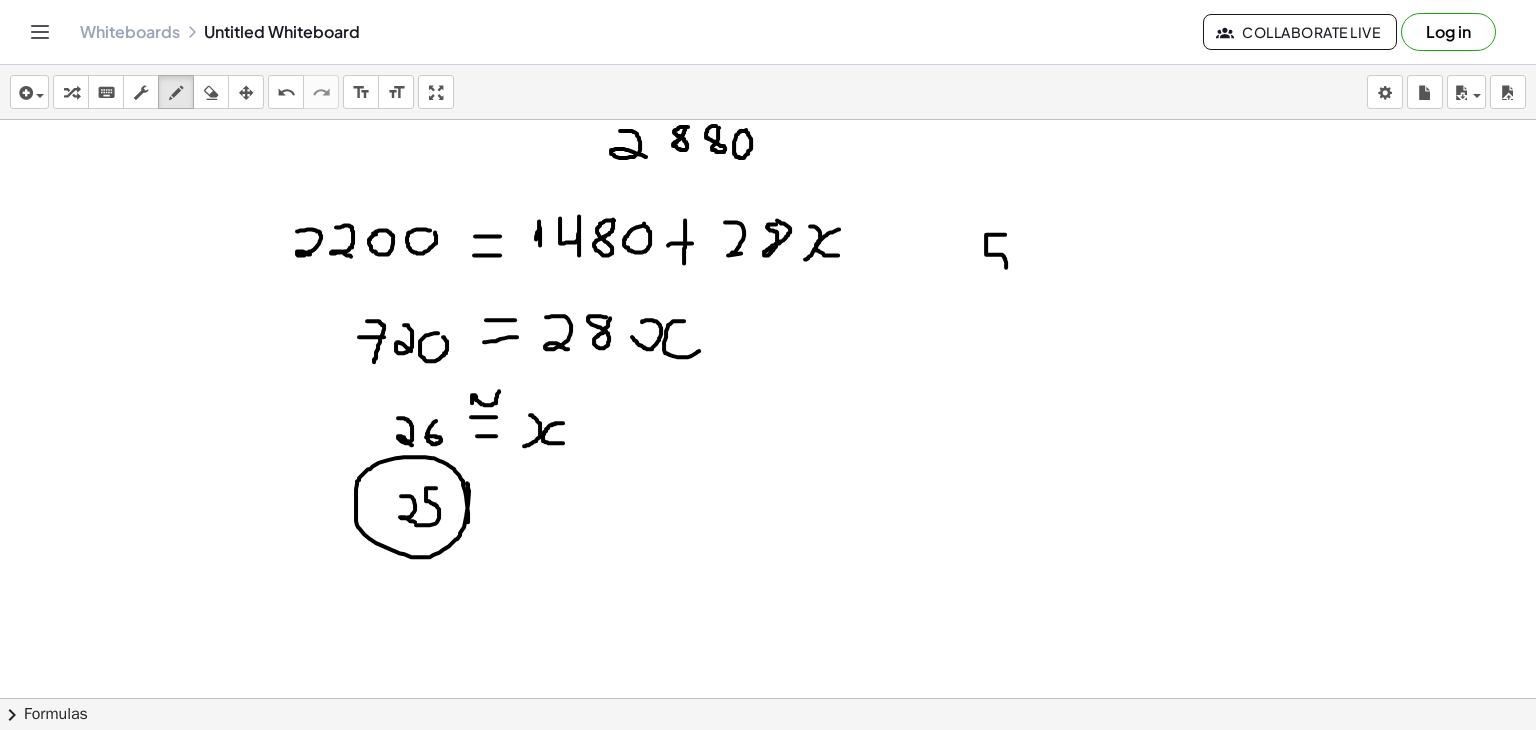drag, startPoint x: 1005, startPoint y: 233, endPoint x: 962, endPoint y: 277, distance: 61.522354 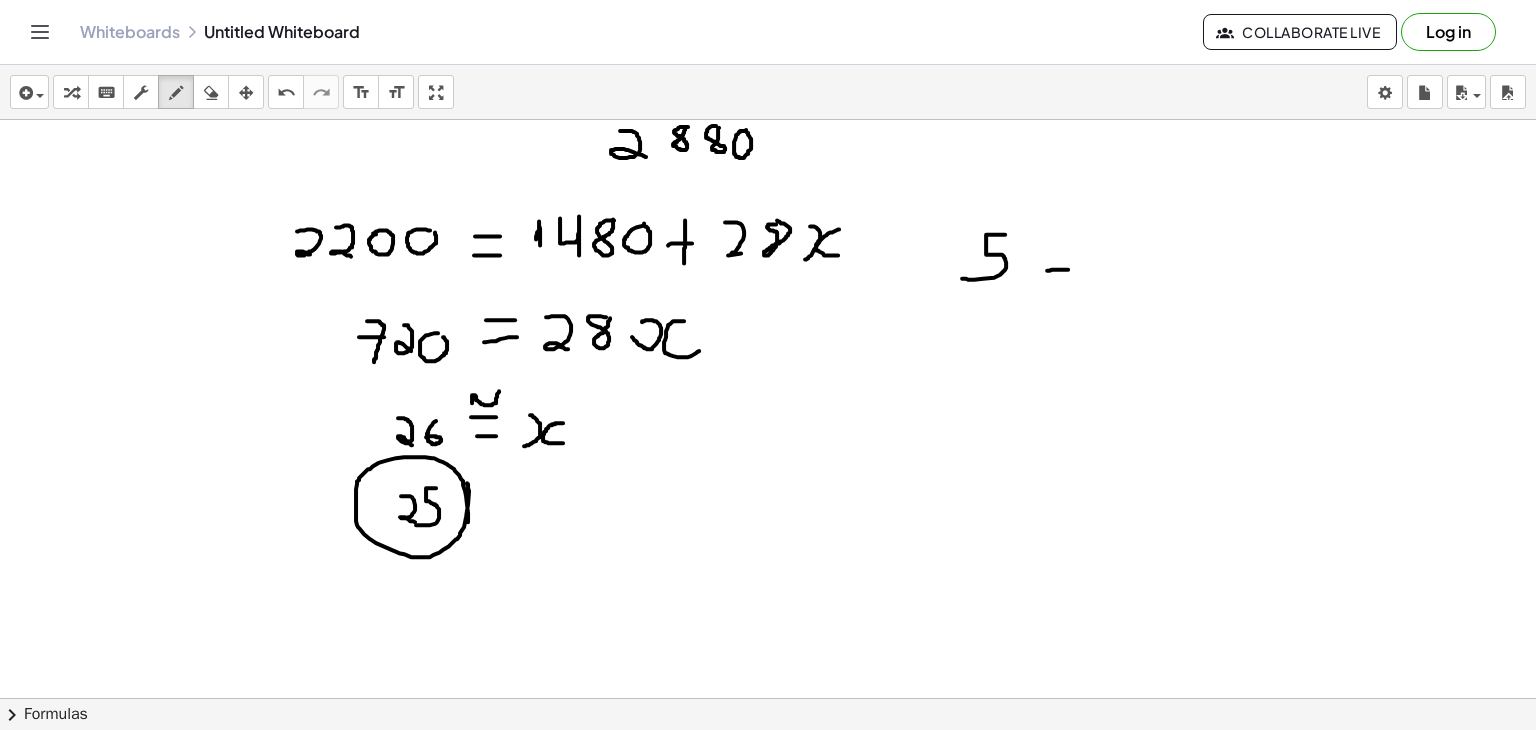 drag, startPoint x: 1047, startPoint y: 269, endPoint x: 1074, endPoint y: 268, distance: 27.018513 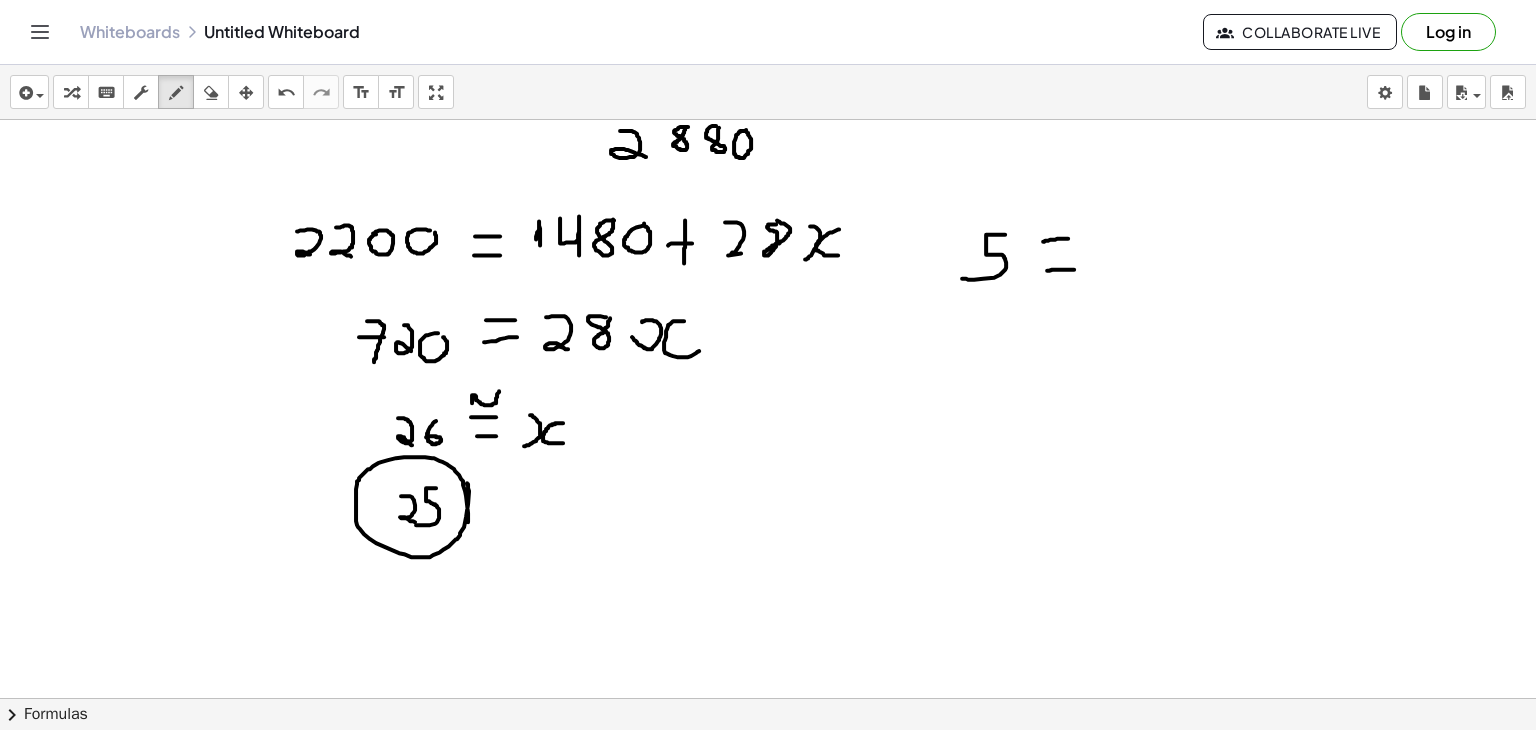 drag, startPoint x: 1043, startPoint y: 240, endPoint x: 1076, endPoint y: 237, distance: 33.13608 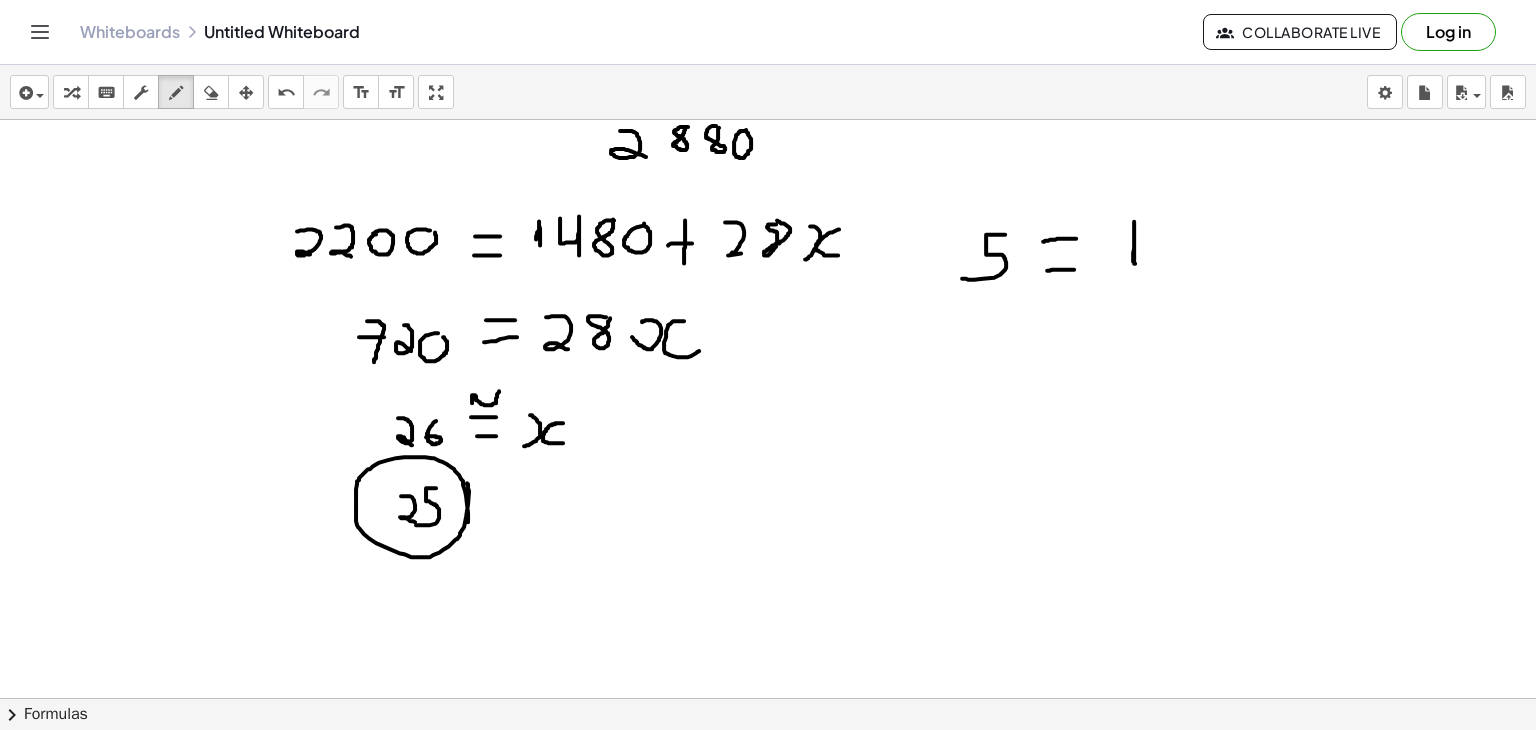 click at bounding box center [768, -2739] 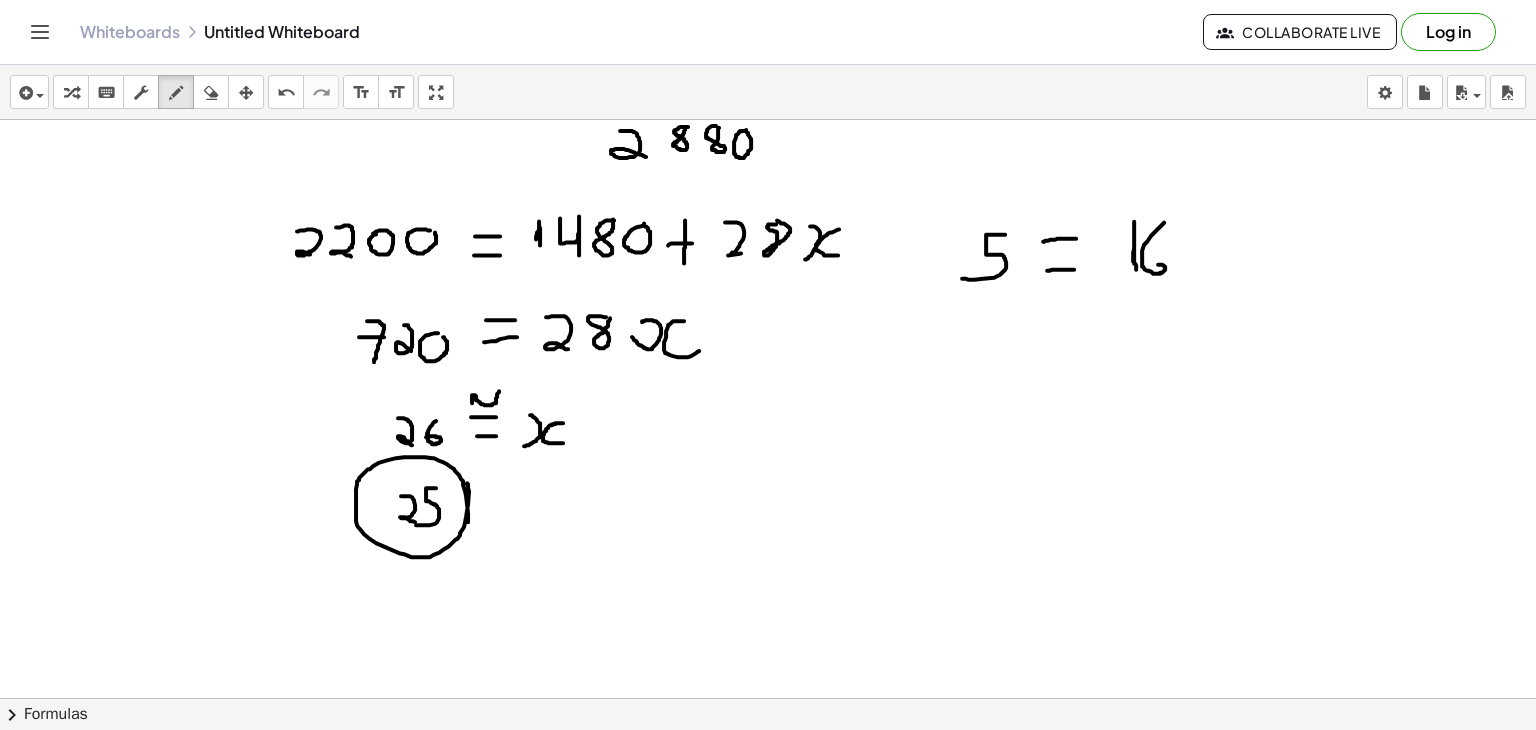 drag, startPoint x: 1164, startPoint y: 221, endPoint x: 1146, endPoint y: 269, distance: 51.264023 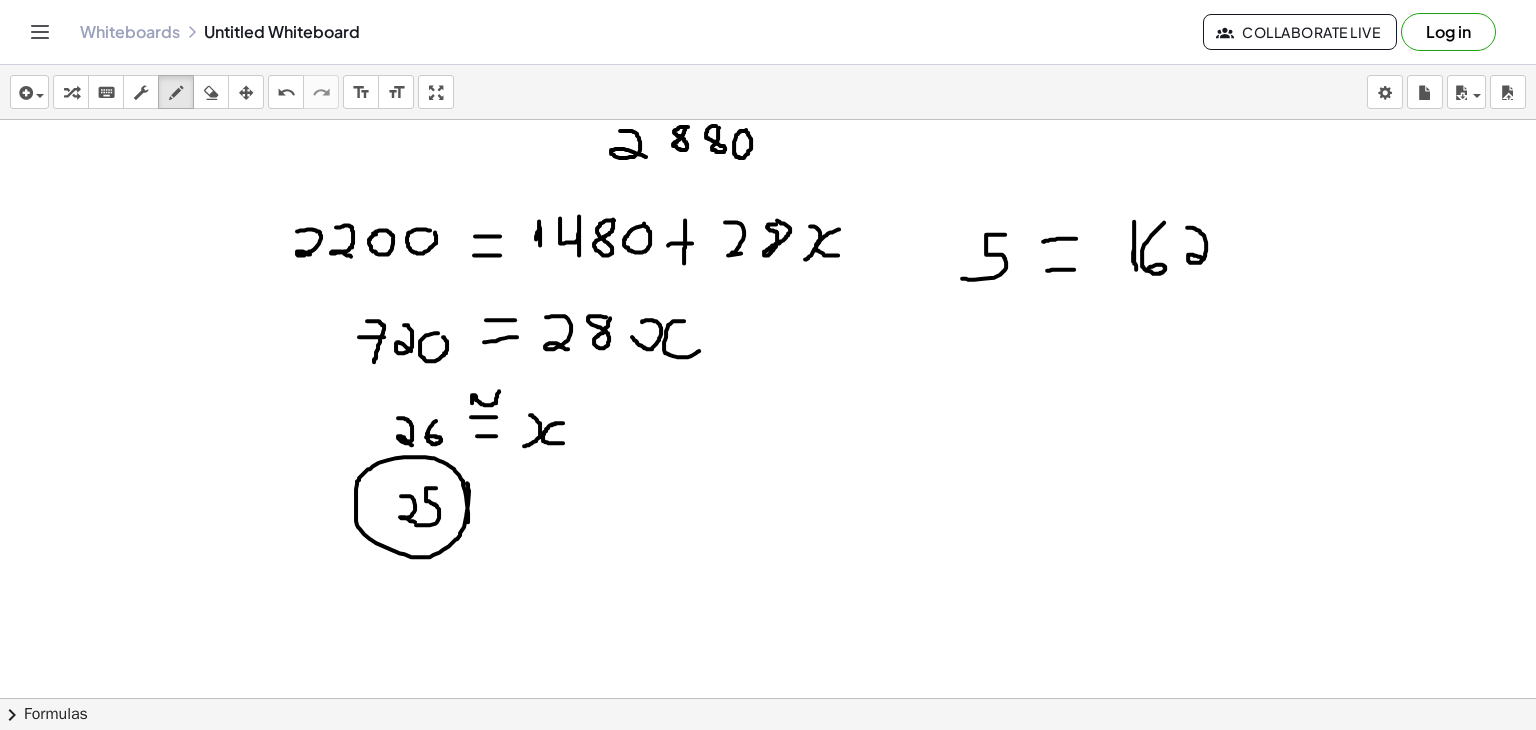 drag, startPoint x: 1187, startPoint y: 226, endPoint x: 1208, endPoint y: 256, distance: 36.619667 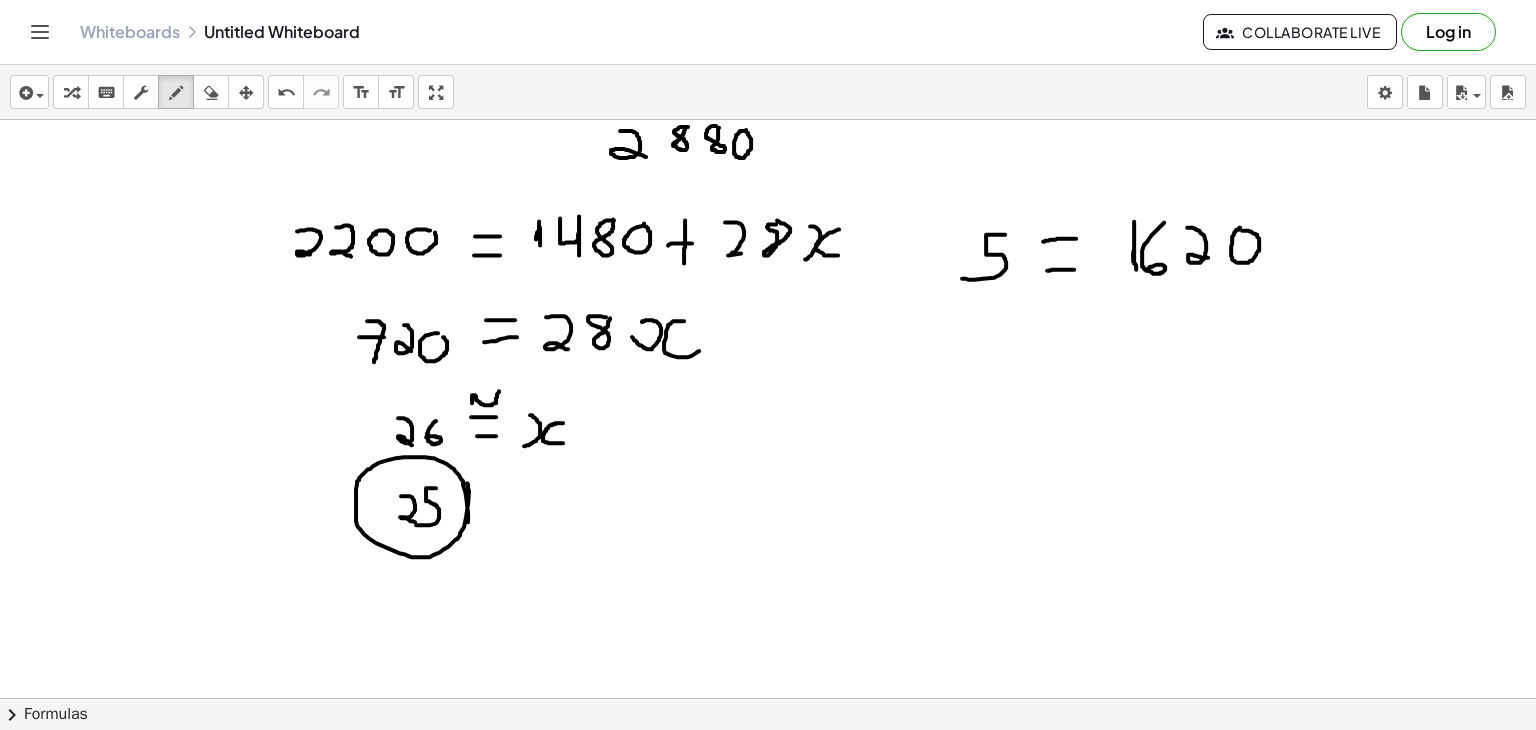 click at bounding box center [768, -2739] 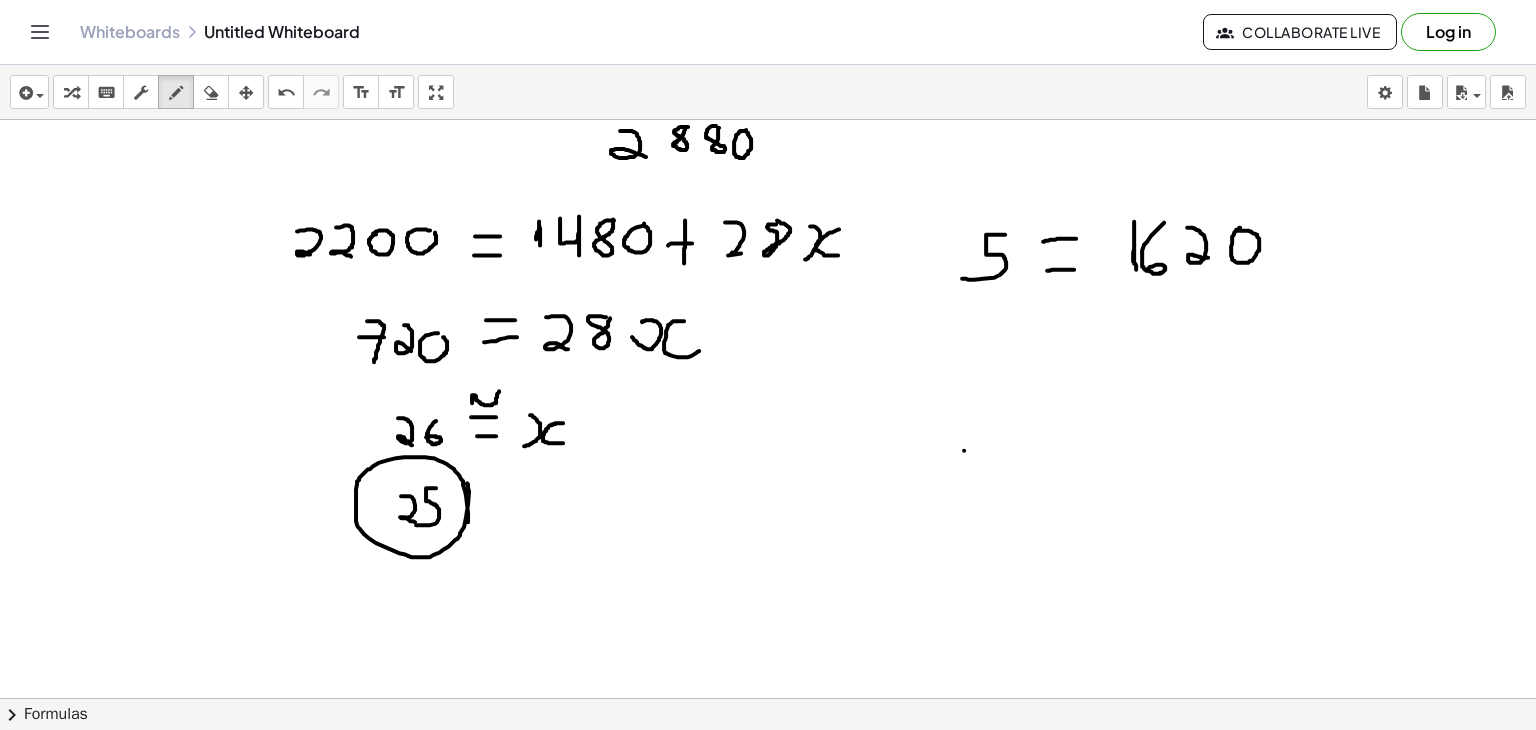 click at bounding box center [768, -2739] 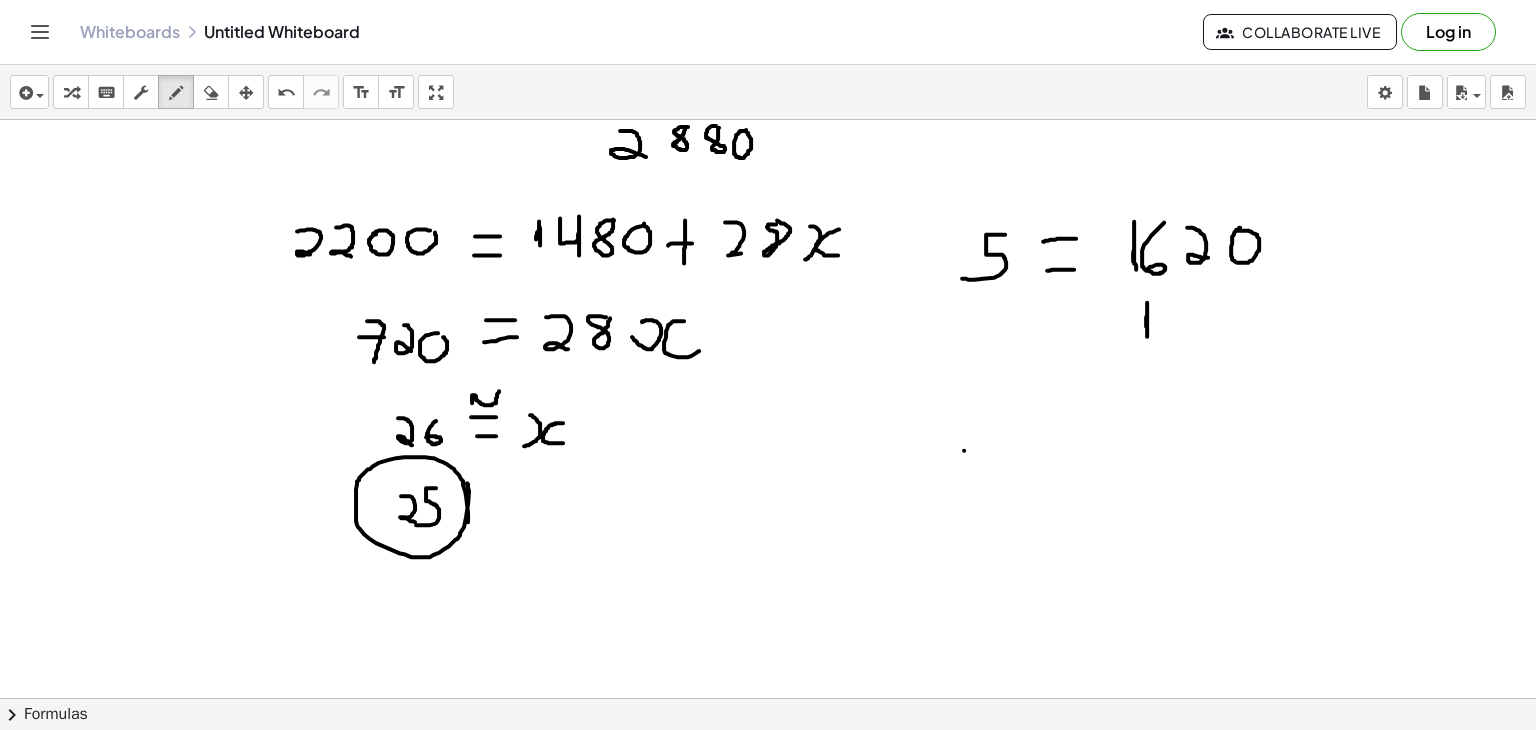 drag, startPoint x: 1146, startPoint y: 325, endPoint x: 1147, endPoint y: 337, distance: 12.0415945 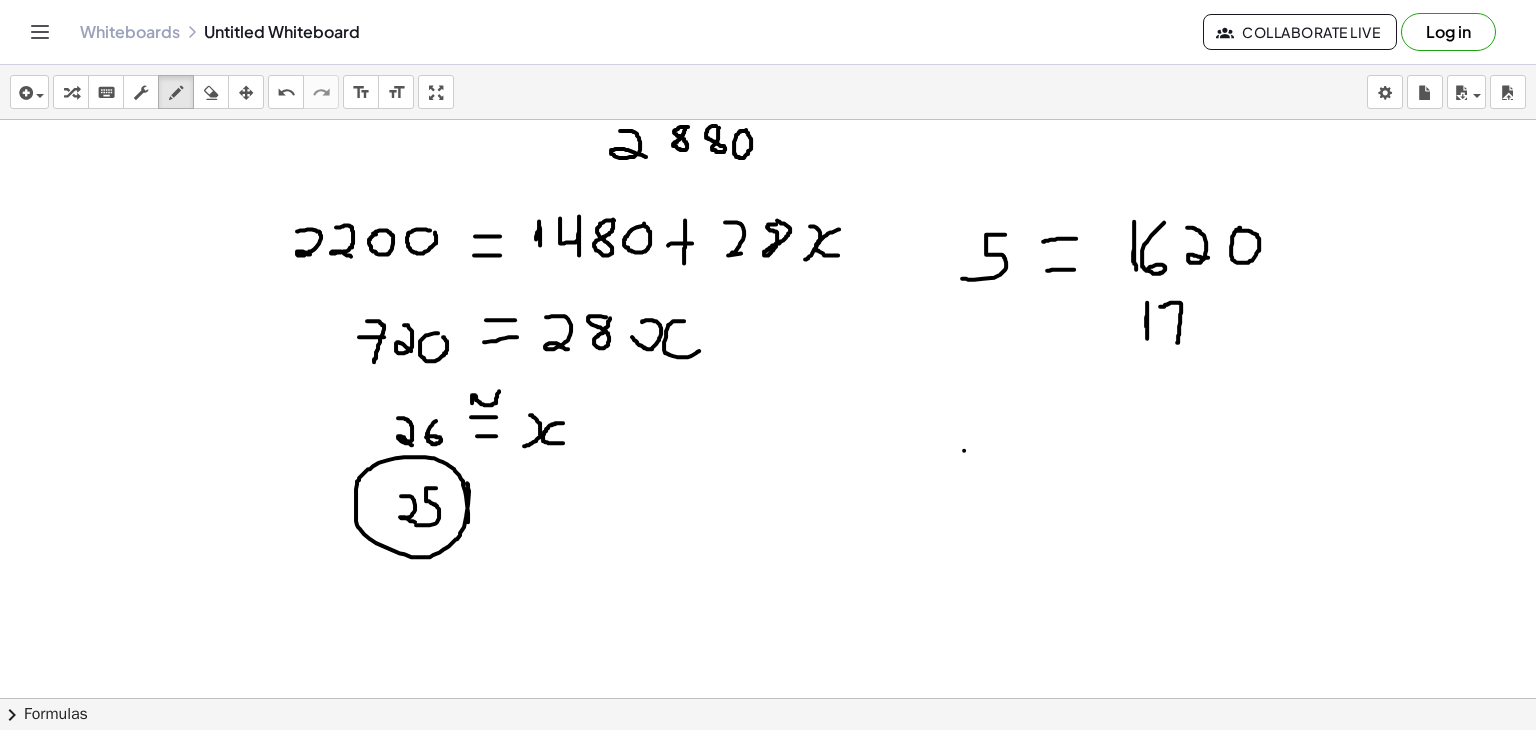 drag, startPoint x: 1160, startPoint y: 305, endPoint x: 1177, endPoint y: 341, distance: 39.812057 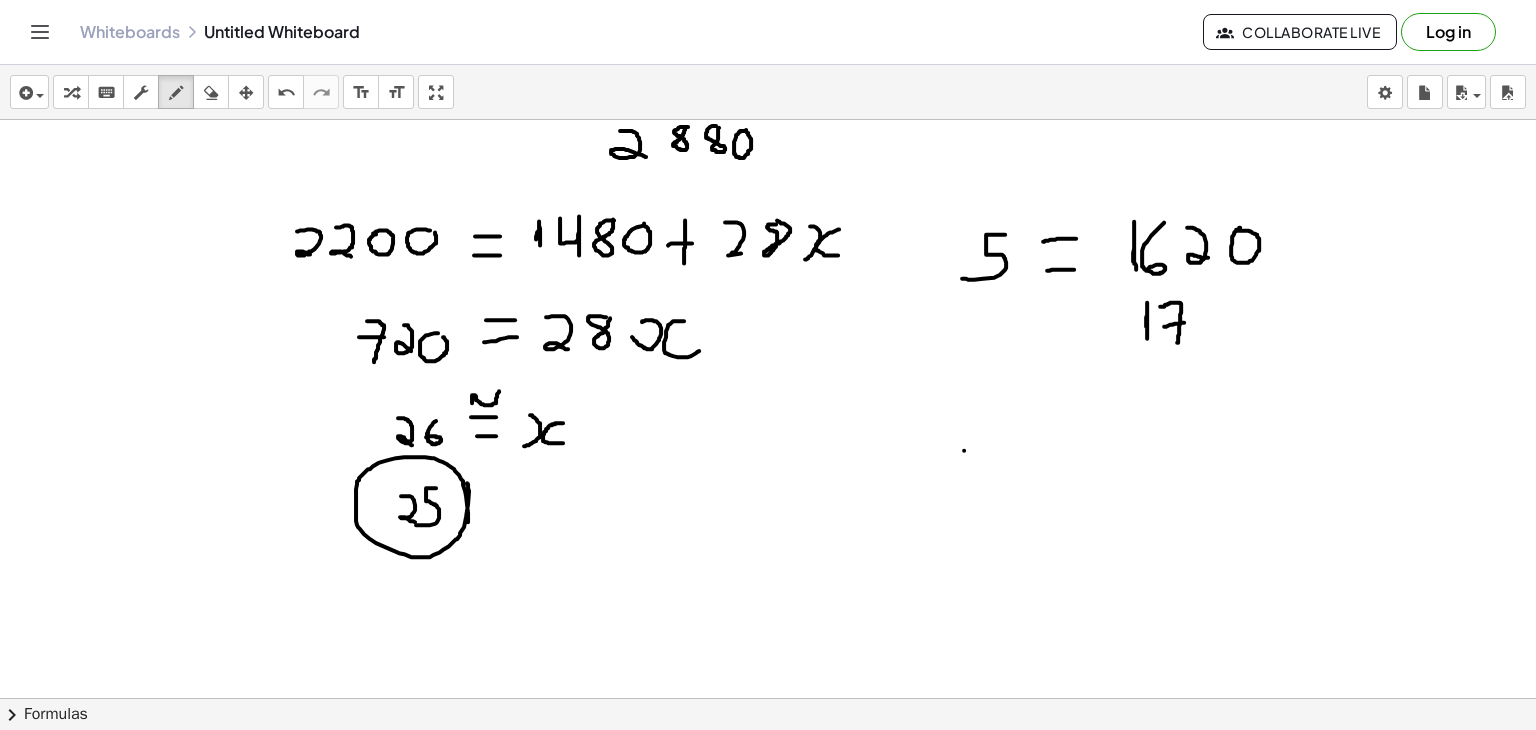 drag, startPoint x: 1164, startPoint y: 325, endPoint x: 1188, endPoint y: 321, distance: 24.33105 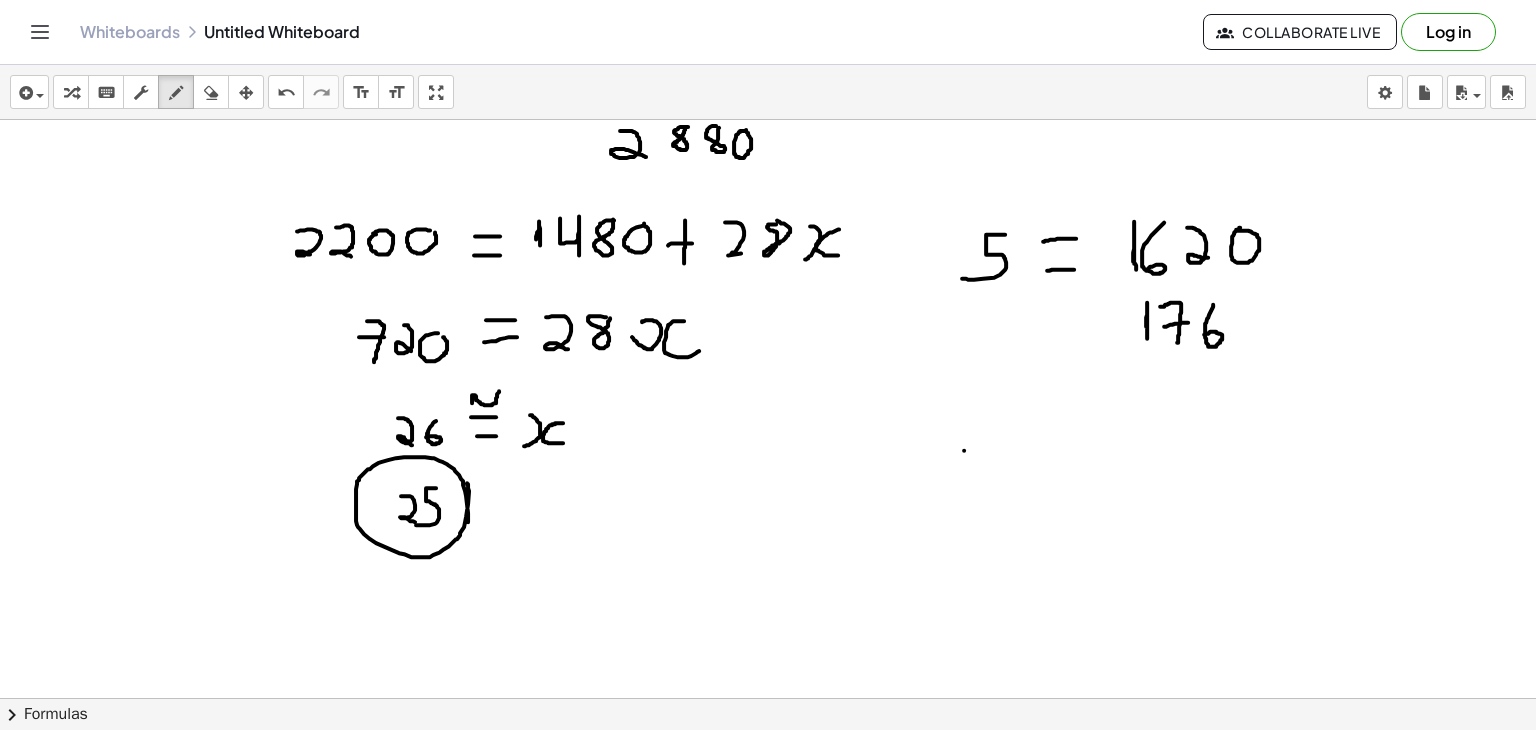drag, startPoint x: 1213, startPoint y: 303, endPoint x: 1204, endPoint y: 333, distance: 31.320919 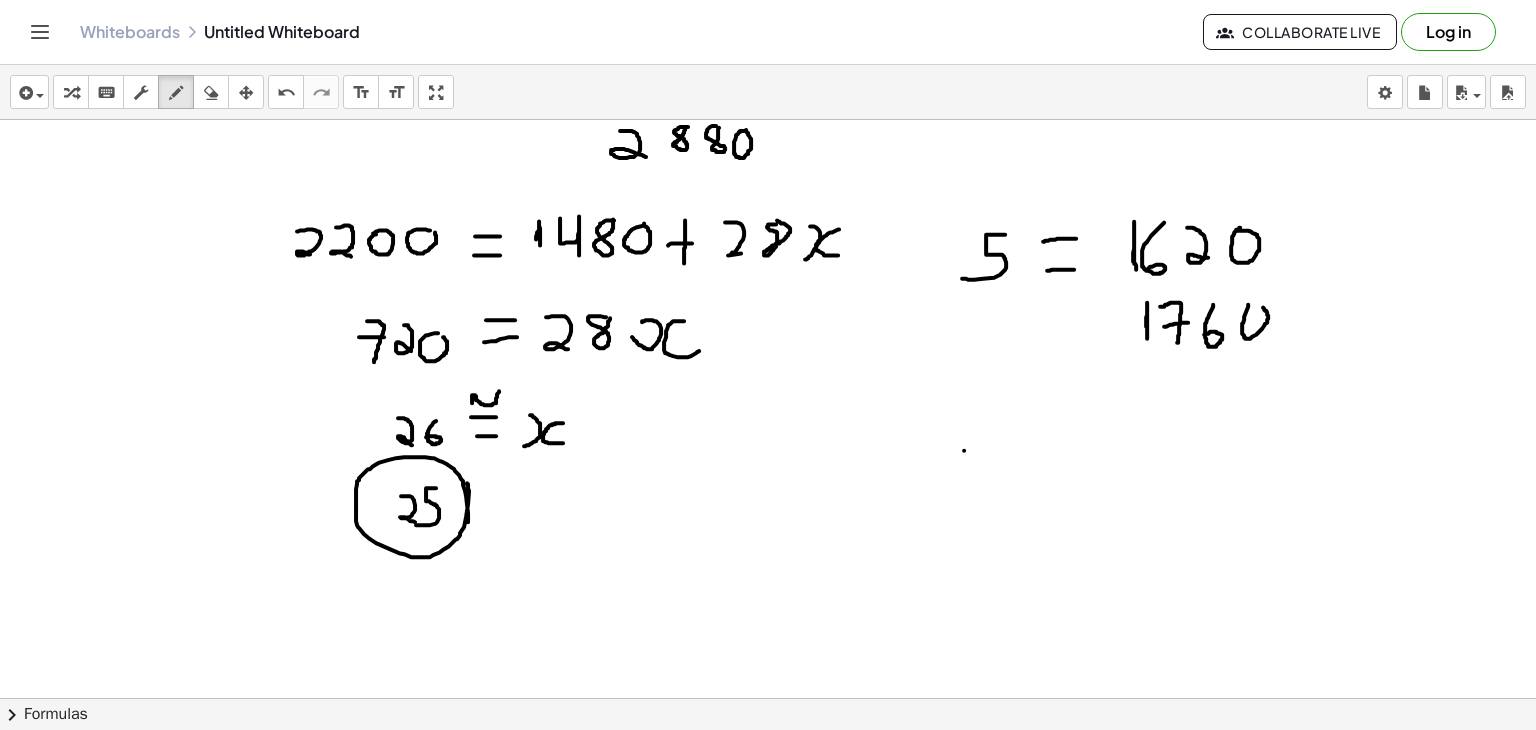 click at bounding box center (768, -2739) 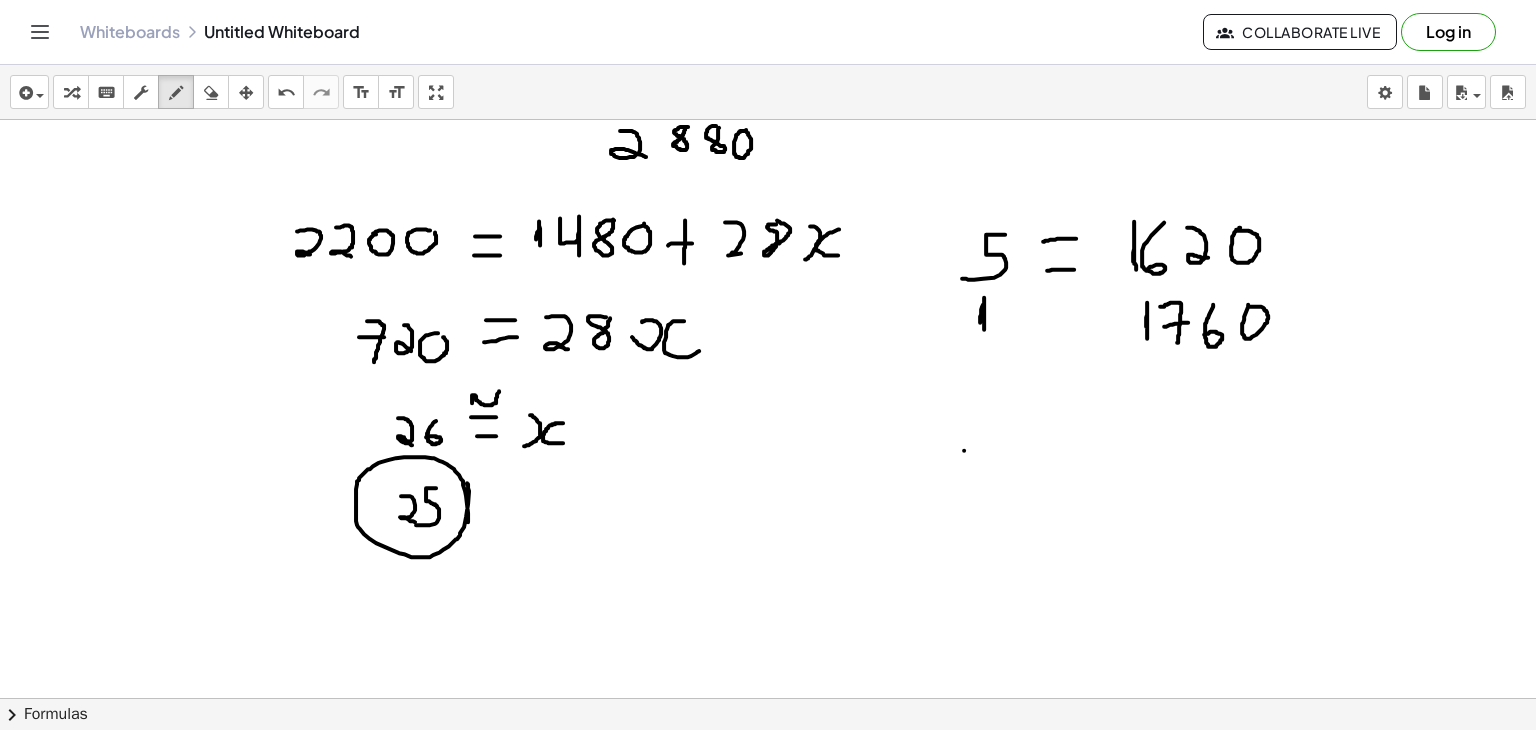 drag, startPoint x: 980, startPoint y: 321, endPoint x: 984, endPoint y: 332, distance: 11.7046995 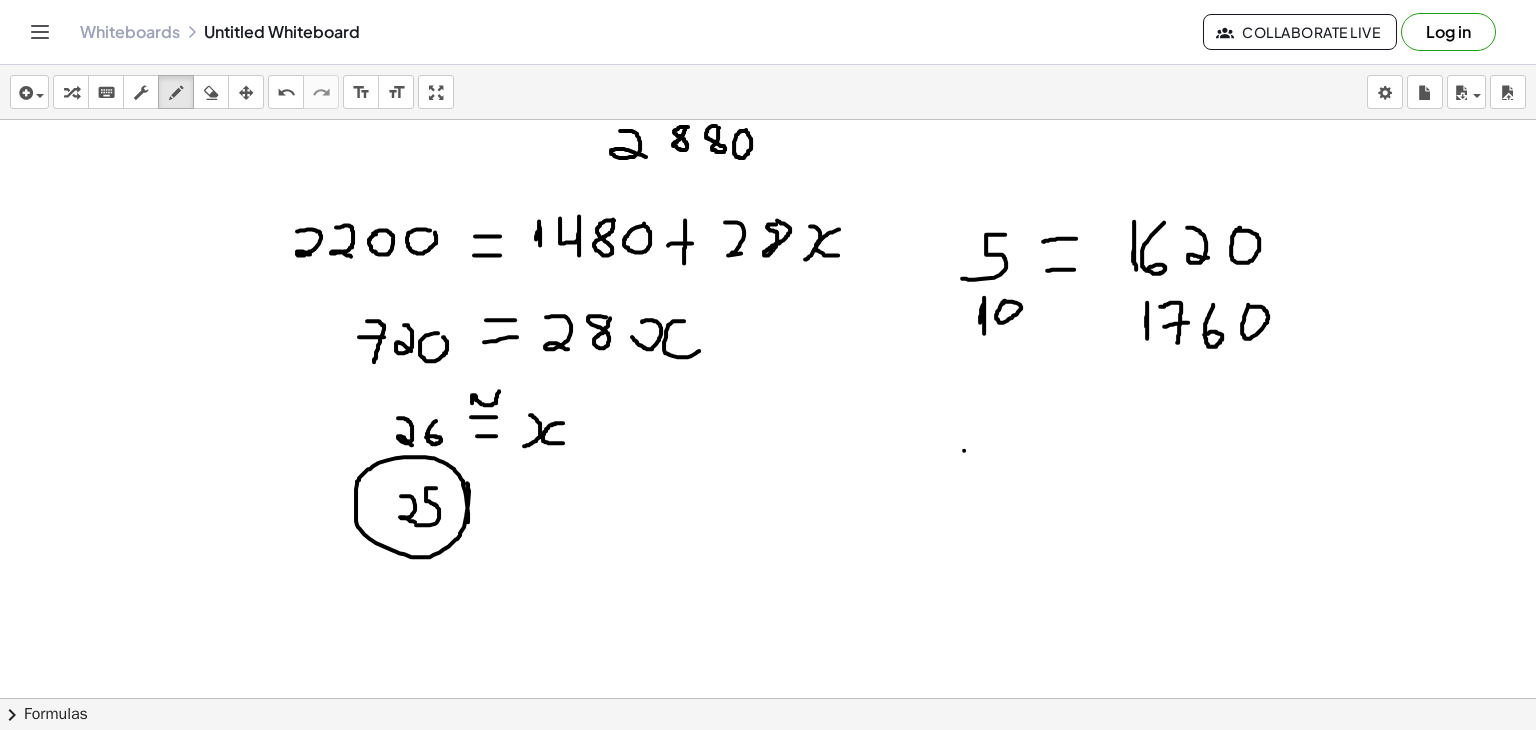 click at bounding box center [768, -2739] 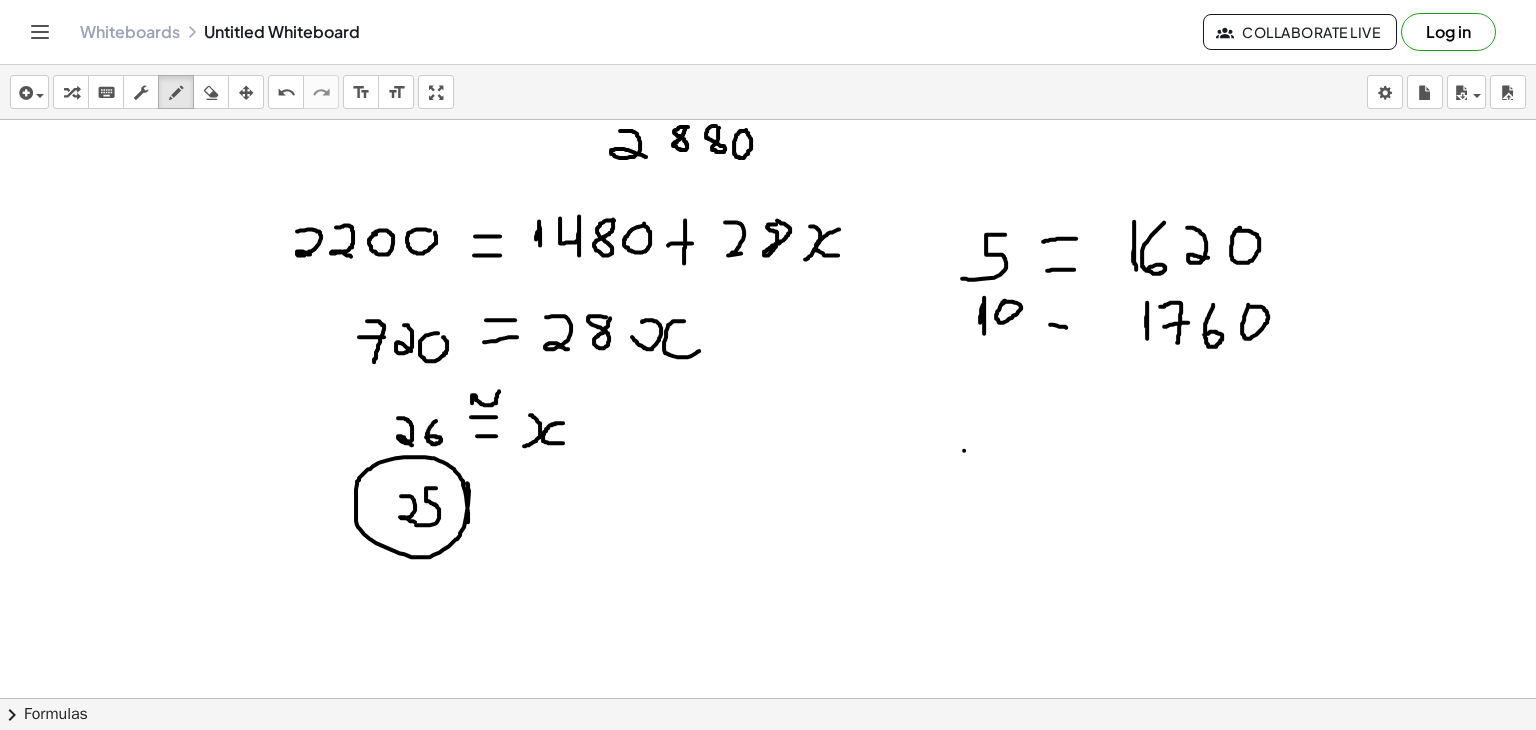 drag, startPoint x: 1050, startPoint y: 323, endPoint x: 1072, endPoint y: 328, distance: 22.561028 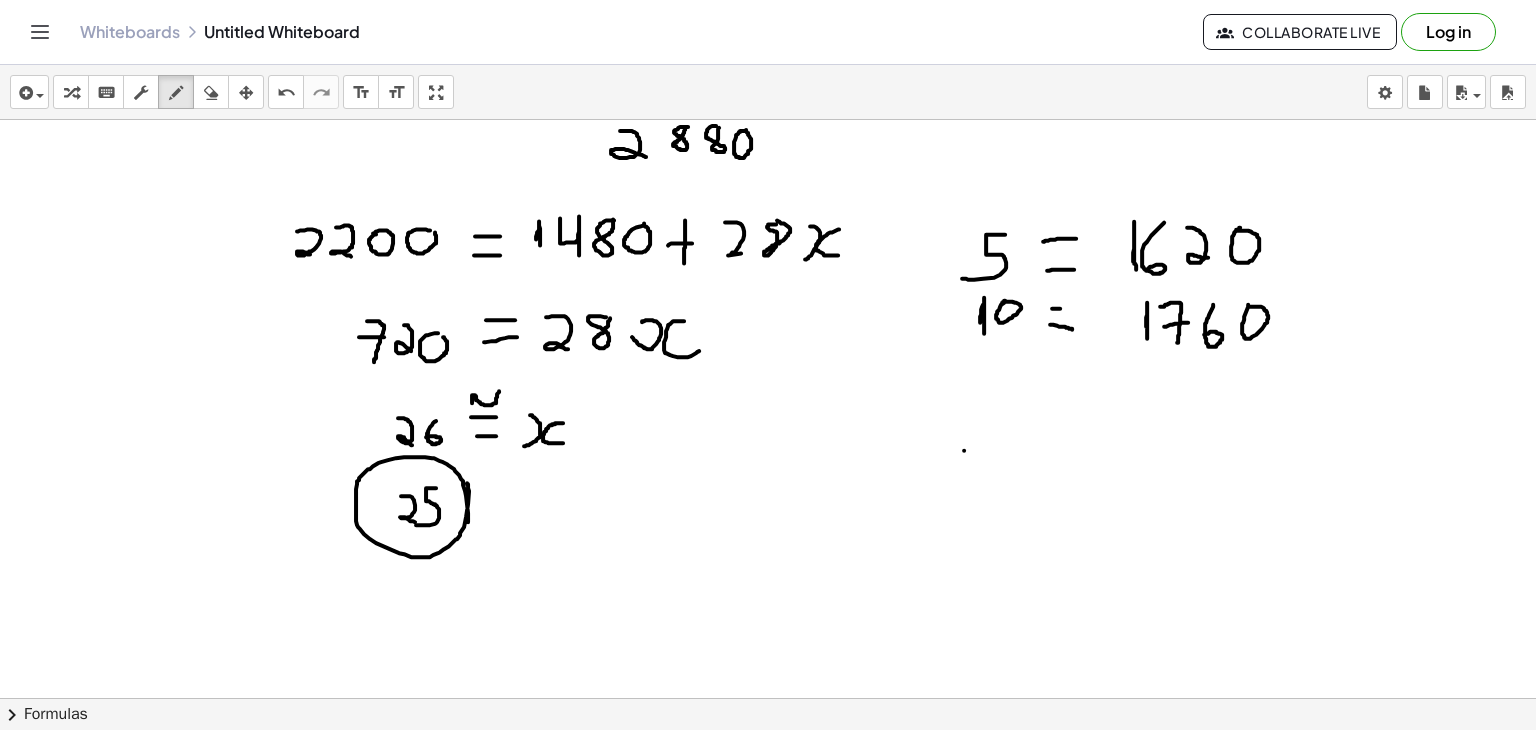 drag, startPoint x: 1052, startPoint y: 307, endPoint x: 1070, endPoint y: 307, distance: 18 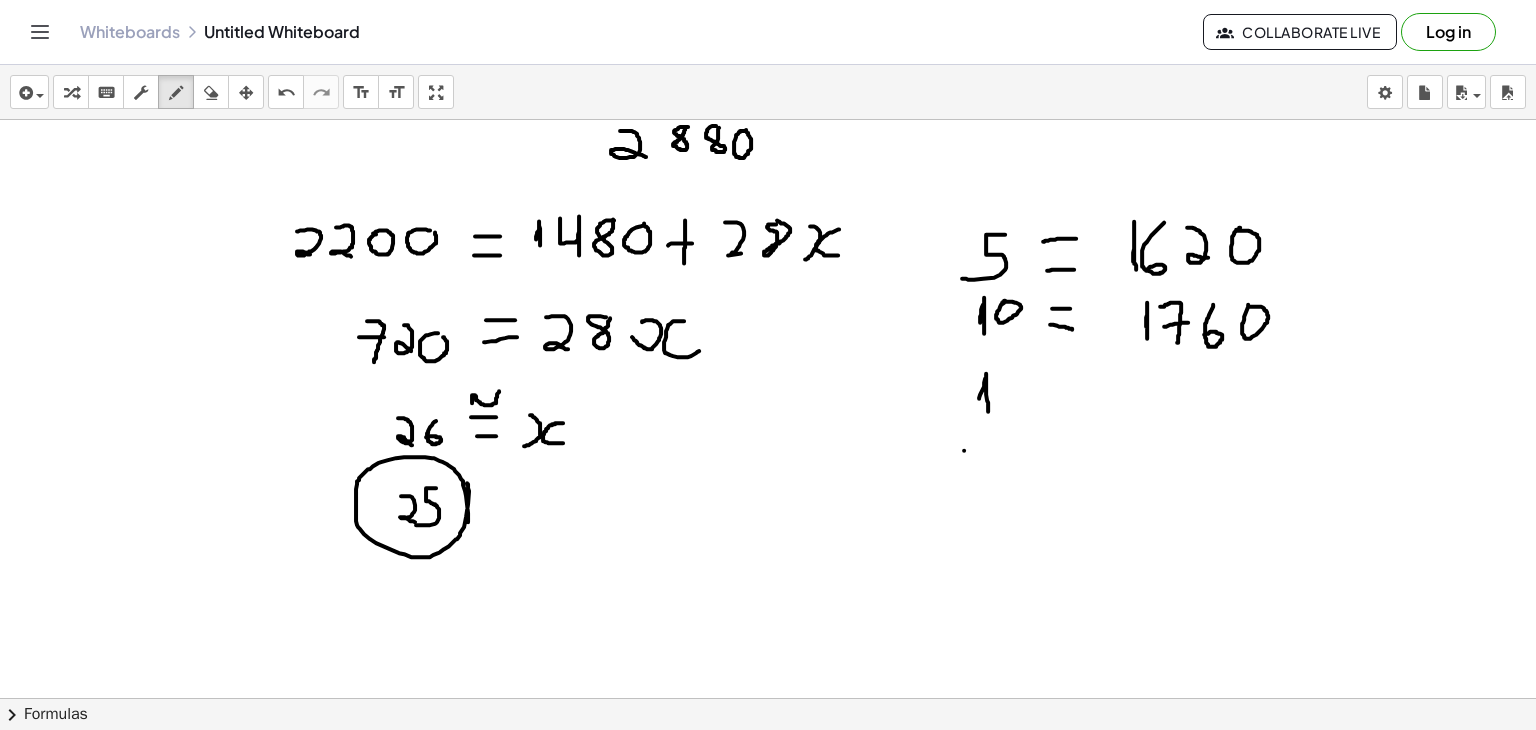 drag, startPoint x: 979, startPoint y: 397, endPoint x: 988, endPoint y: 412, distance: 17.492855 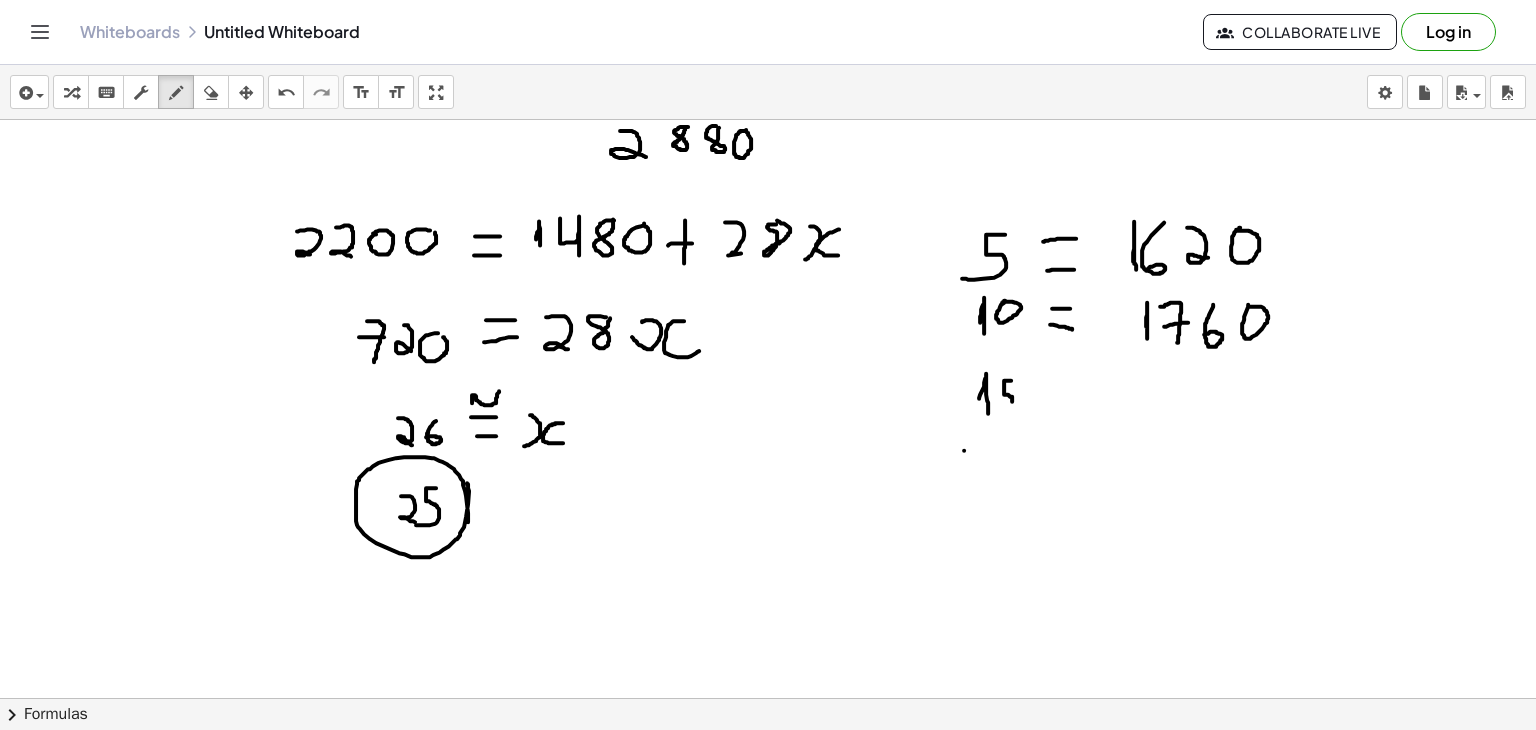 drag, startPoint x: 1011, startPoint y: 379, endPoint x: 1009, endPoint y: 403, distance: 24.083189 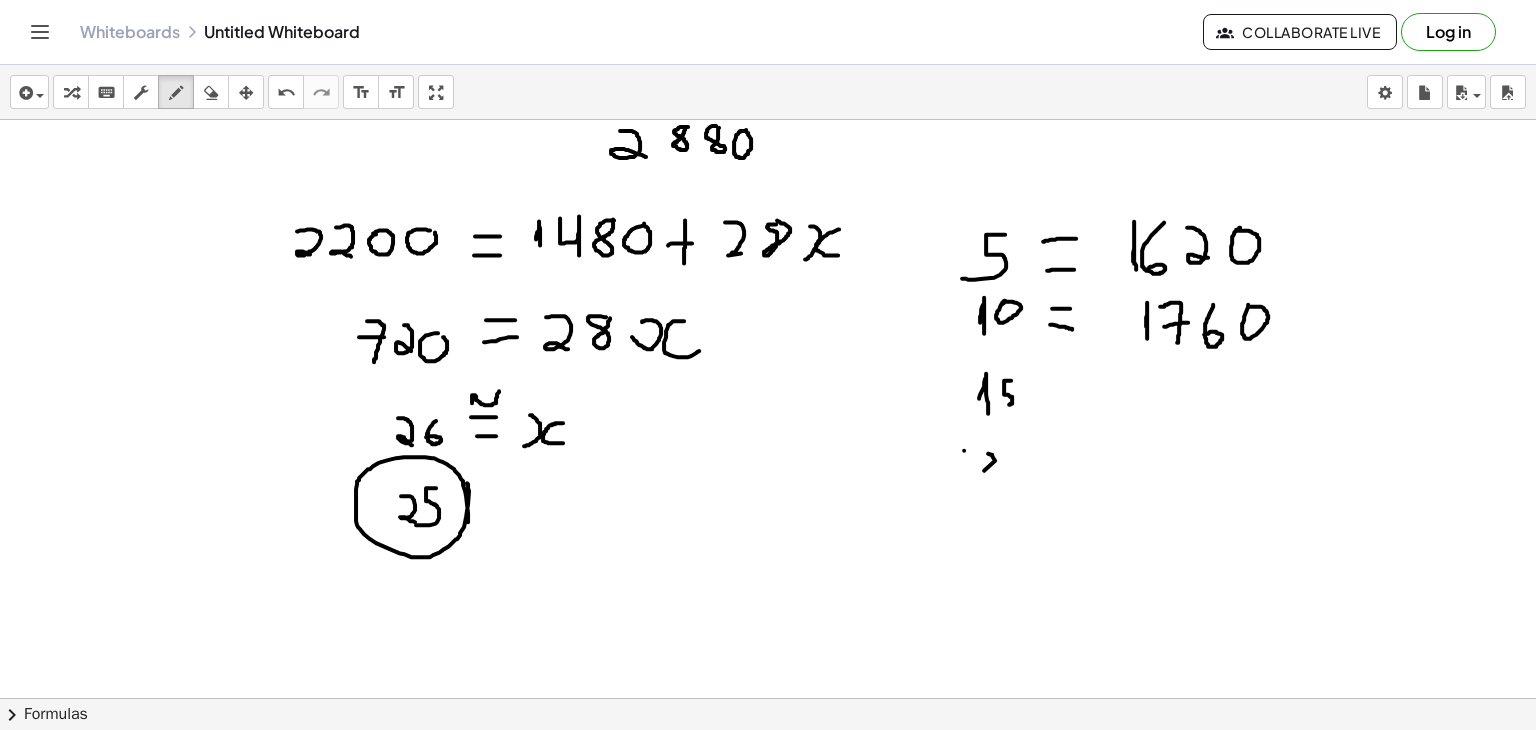 drag, startPoint x: 988, startPoint y: 452, endPoint x: 984, endPoint y: 467, distance: 15.524175 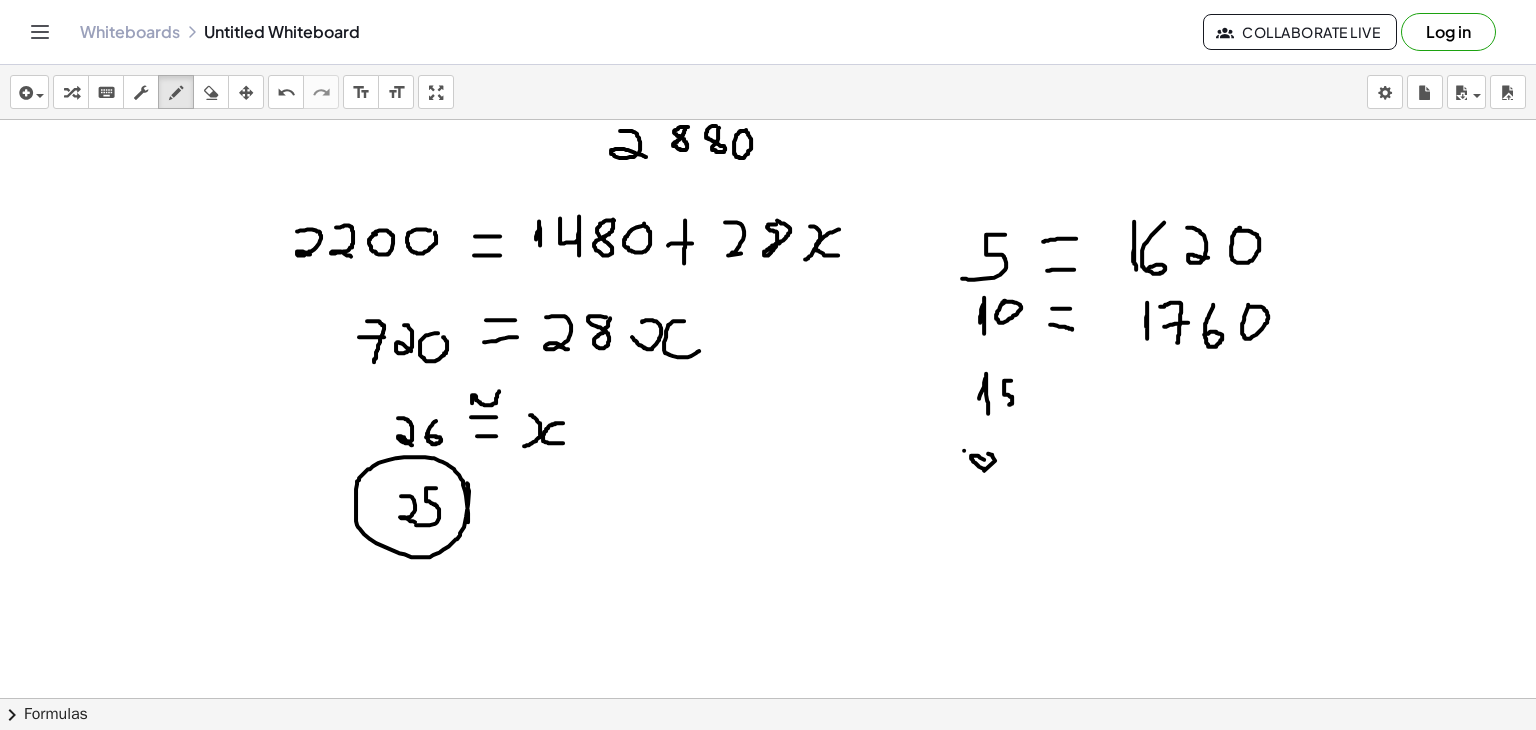 click at bounding box center (768, -2739) 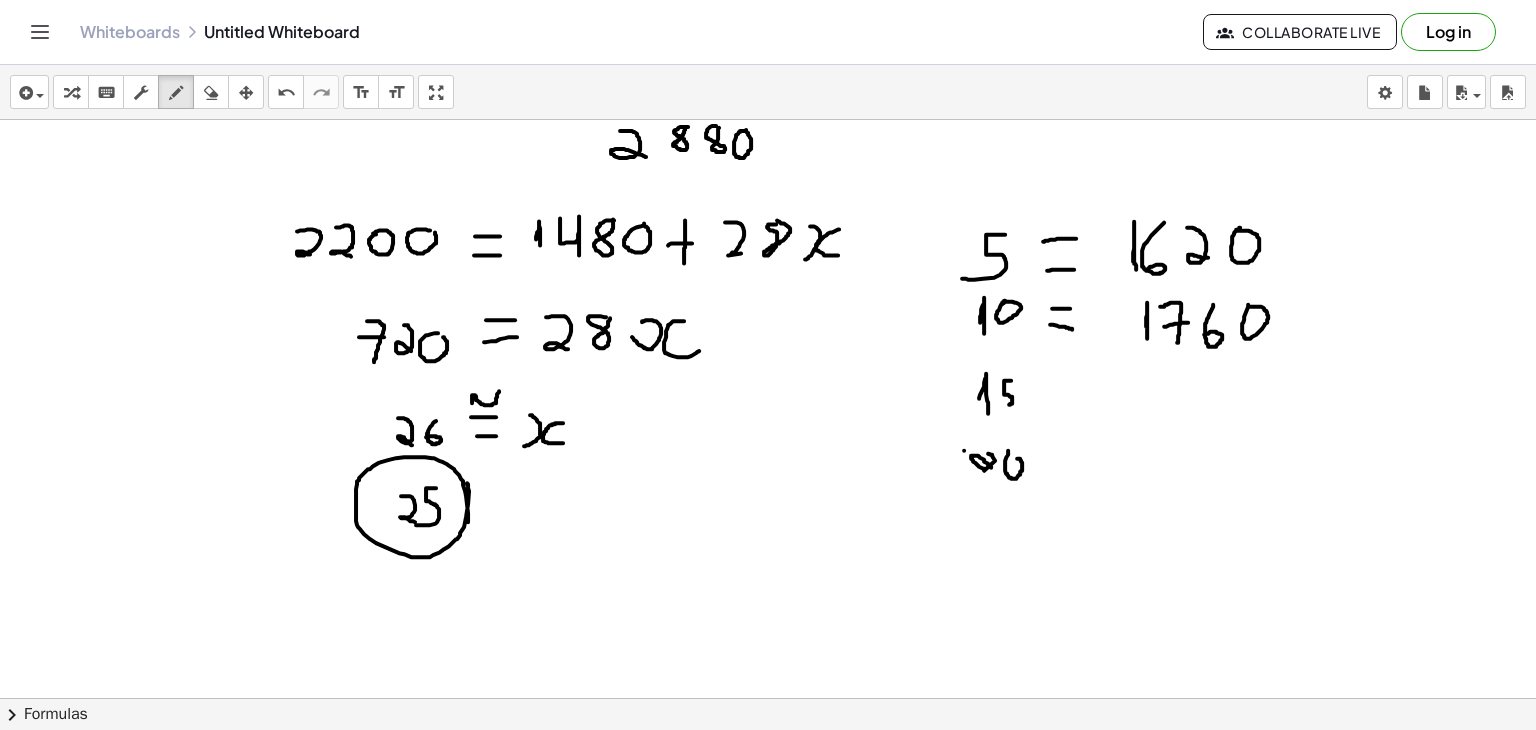 click at bounding box center [768, -2739] 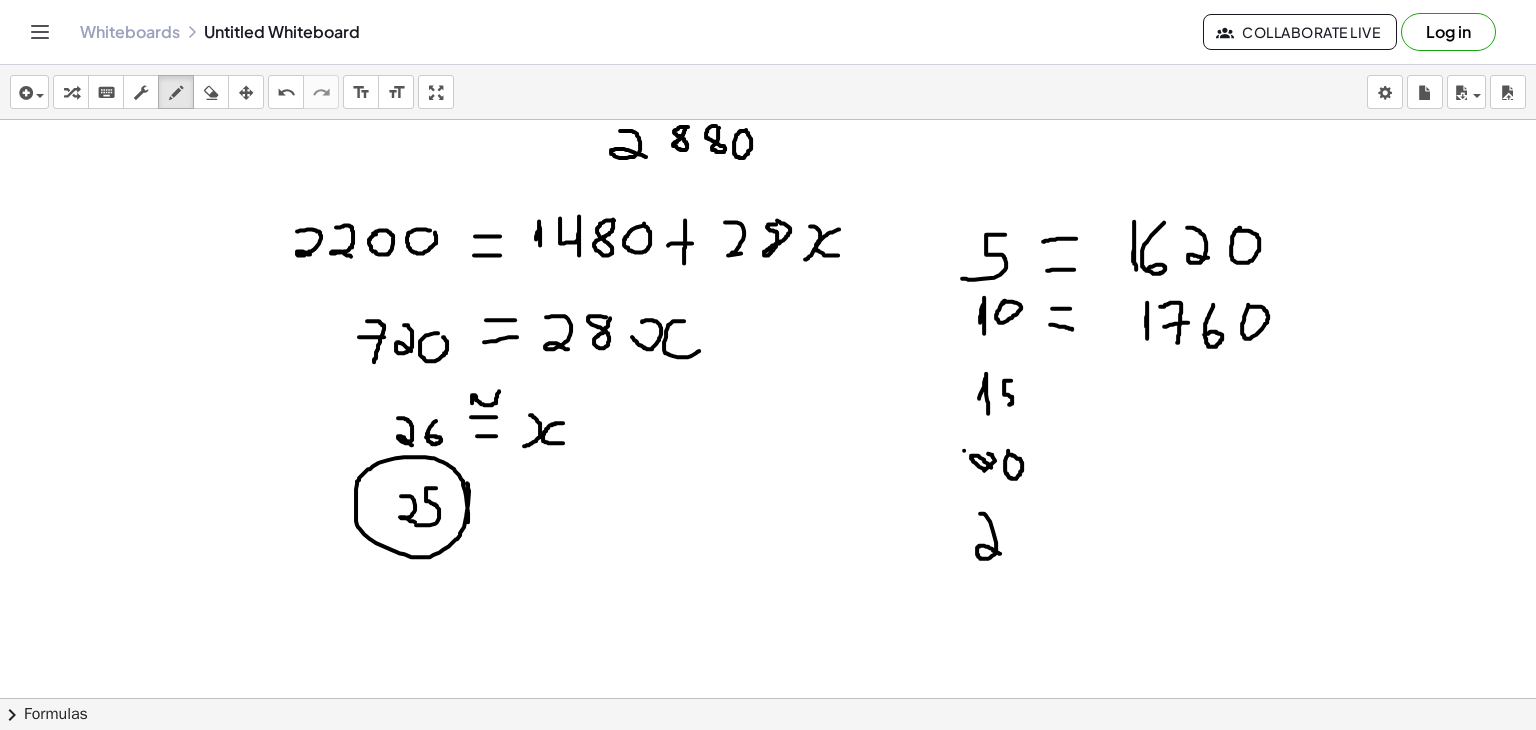 drag, startPoint x: 980, startPoint y: 512, endPoint x: 1003, endPoint y: 553, distance: 47.010635 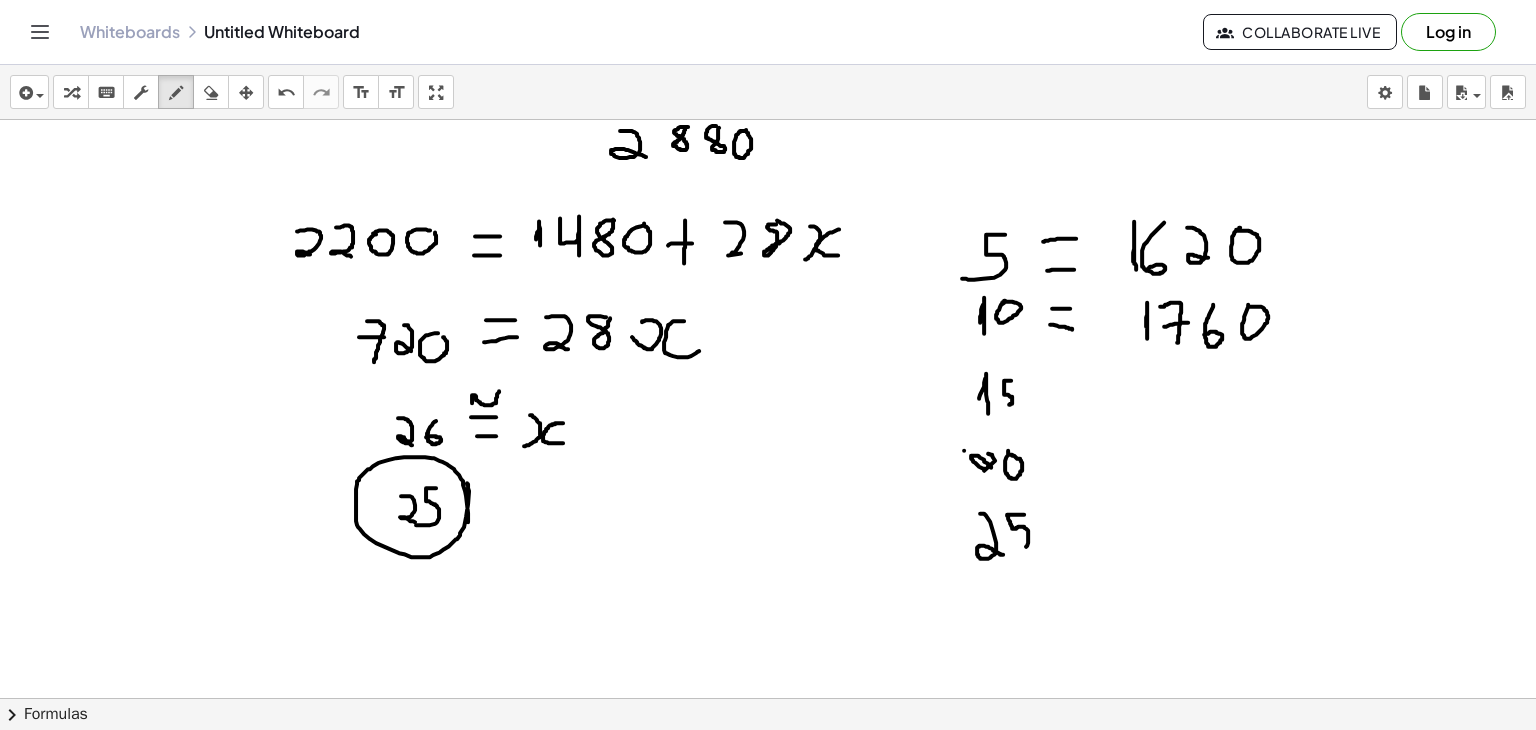 drag, startPoint x: 1024, startPoint y: 513, endPoint x: 1022, endPoint y: 548, distance: 35.057095 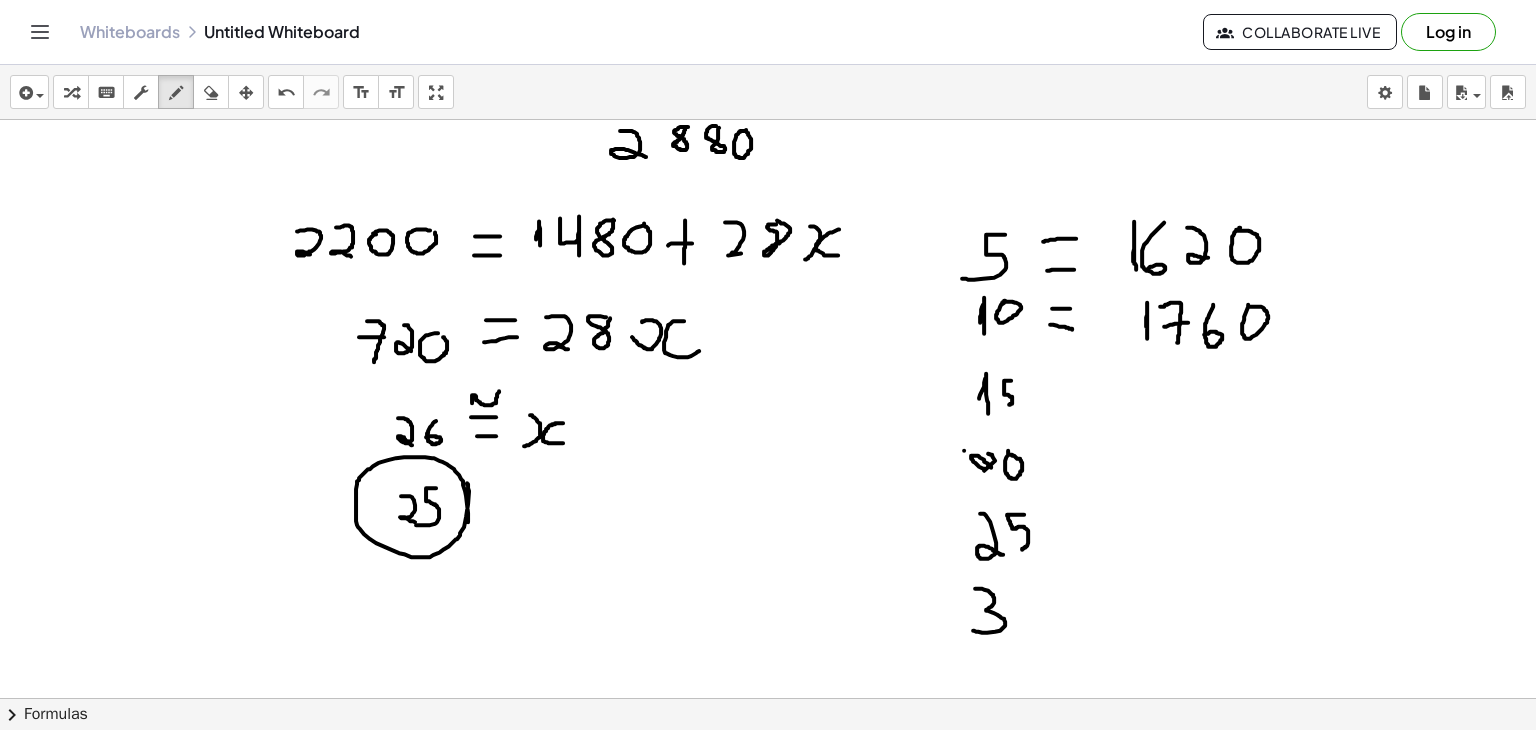 drag, startPoint x: 975, startPoint y: 587, endPoint x: 973, endPoint y: 629, distance: 42.047592 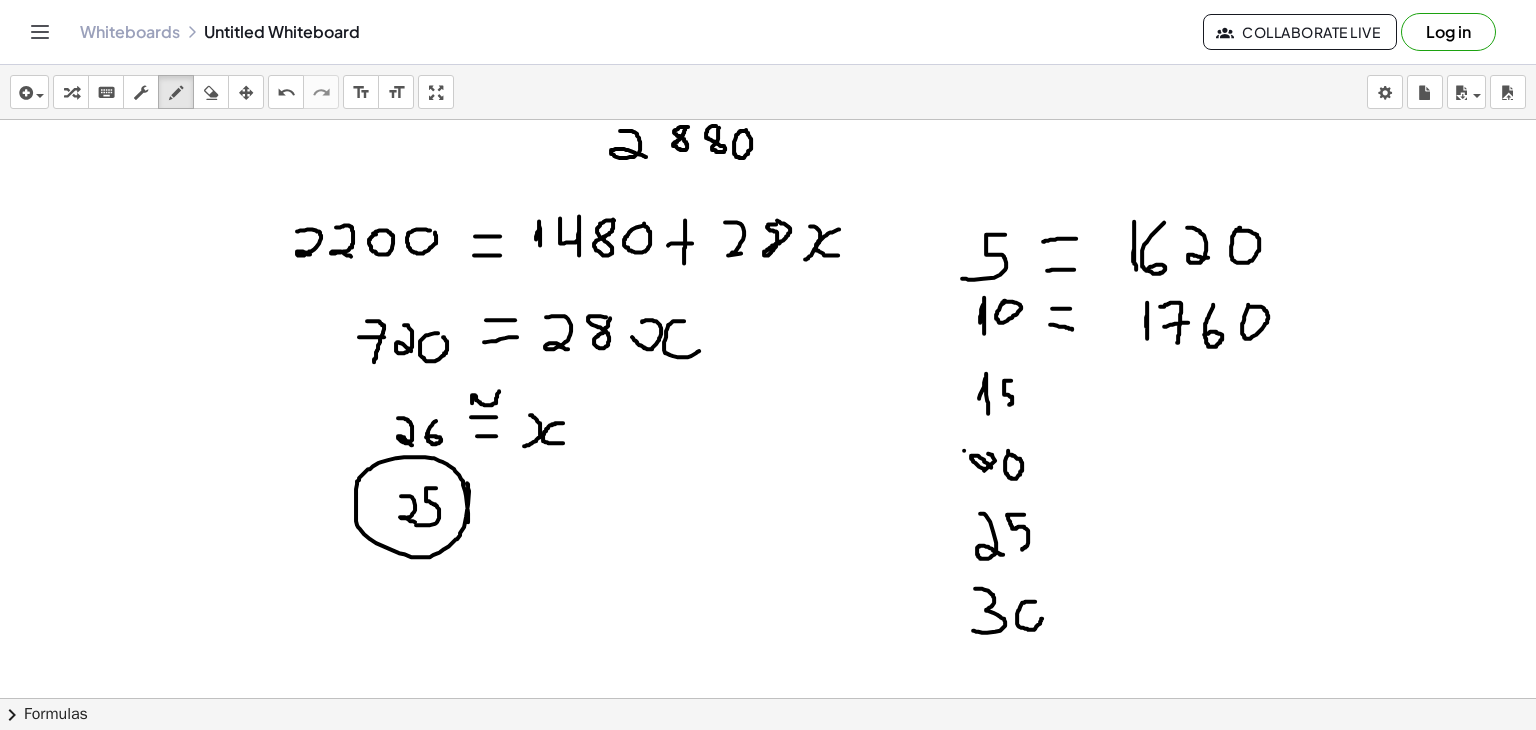 click at bounding box center [768, -2739] 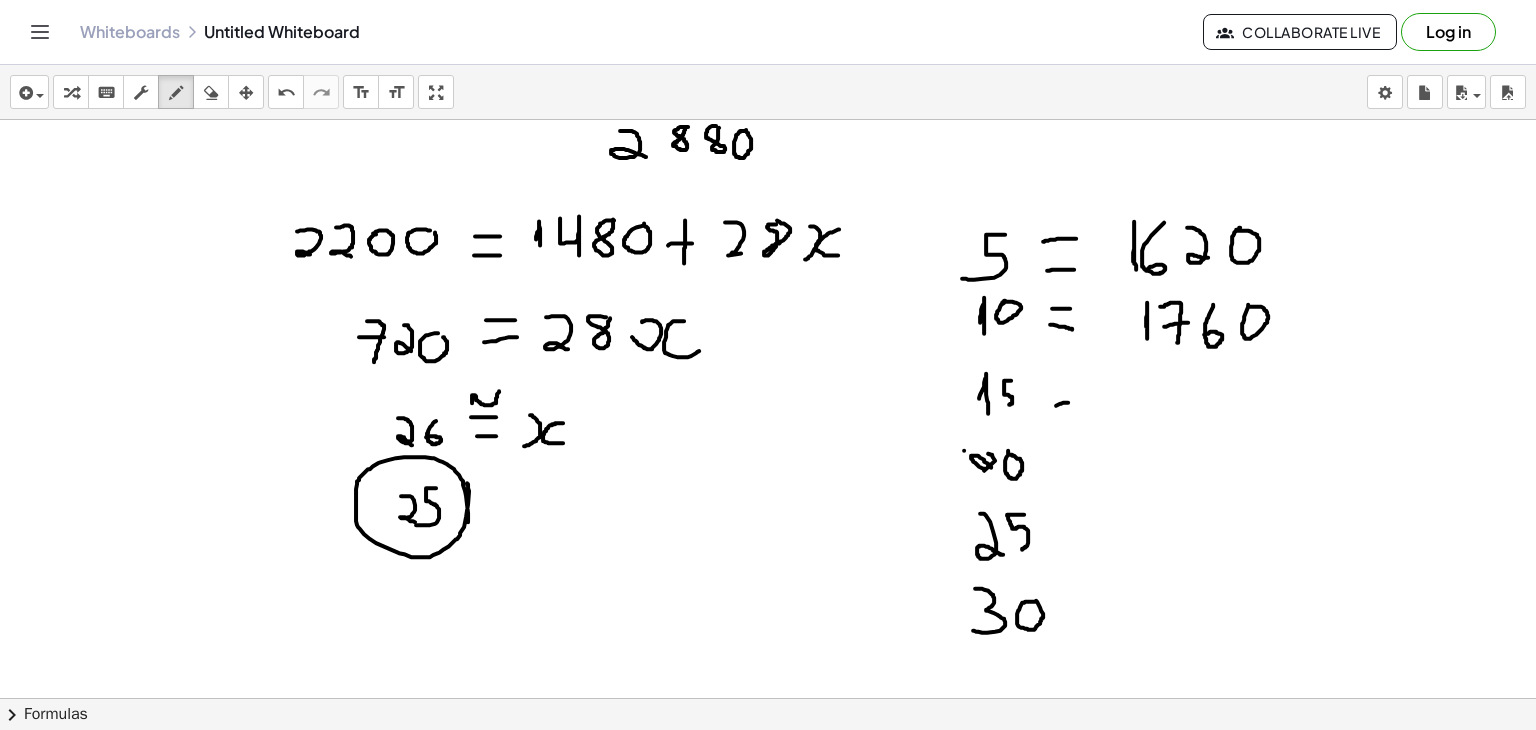 drag, startPoint x: 1056, startPoint y: 404, endPoint x: 1071, endPoint y: 400, distance: 15.524175 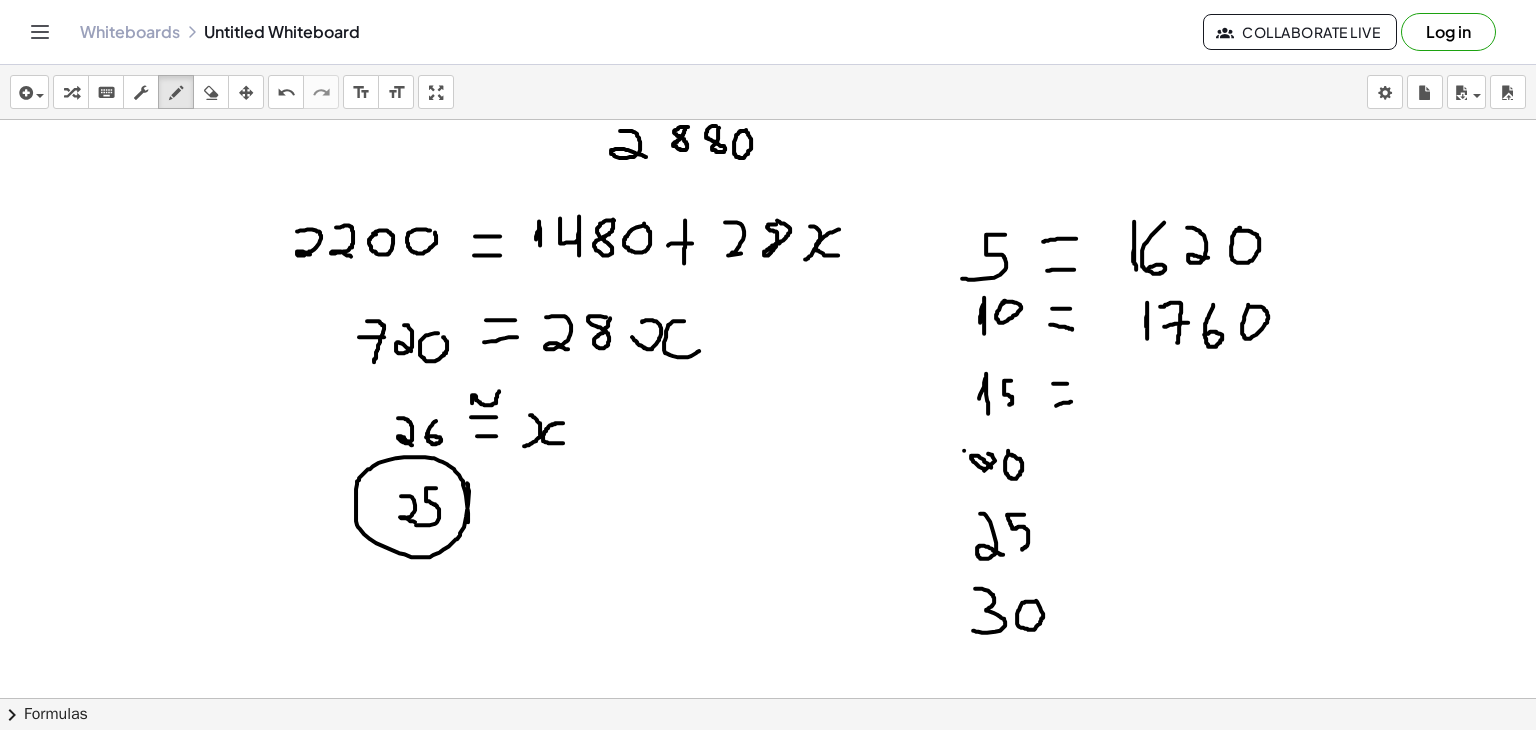 drag, startPoint x: 1053, startPoint y: 382, endPoint x: 1071, endPoint y: 381, distance: 18.027756 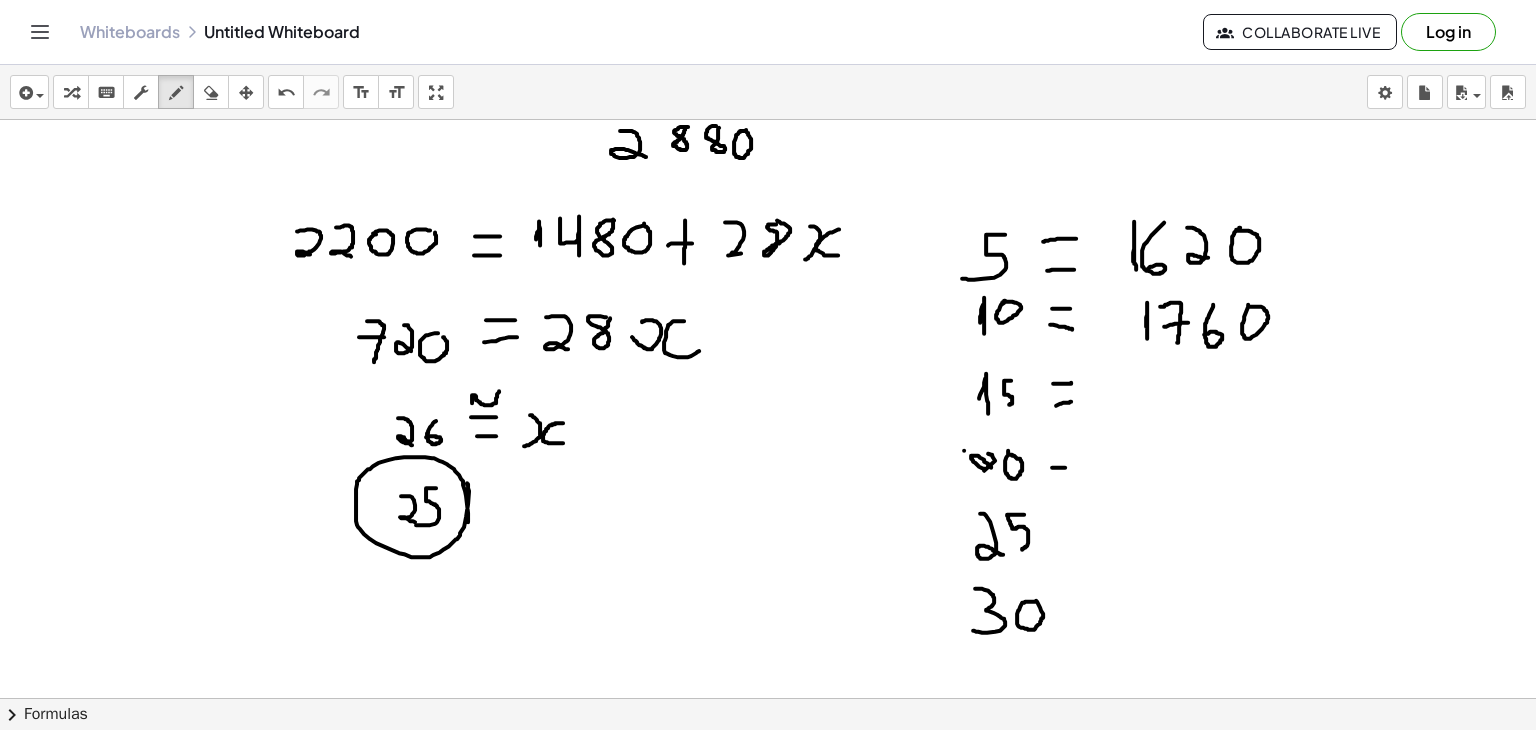 drag, startPoint x: 1052, startPoint y: 466, endPoint x: 1067, endPoint y: 466, distance: 15 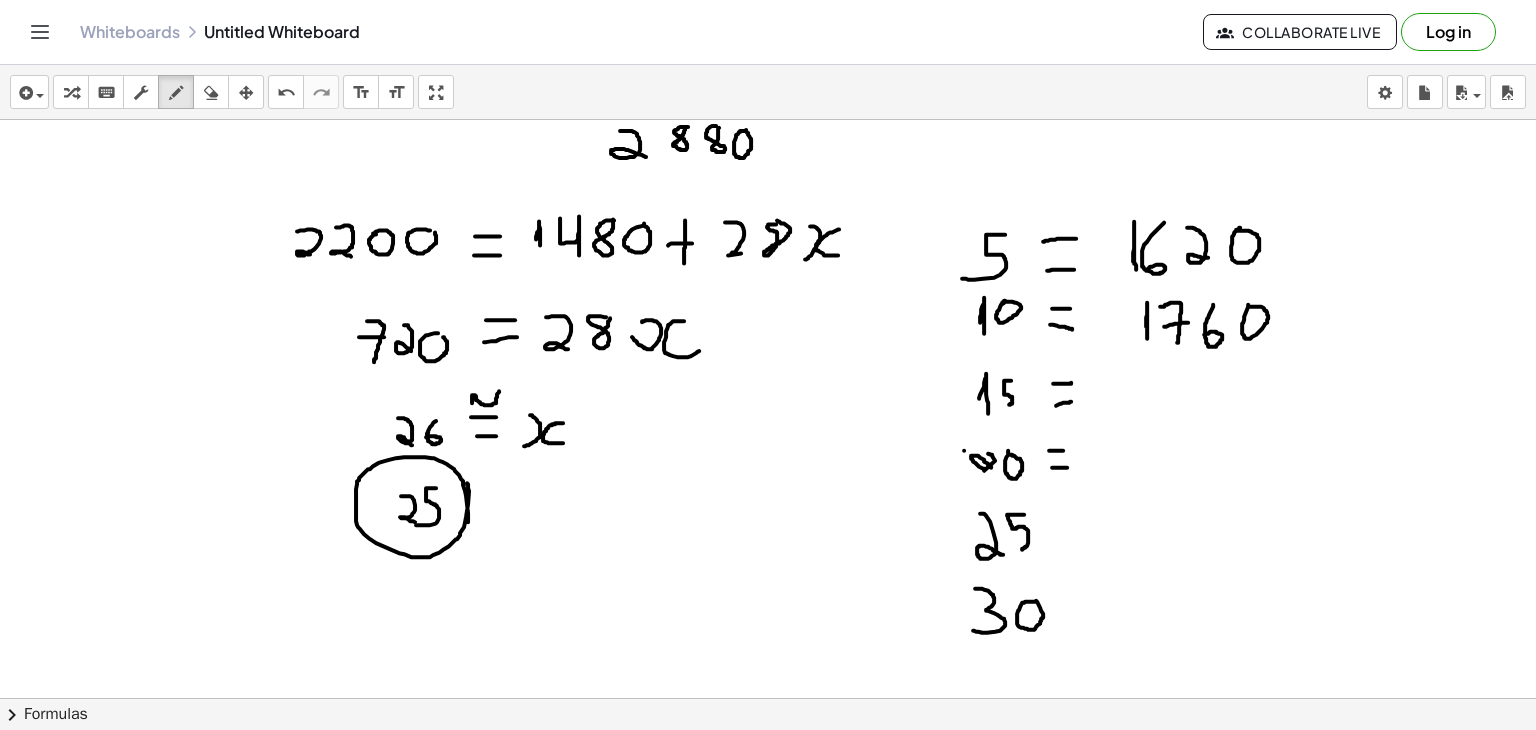 drag, startPoint x: 1049, startPoint y: 449, endPoint x: 1068, endPoint y: 449, distance: 19 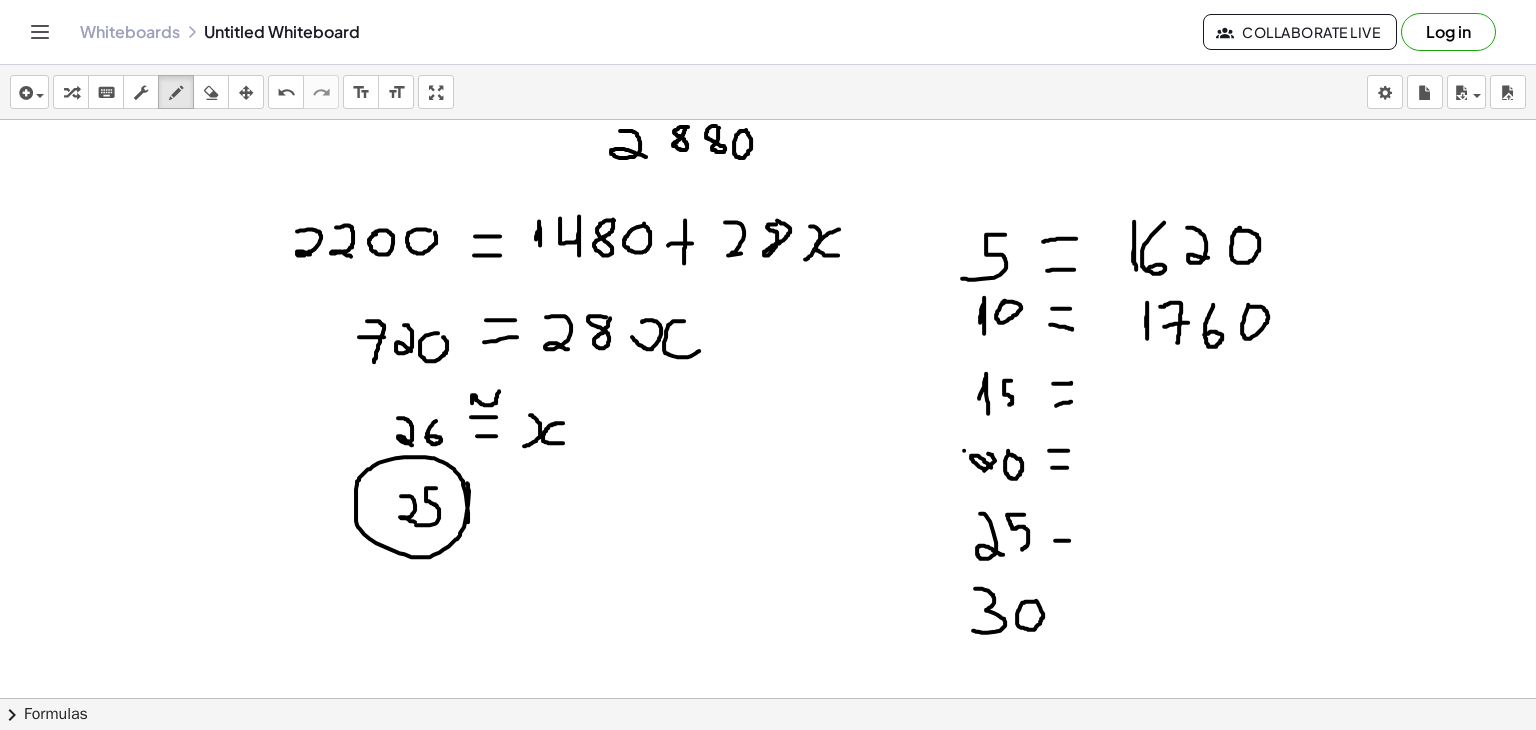 drag, startPoint x: 1055, startPoint y: 539, endPoint x: 1072, endPoint y: 539, distance: 17 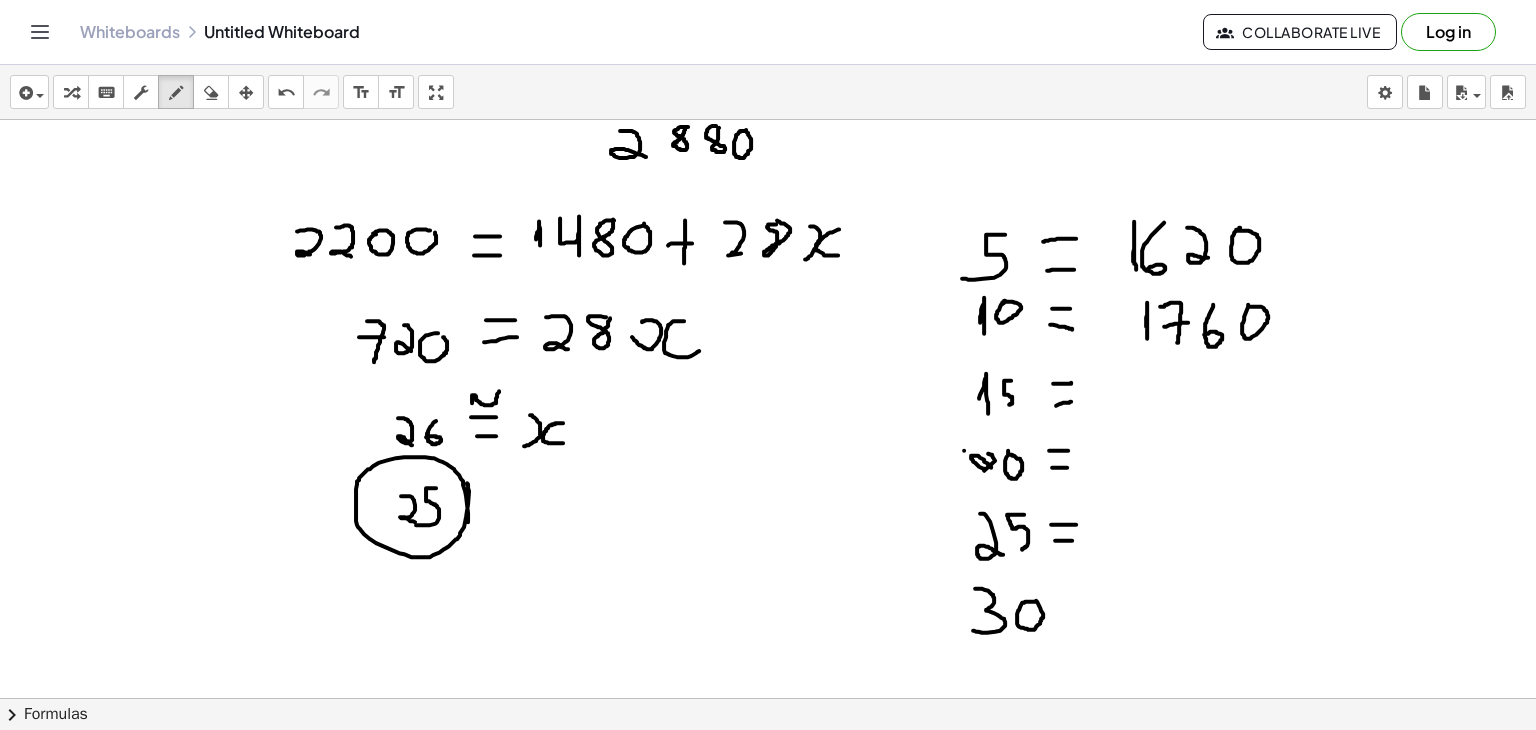 drag, startPoint x: 1051, startPoint y: 523, endPoint x: 1076, endPoint y: 523, distance: 25 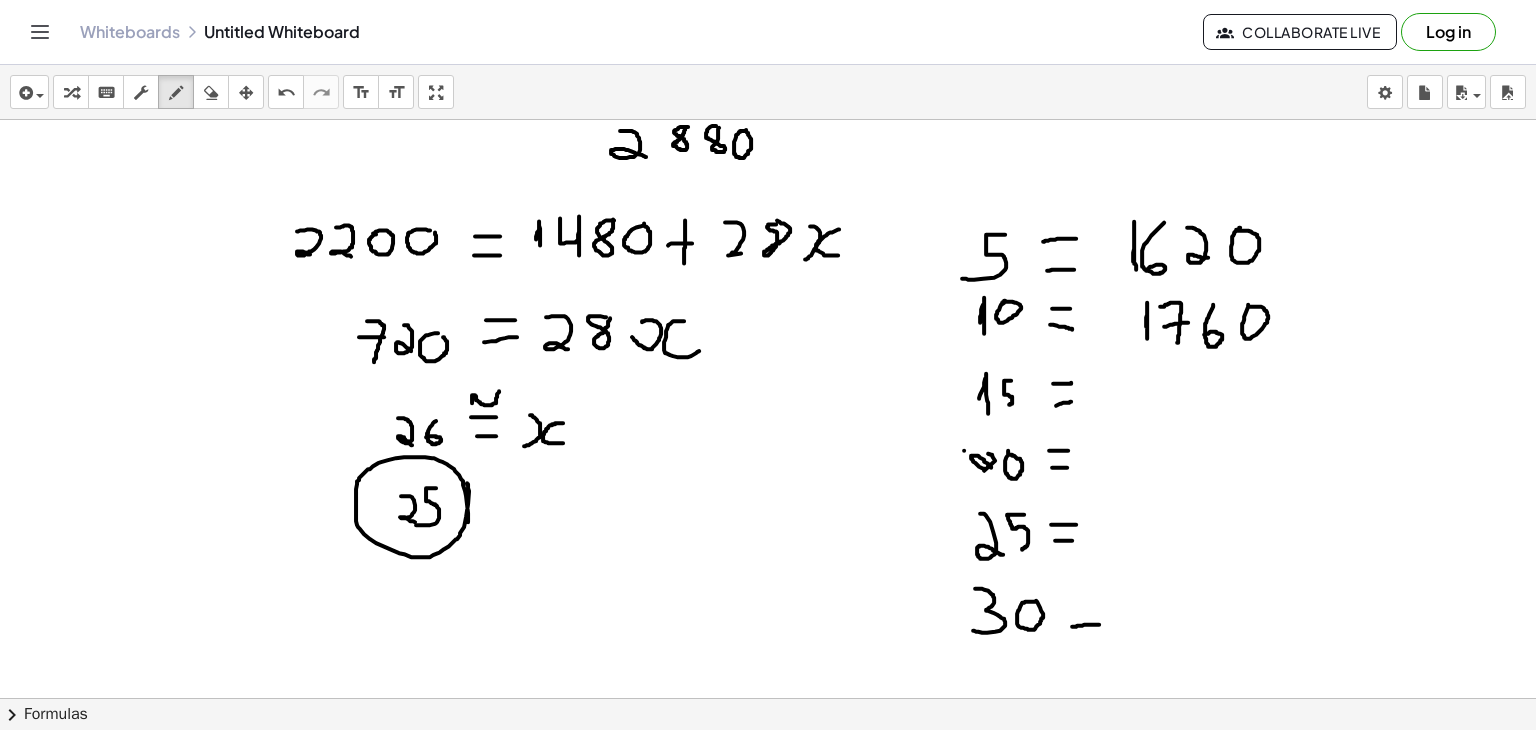 drag, startPoint x: 1072, startPoint y: 625, endPoint x: 1105, endPoint y: 623, distance: 33.06055 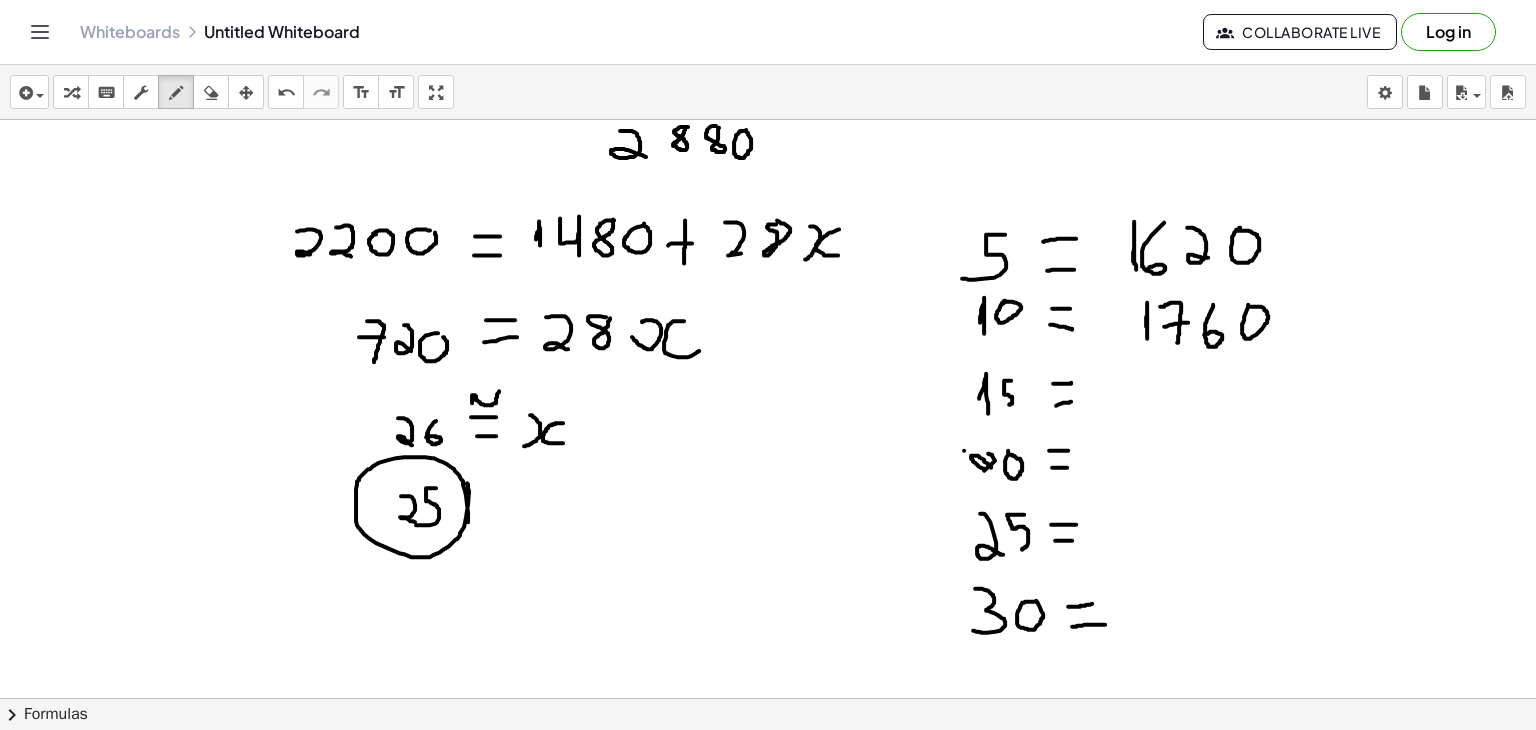 drag, startPoint x: 1068, startPoint y: 605, endPoint x: 1100, endPoint y: 600, distance: 32.38827 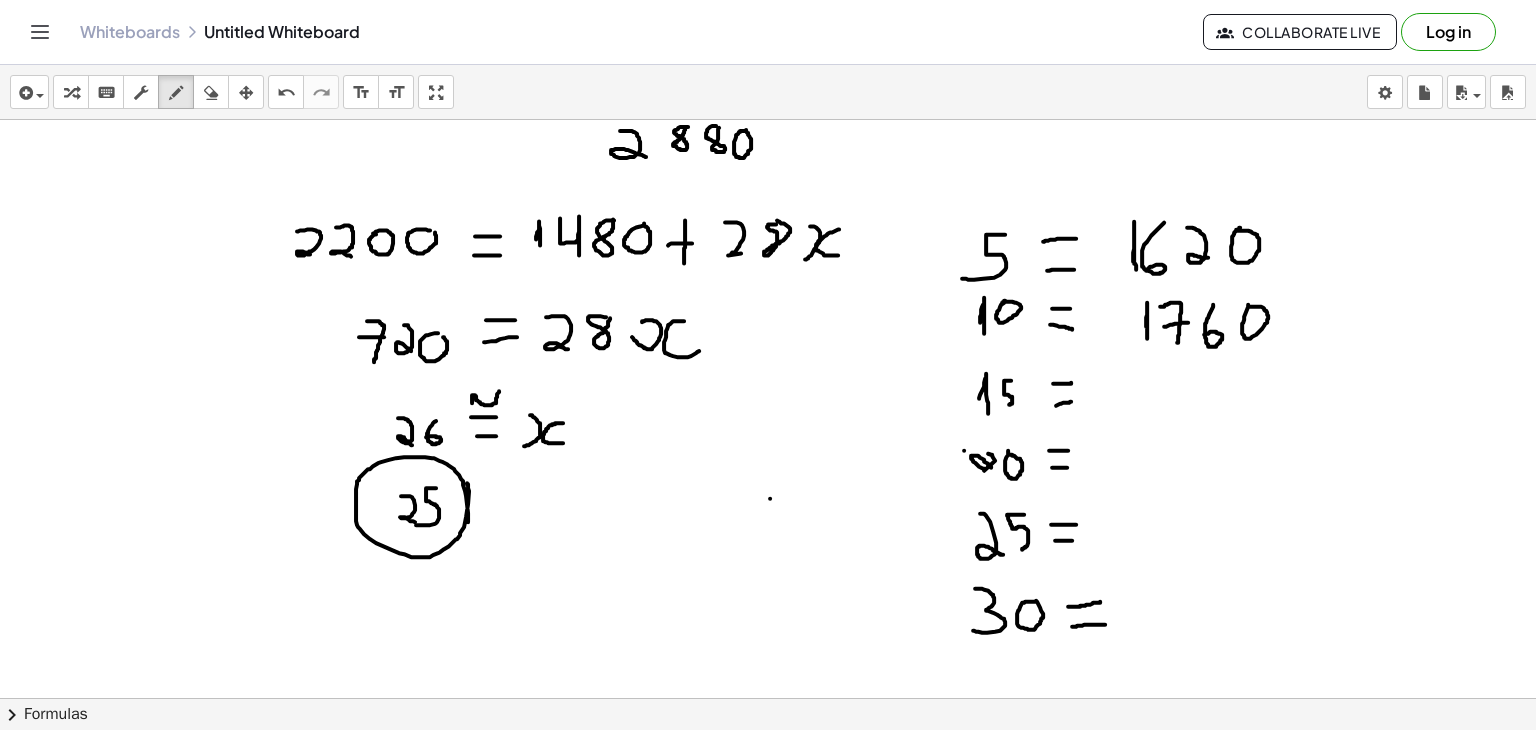click at bounding box center [768, -2739] 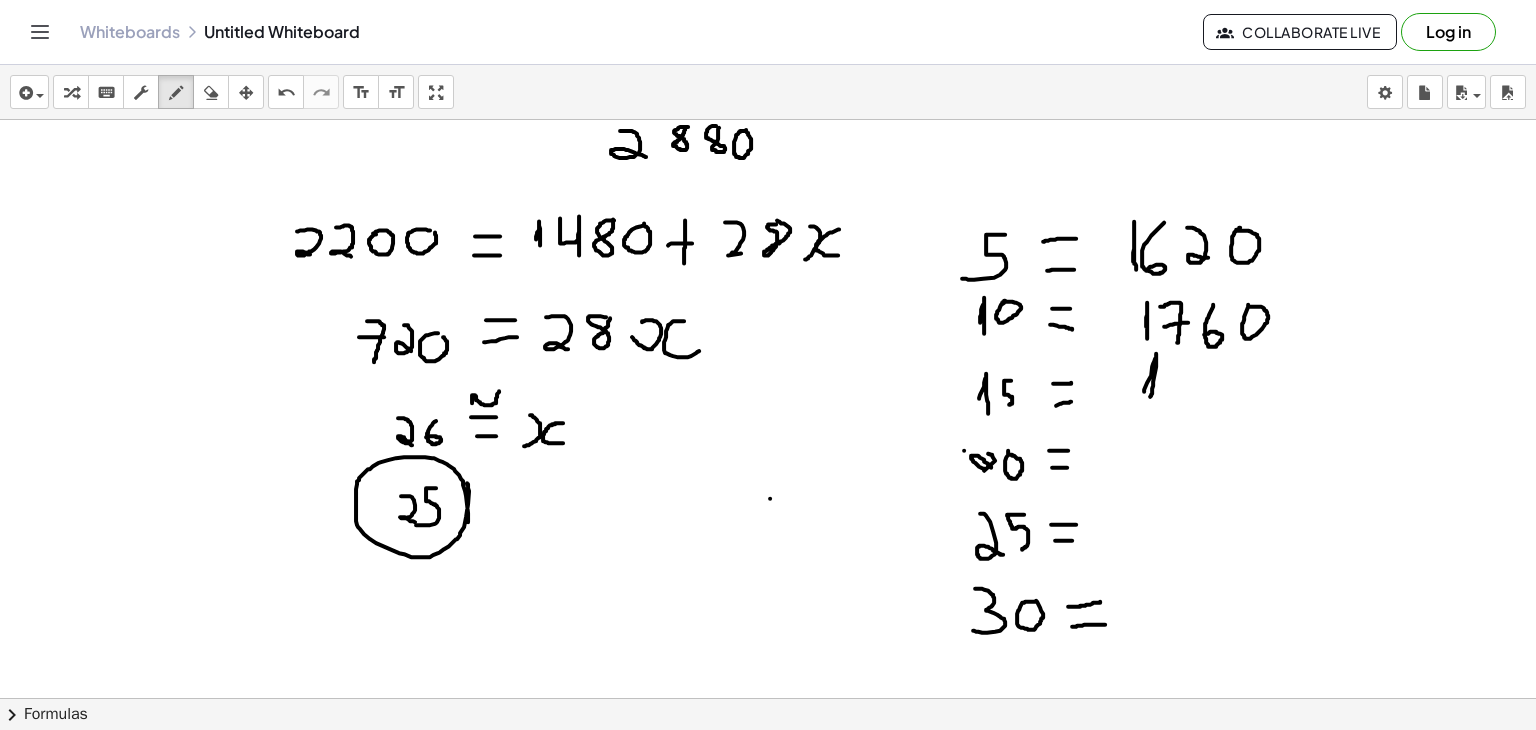drag, startPoint x: 1144, startPoint y: 390, endPoint x: 1150, endPoint y: 401, distance: 12.529964 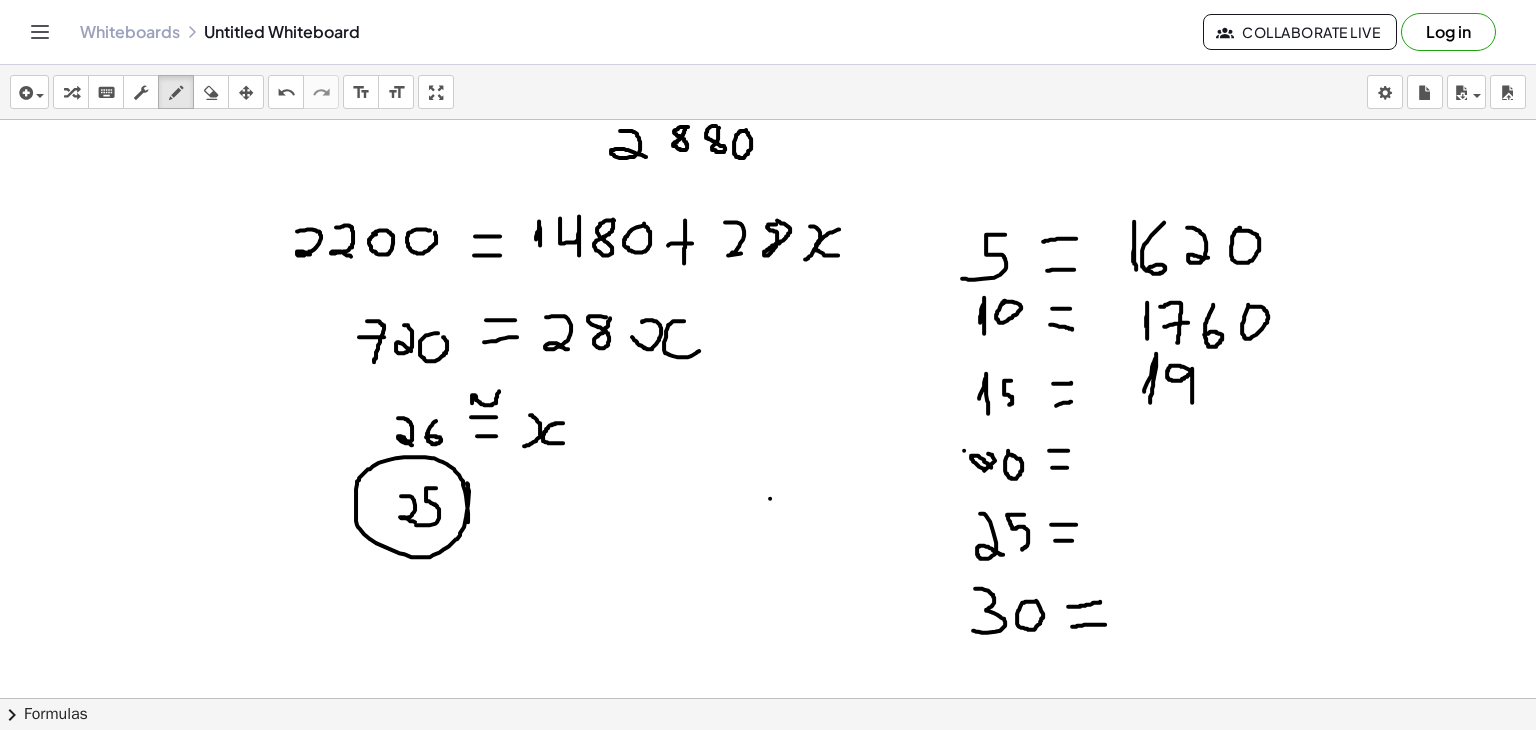 drag, startPoint x: 1192, startPoint y: 370, endPoint x: 1191, endPoint y: 401, distance: 31.016125 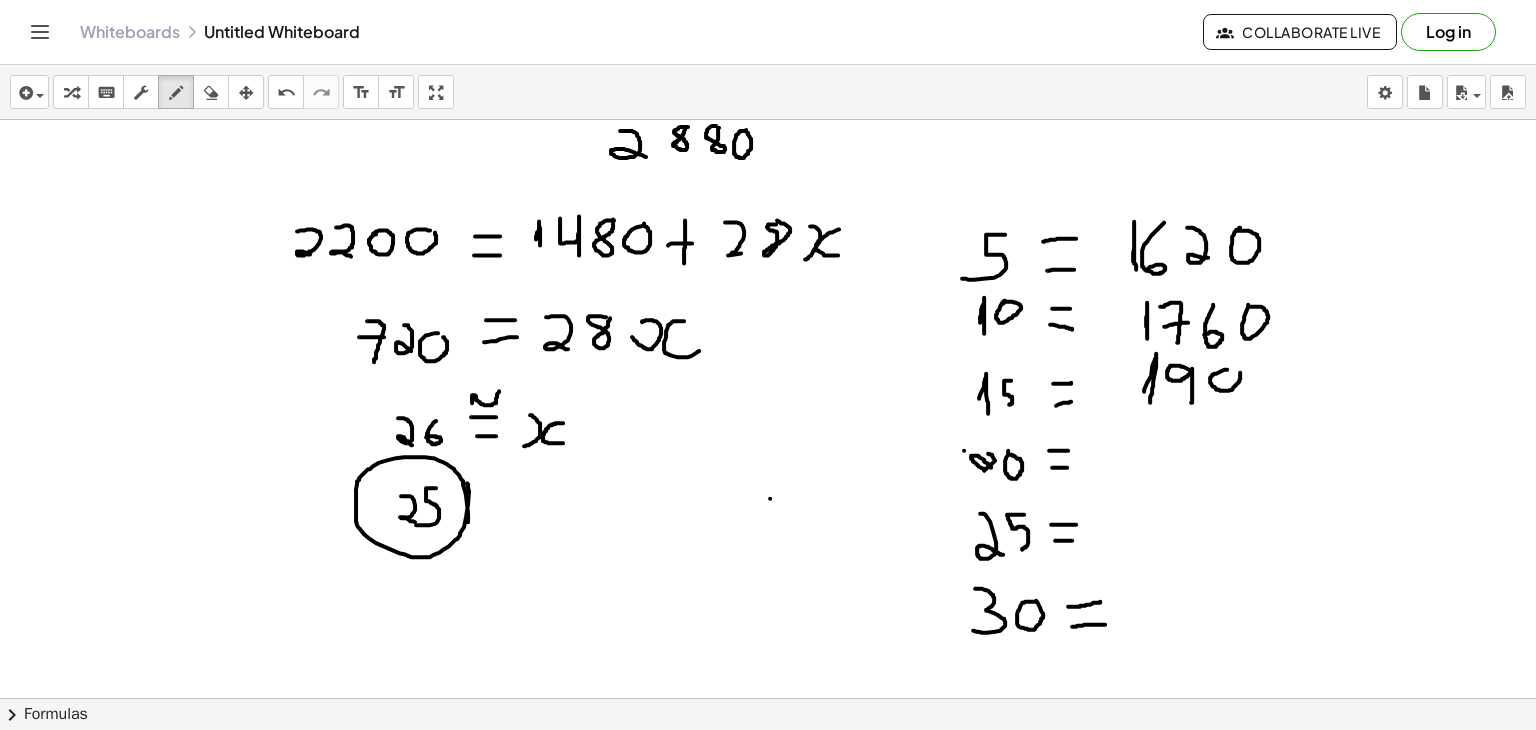 click at bounding box center [768, -2739] 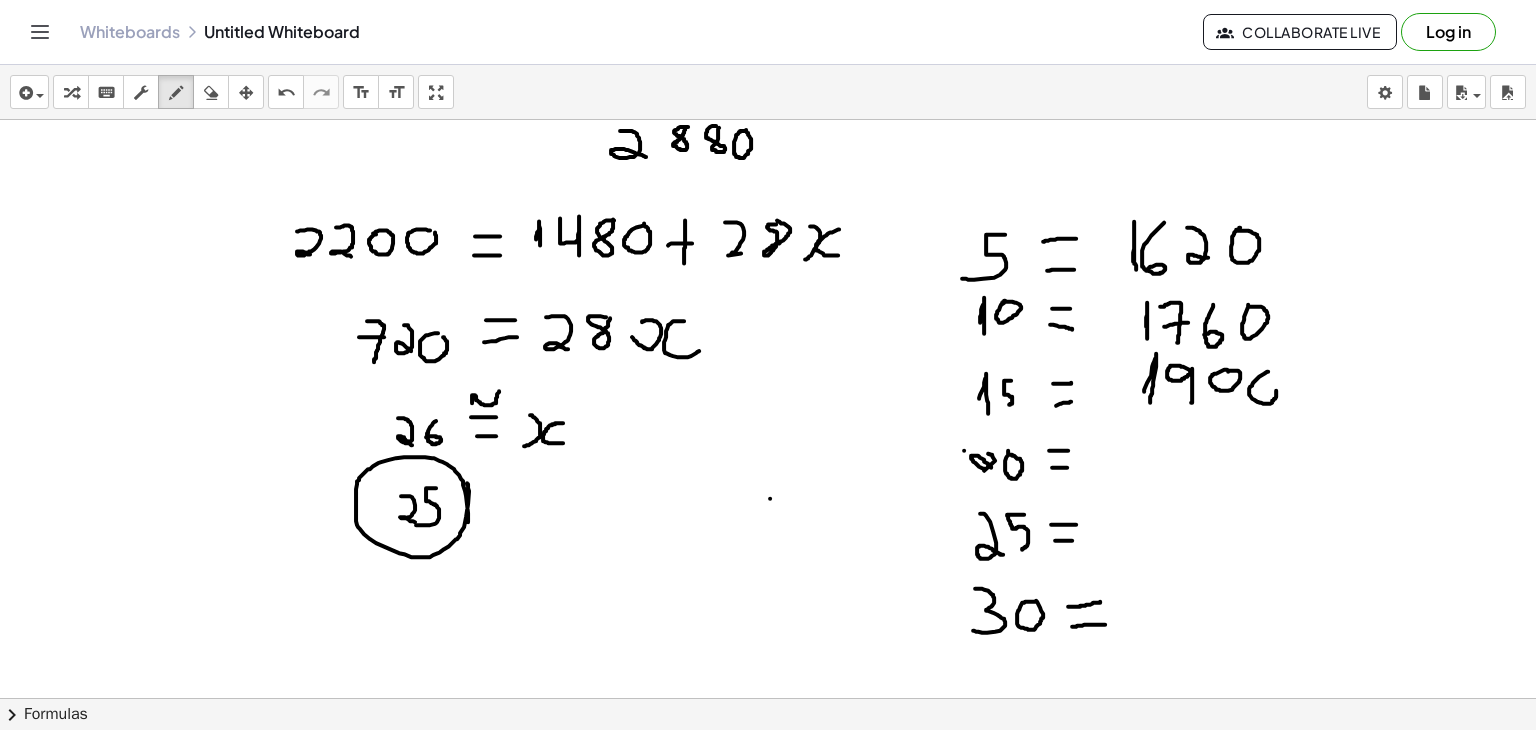 click at bounding box center [768, -2739] 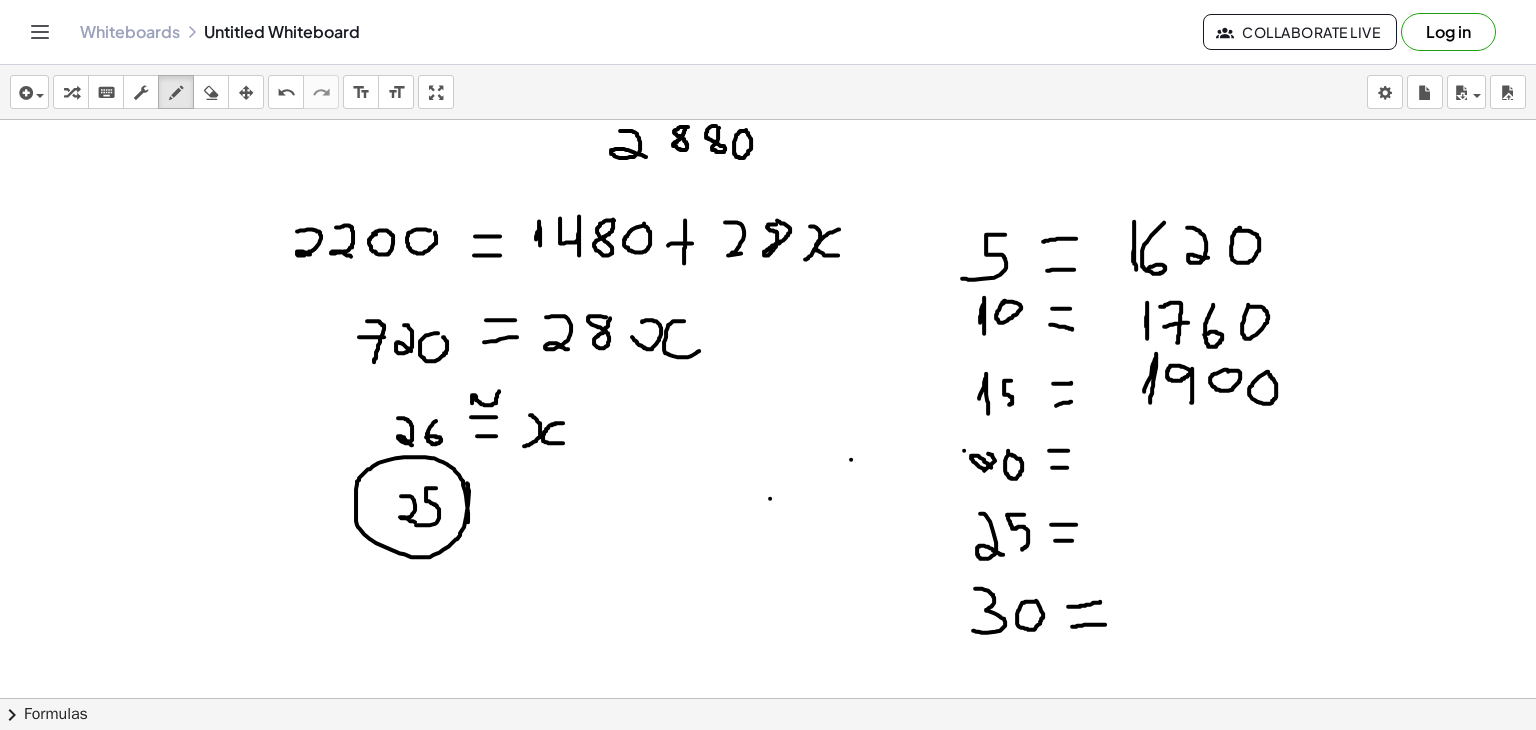 click at bounding box center (768, -2739) 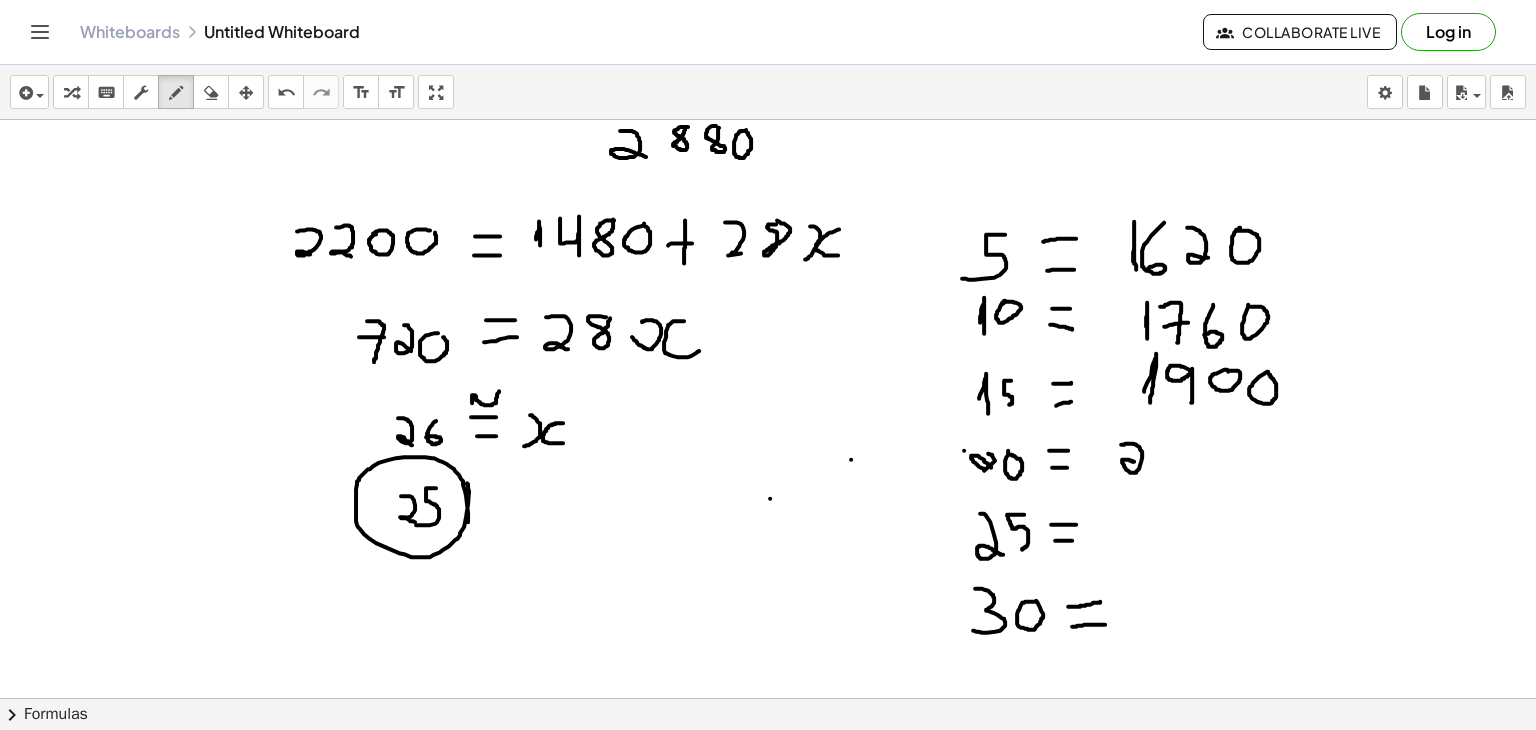 drag, startPoint x: 1121, startPoint y: 443, endPoint x: 1142, endPoint y: 464, distance: 29.698484 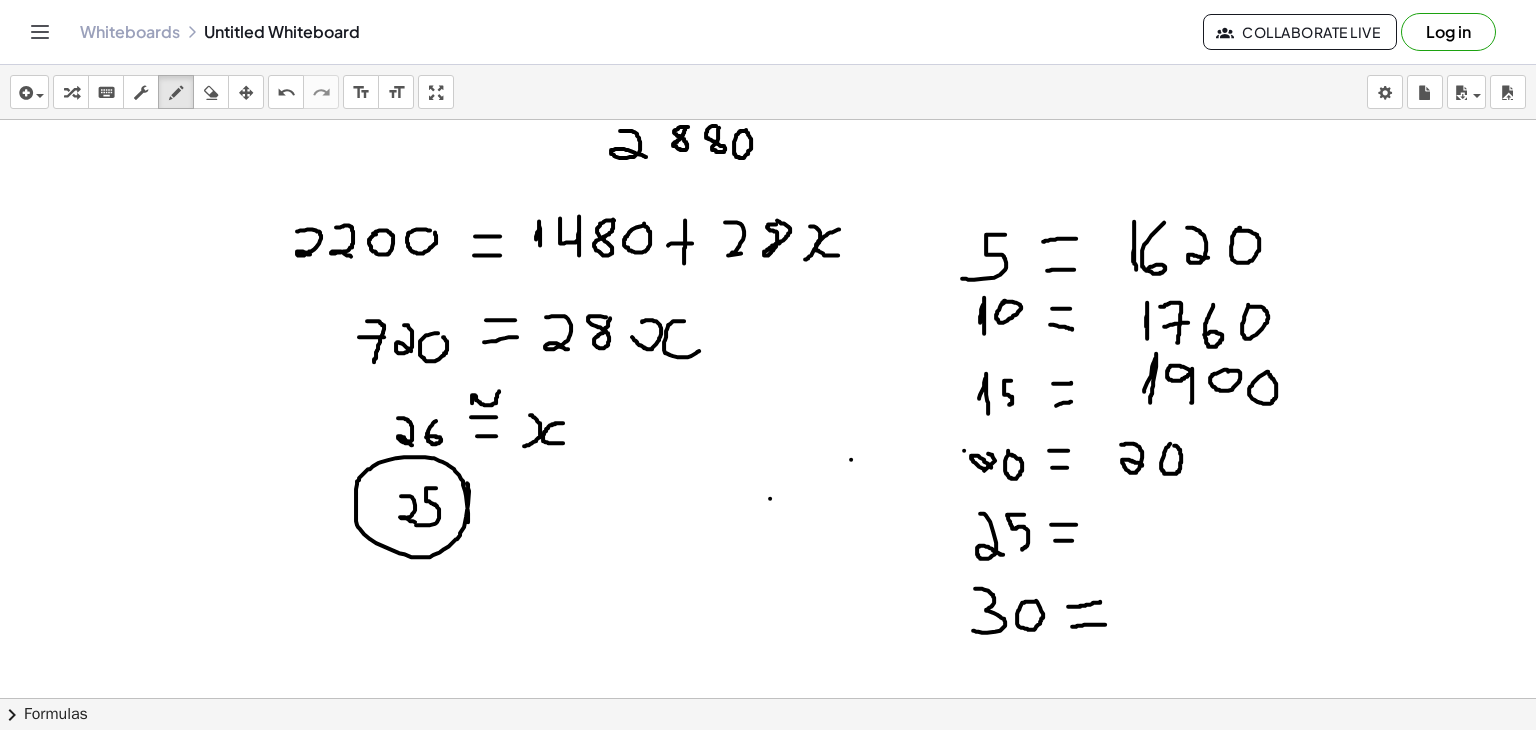 click at bounding box center (768, -2739) 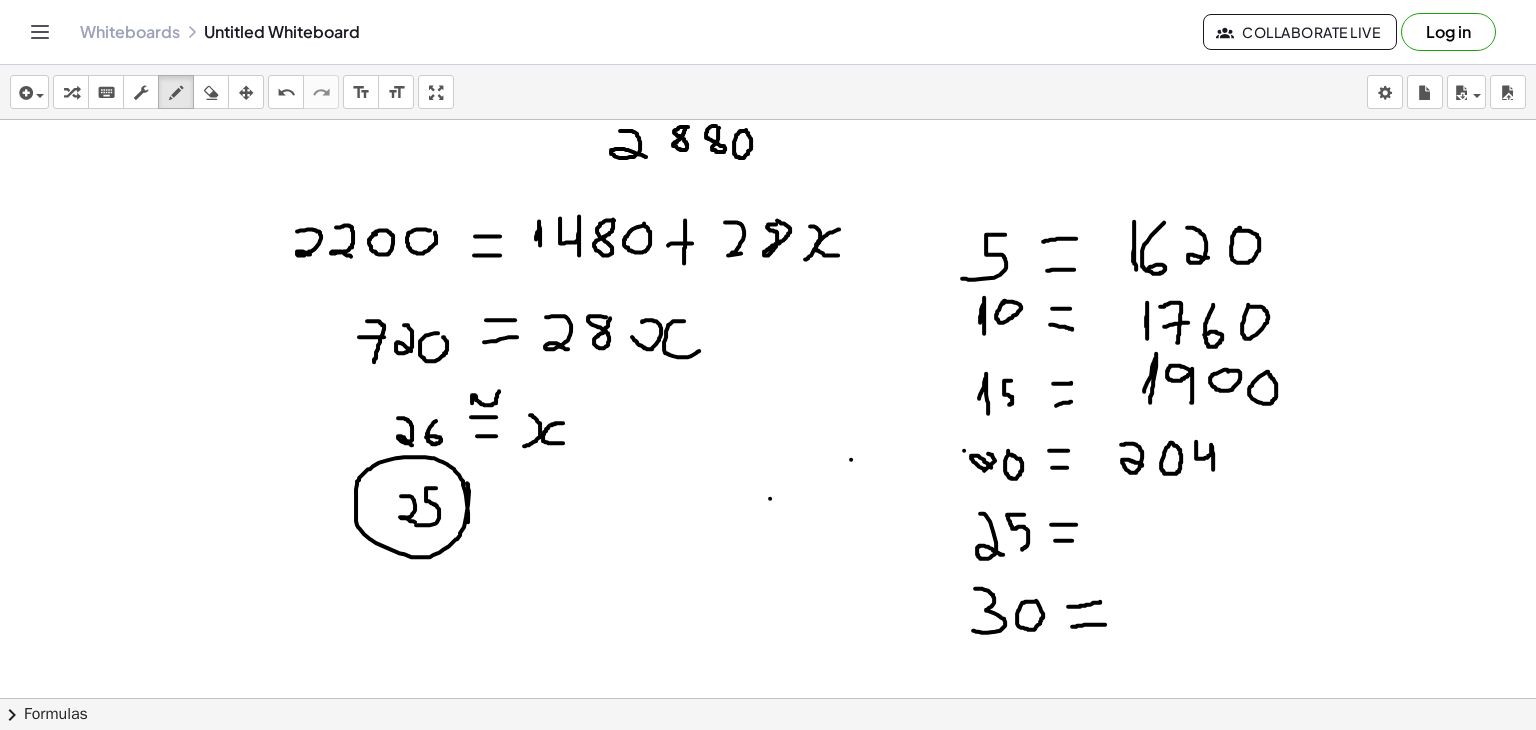 drag, startPoint x: 1196, startPoint y: 440, endPoint x: 1213, endPoint y: 468, distance: 32.75668 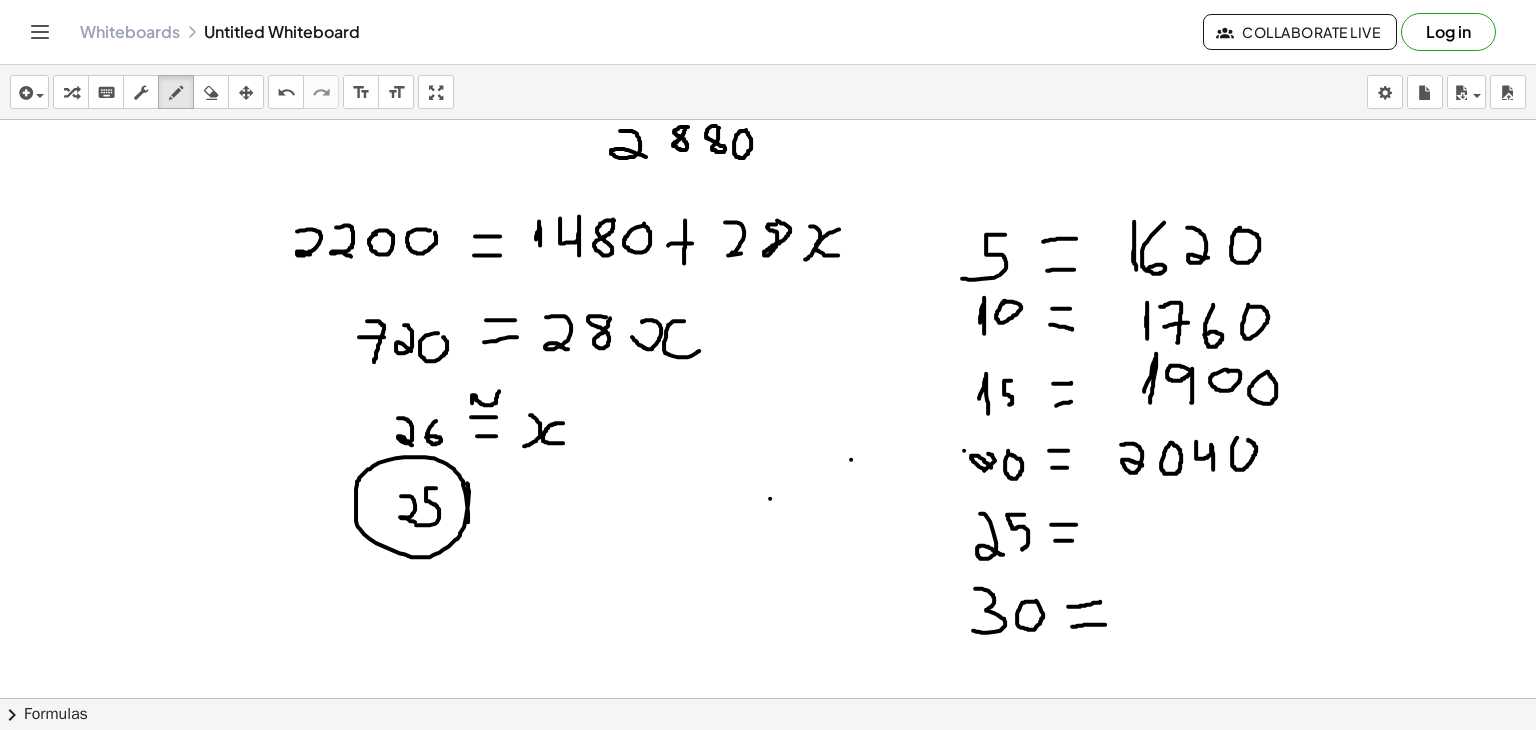 click at bounding box center [768, -2739] 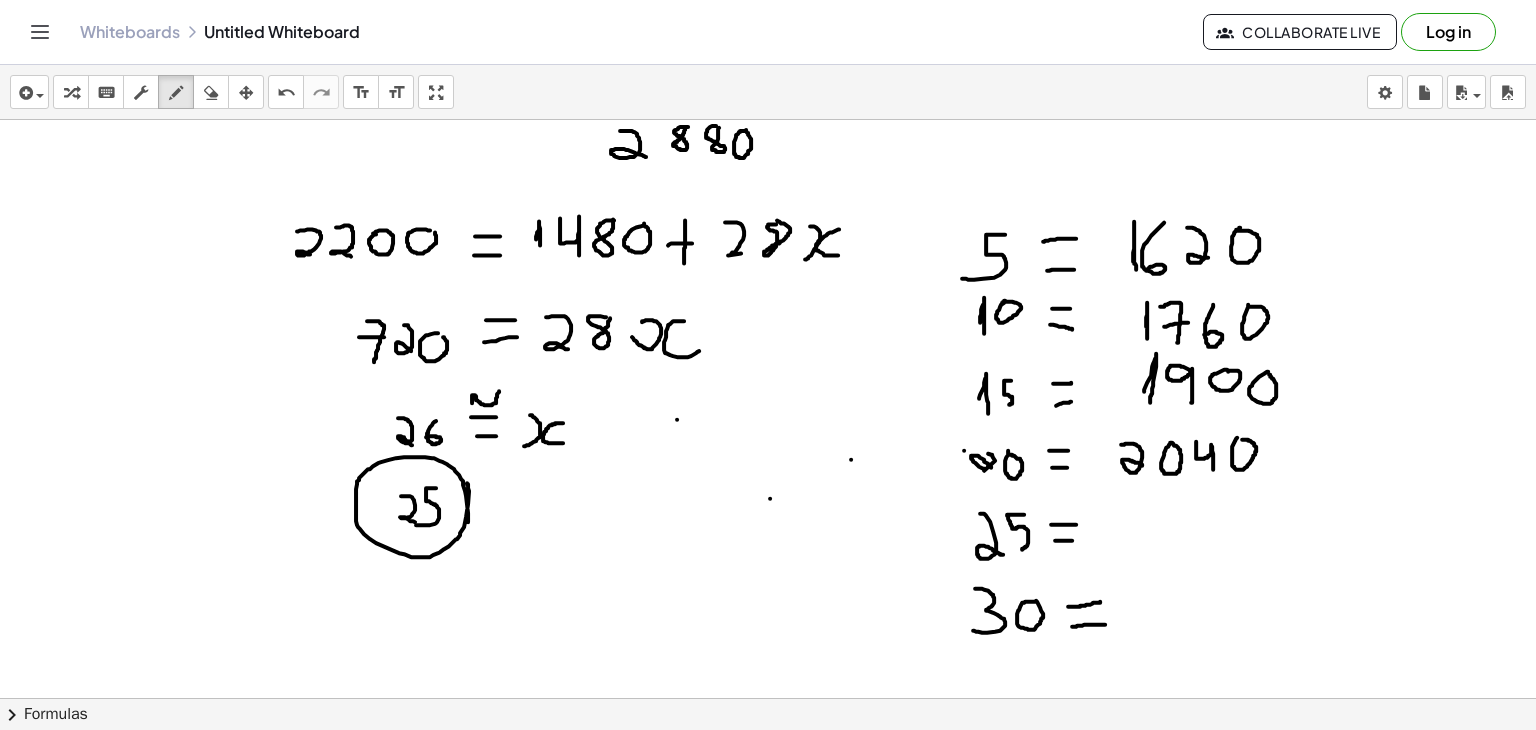 click at bounding box center (768, -2739) 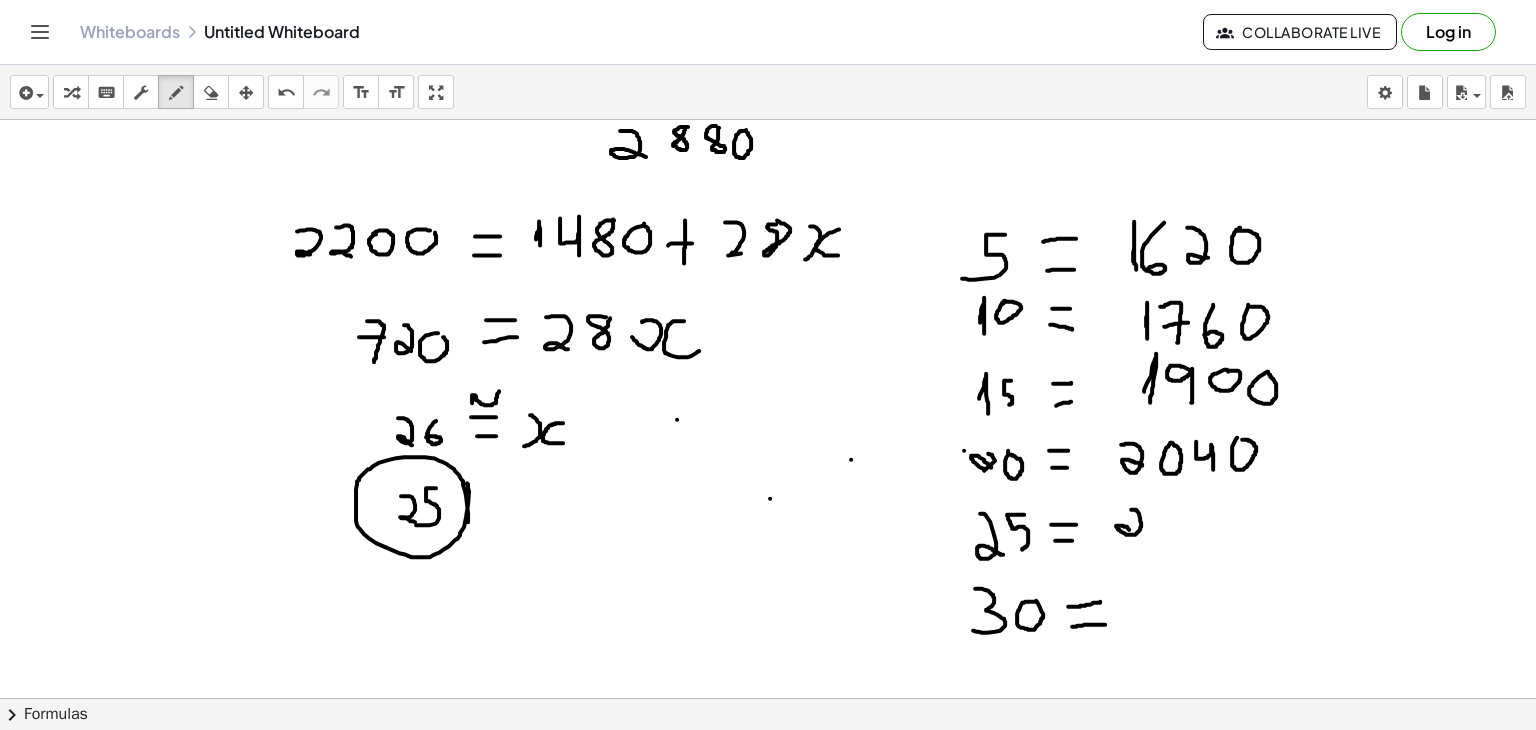 drag, startPoint x: 1131, startPoint y: 508, endPoint x: 1144, endPoint y: 540, distance: 34.539833 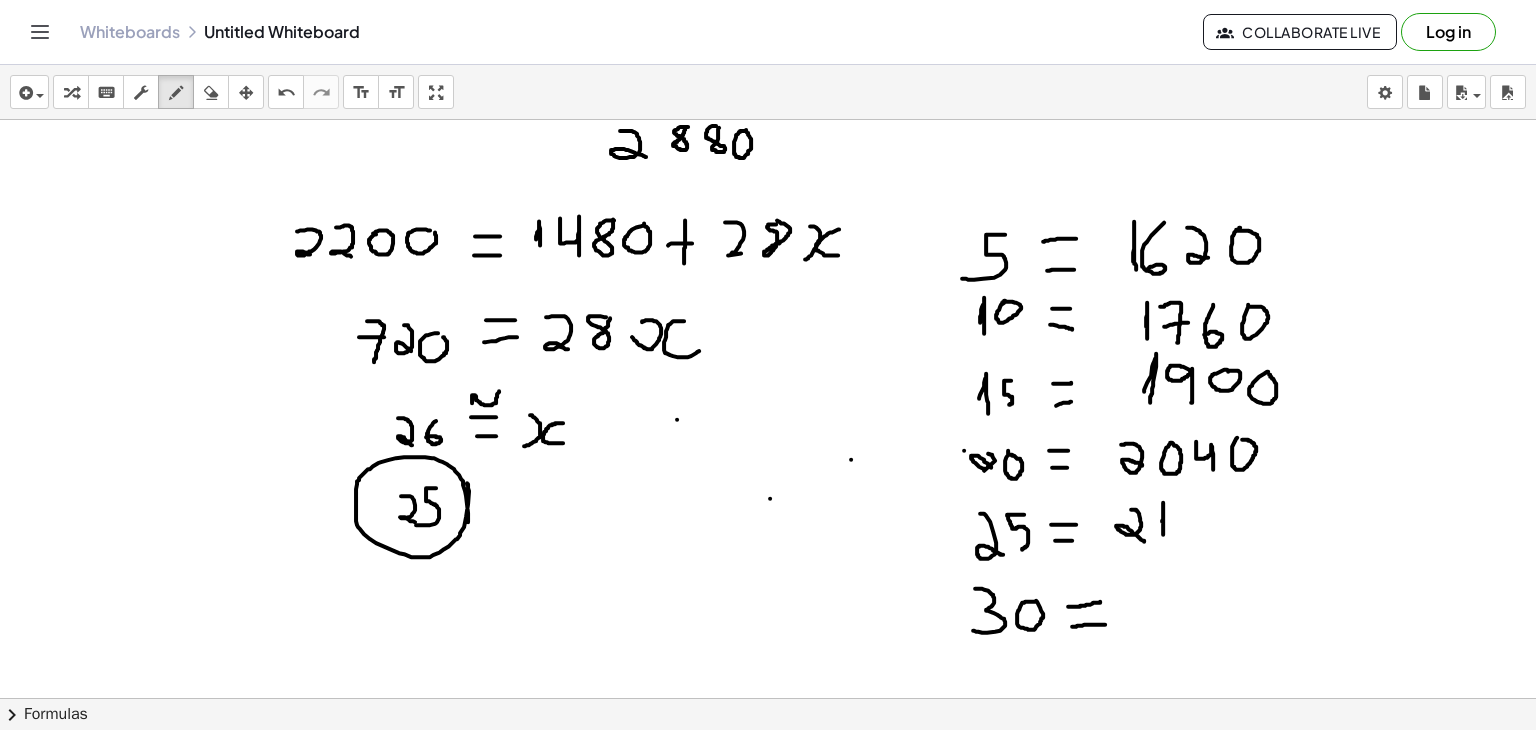 drag, startPoint x: 1162, startPoint y: 520, endPoint x: 1163, endPoint y: 535, distance: 15.033297 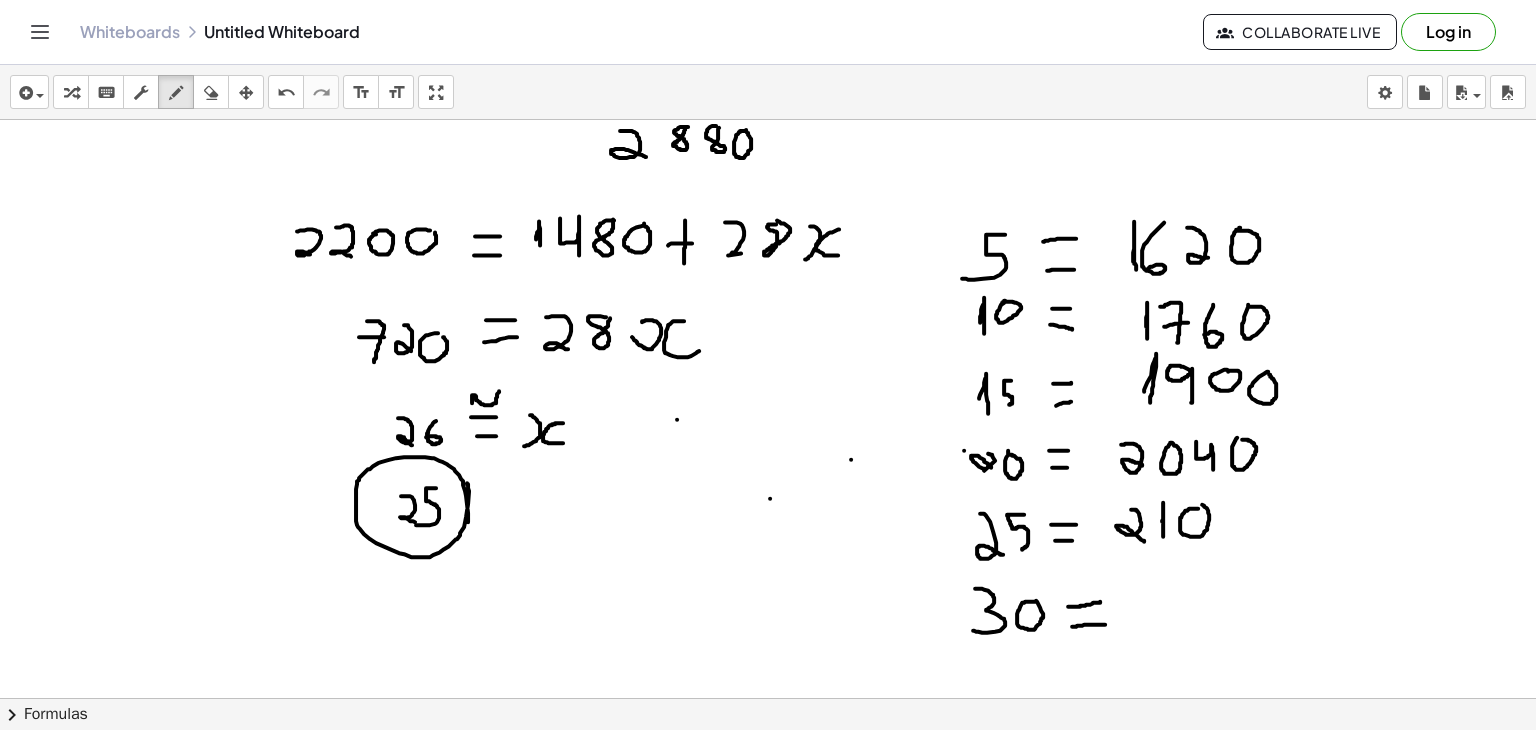 click at bounding box center [768, -2739] 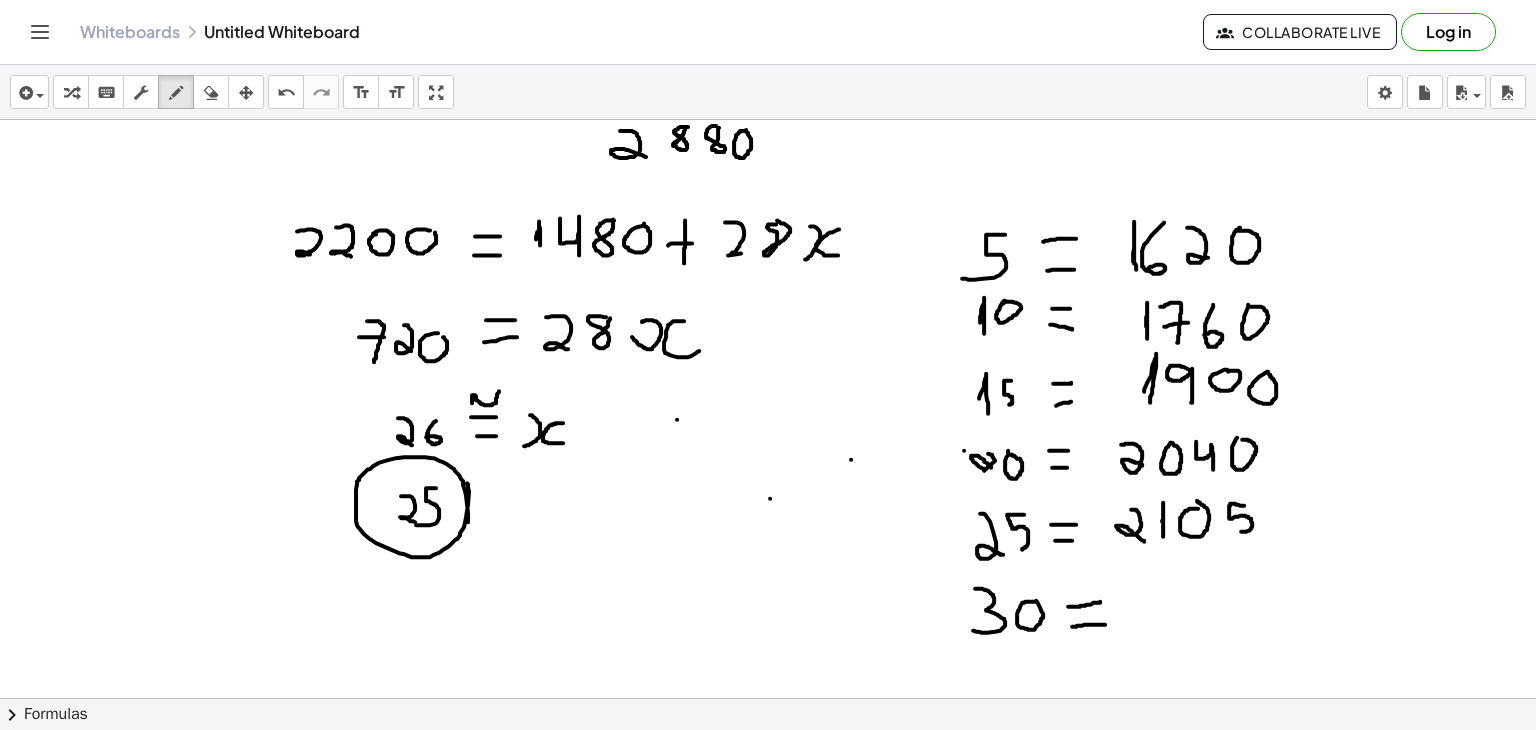 drag, startPoint x: 1244, startPoint y: 504, endPoint x: 1236, endPoint y: 530, distance: 27.202942 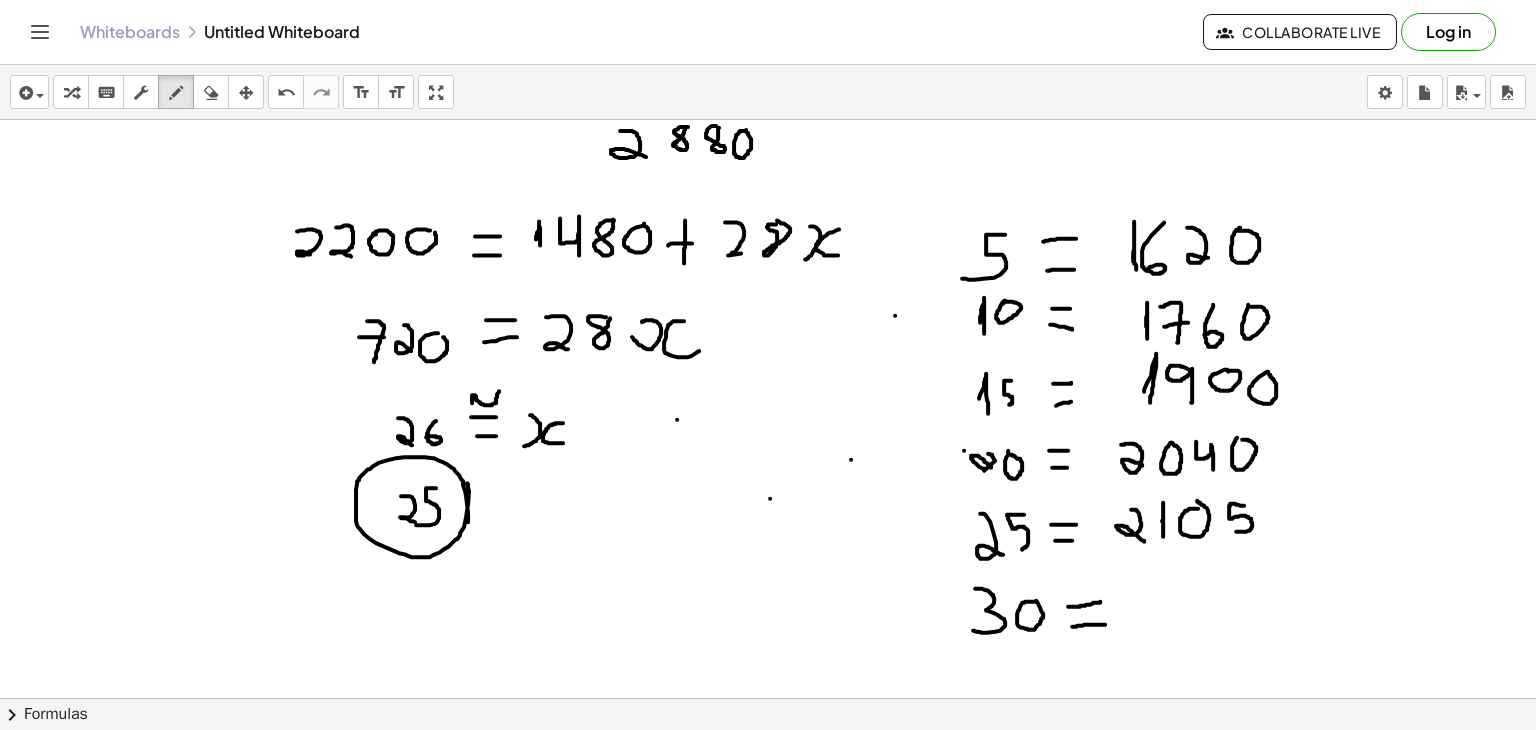 click at bounding box center (768, -2739) 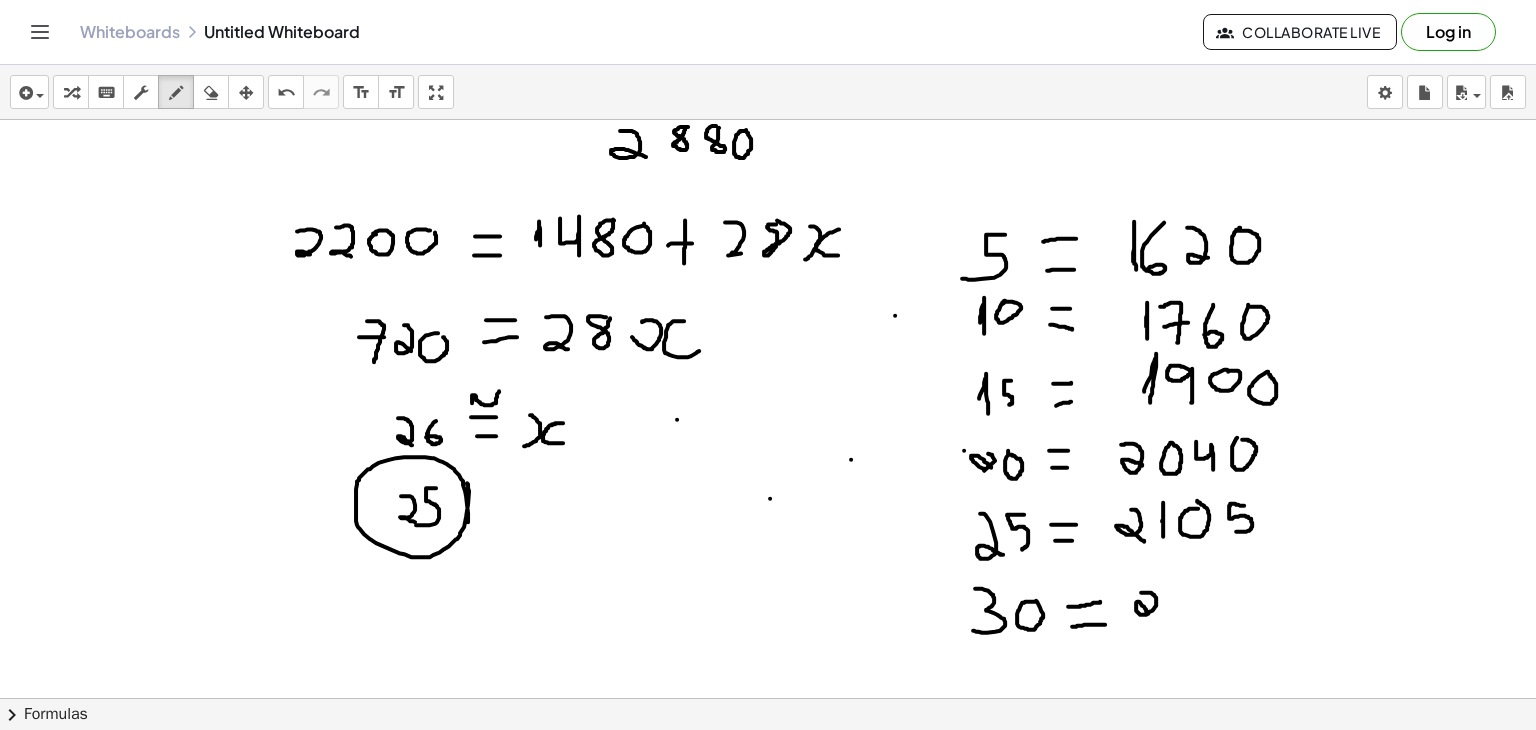 drag, startPoint x: 1141, startPoint y: 591, endPoint x: 1154, endPoint y: 620, distance: 31.780497 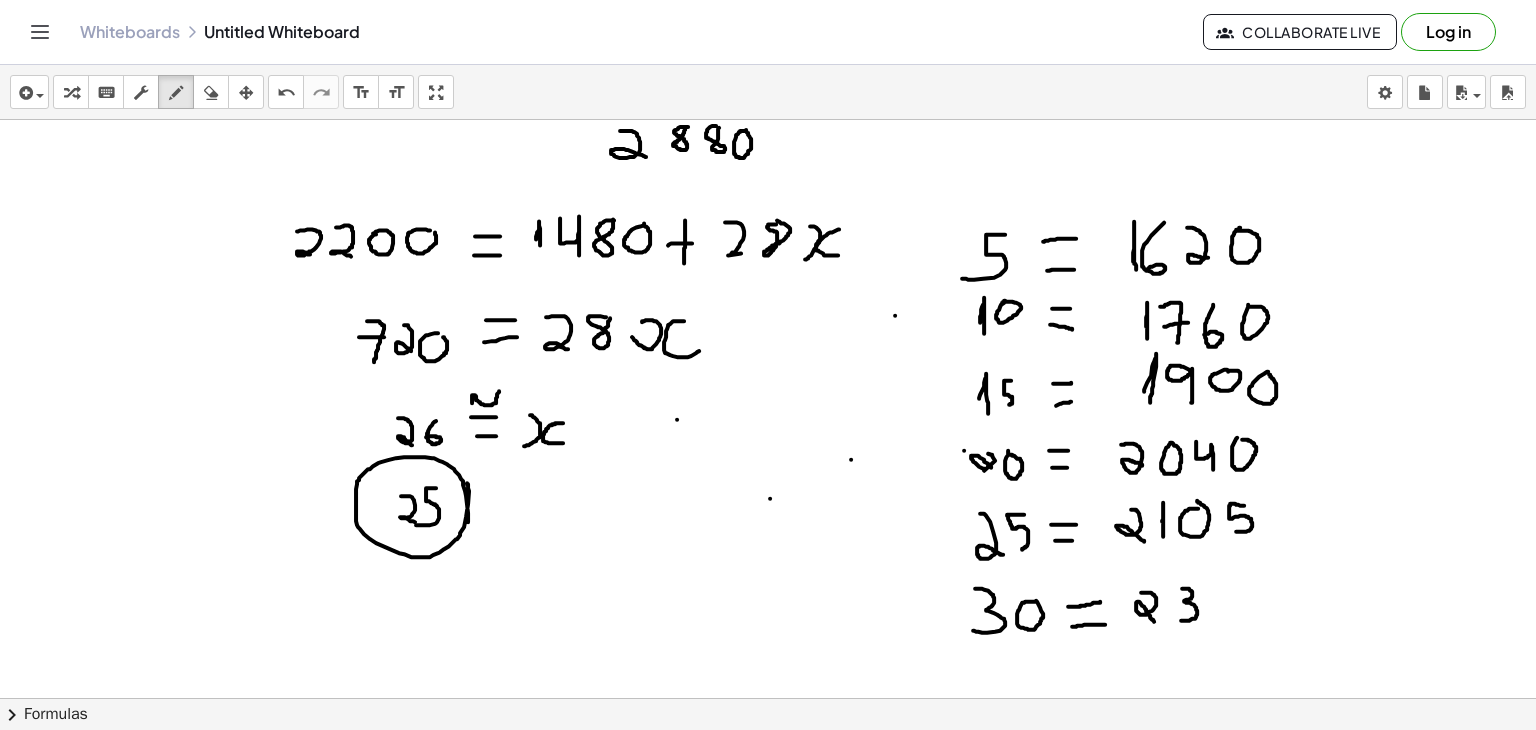 drag, startPoint x: 1182, startPoint y: 587, endPoint x: 1180, endPoint y: 620, distance: 33.06055 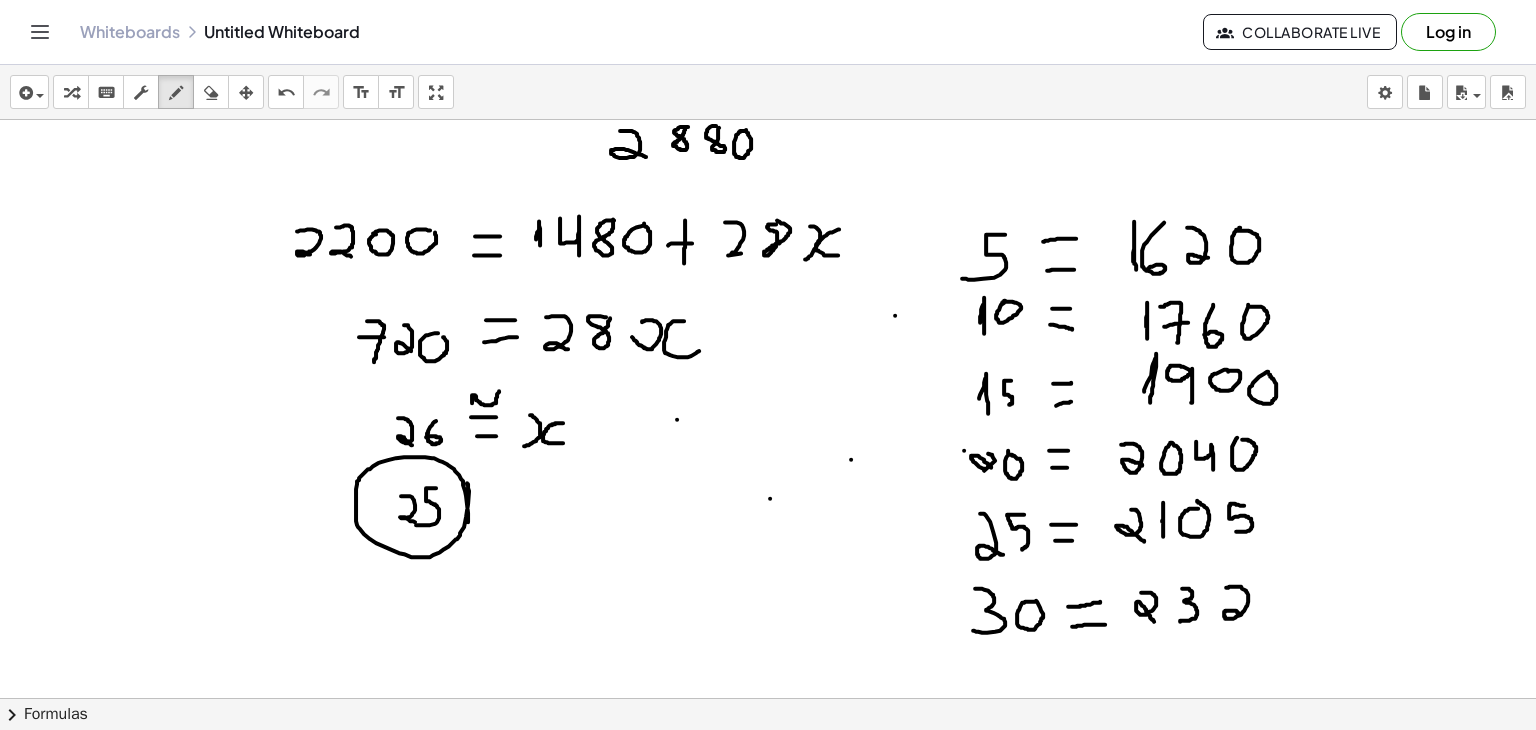 drag, startPoint x: 1226, startPoint y: 586, endPoint x: 1249, endPoint y: 615, distance: 37.01351 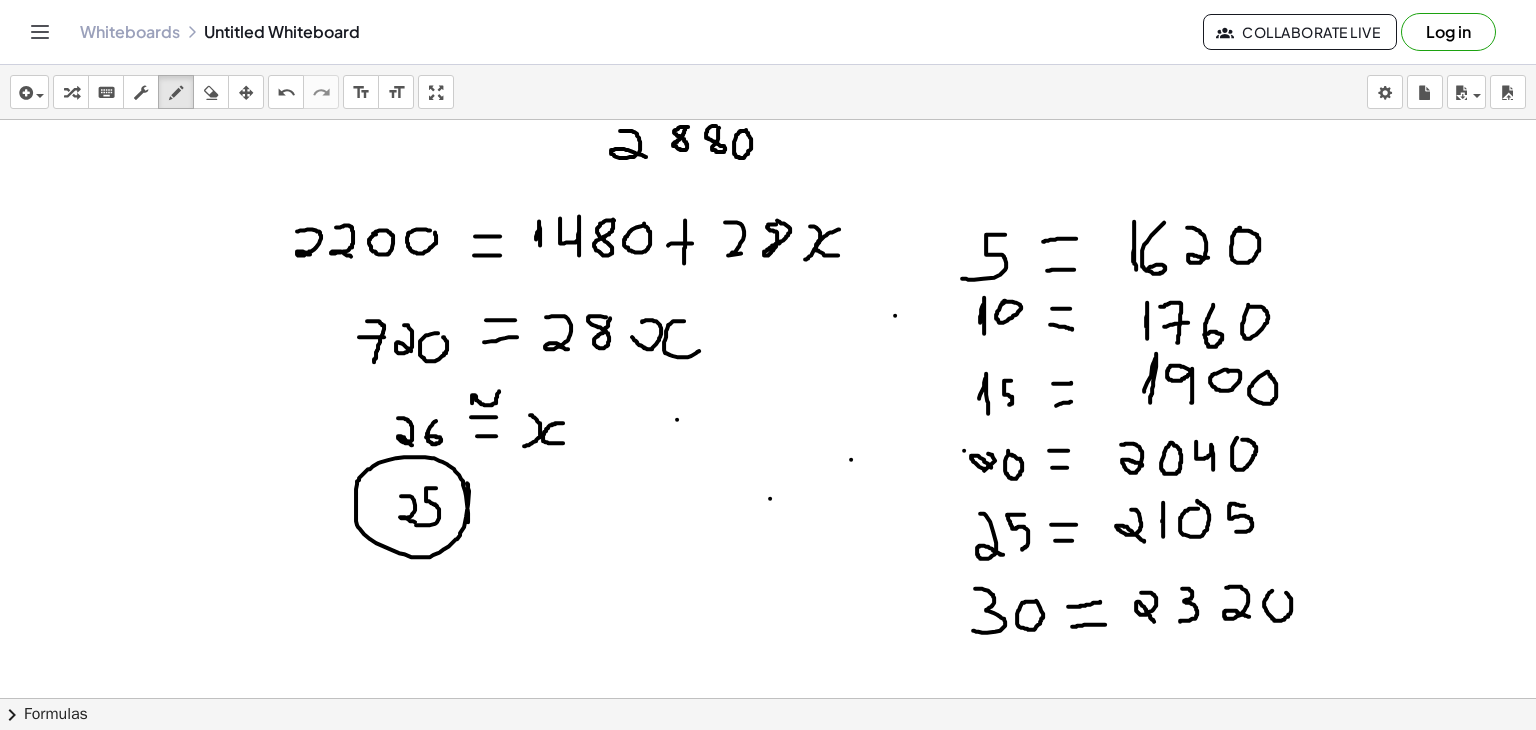 drag, startPoint x: 1272, startPoint y: 589, endPoint x: 1261, endPoint y: 583, distance: 12.529964 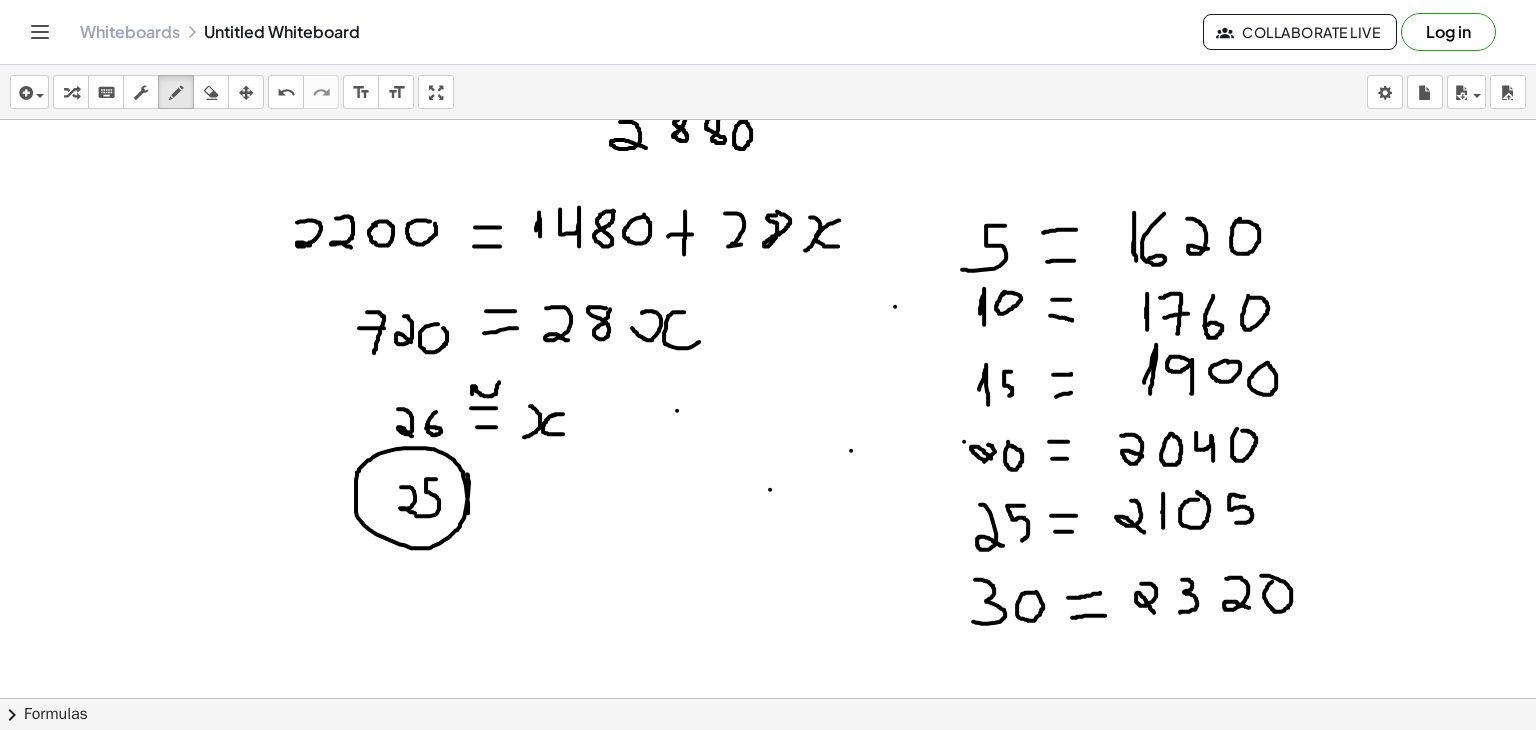 scroll, scrollTop: 6918, scrollLeft: 0, axis: vertical 